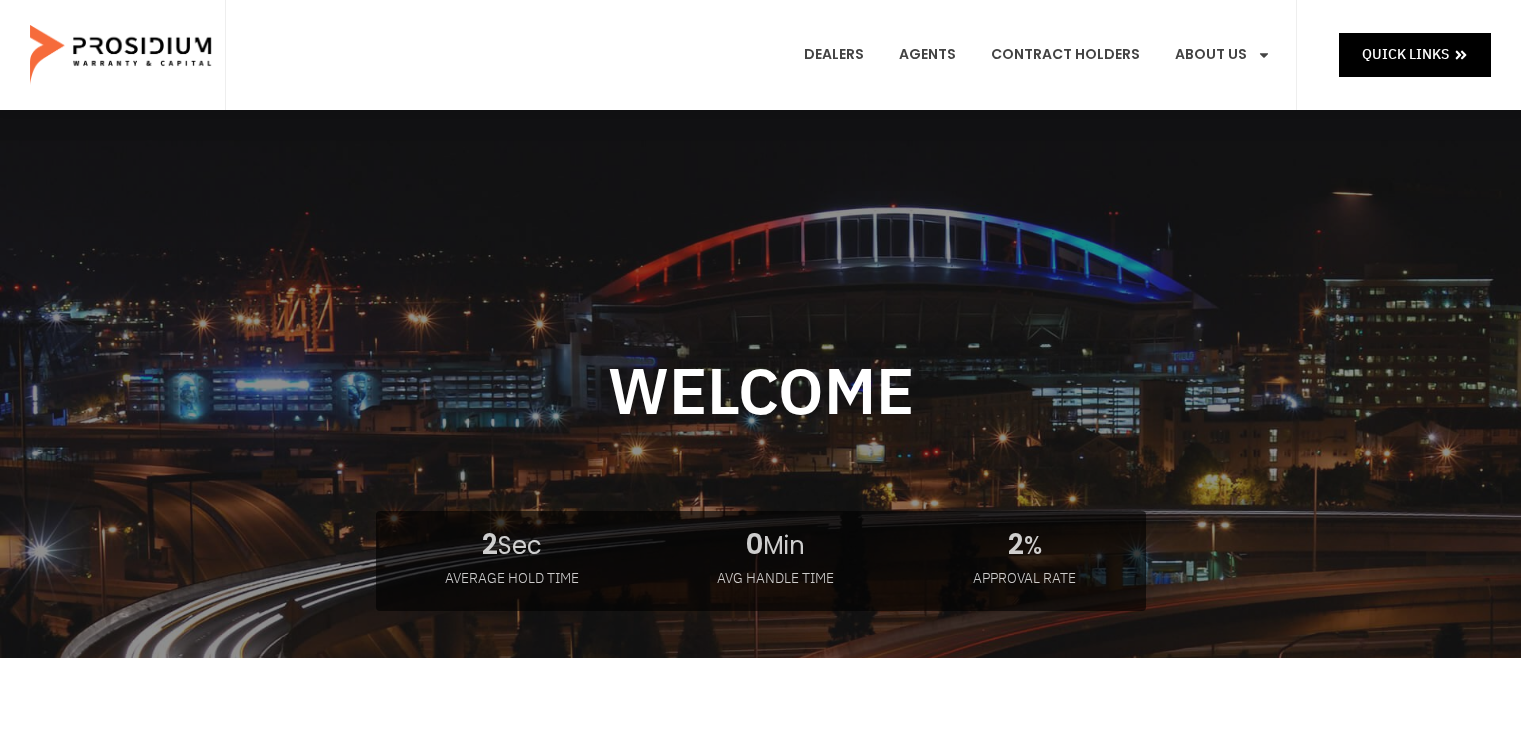 scroll, scrollTop: 0, scrollLeft: 0, axis: both 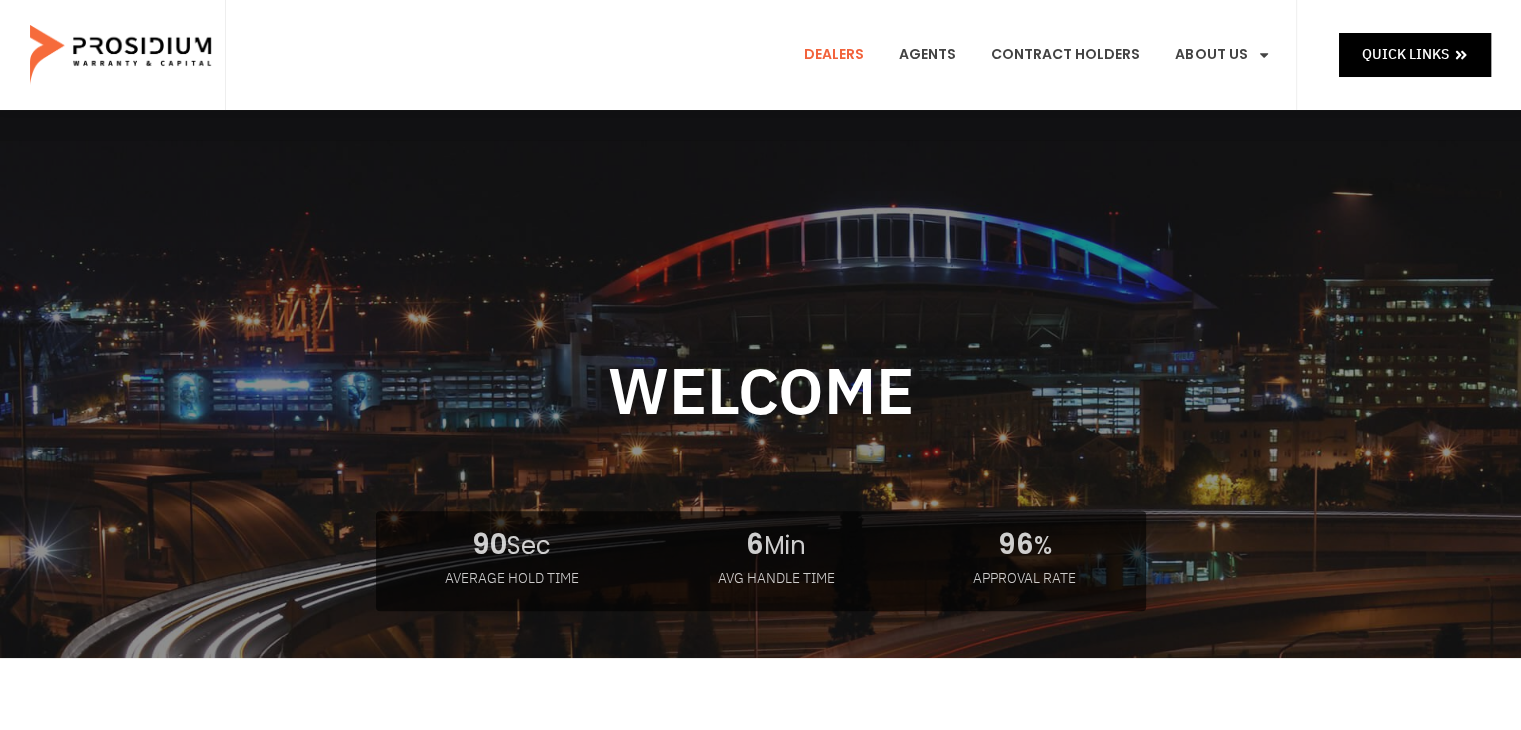 click on "Dealers" 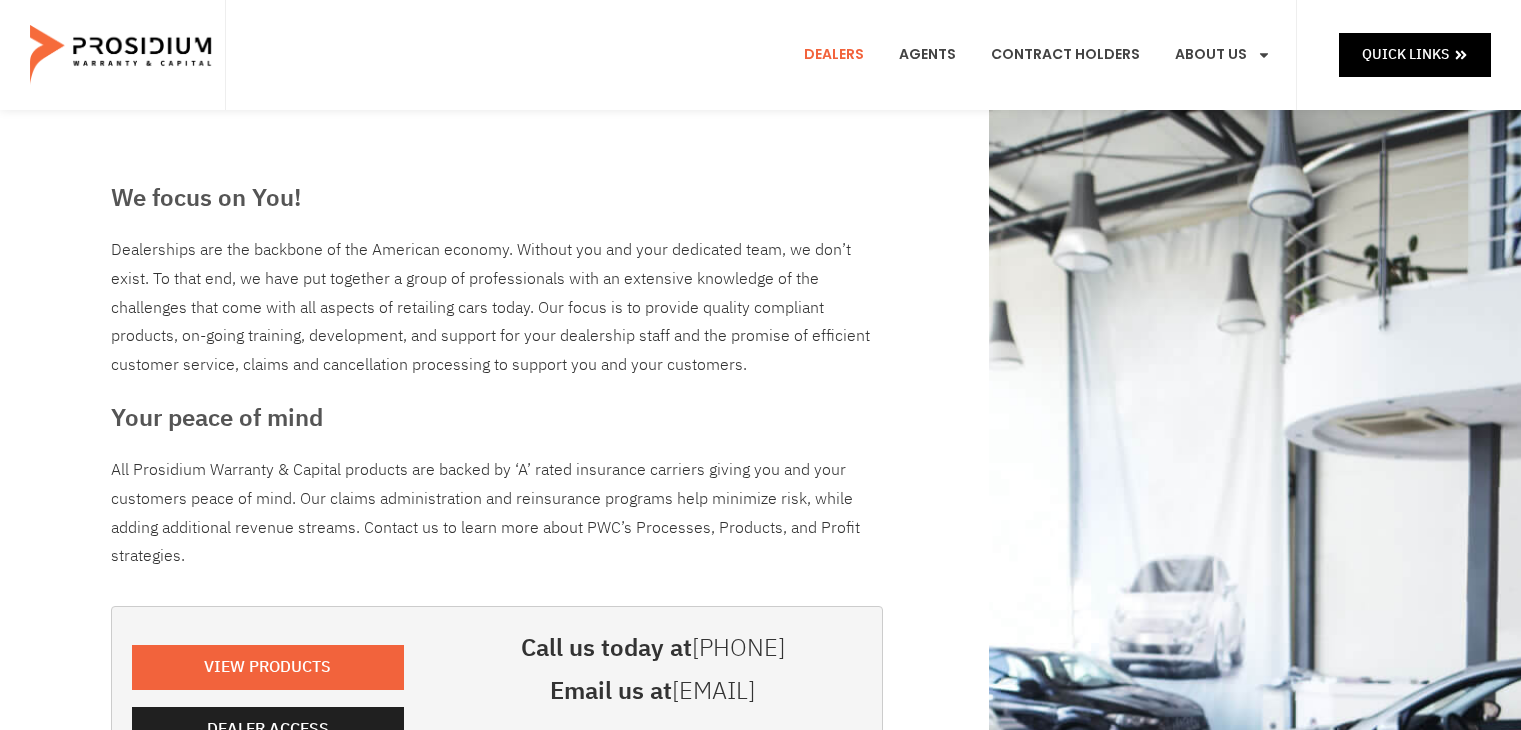 scroll, scrollTop: 0, scrollLeft: 0, axis: both 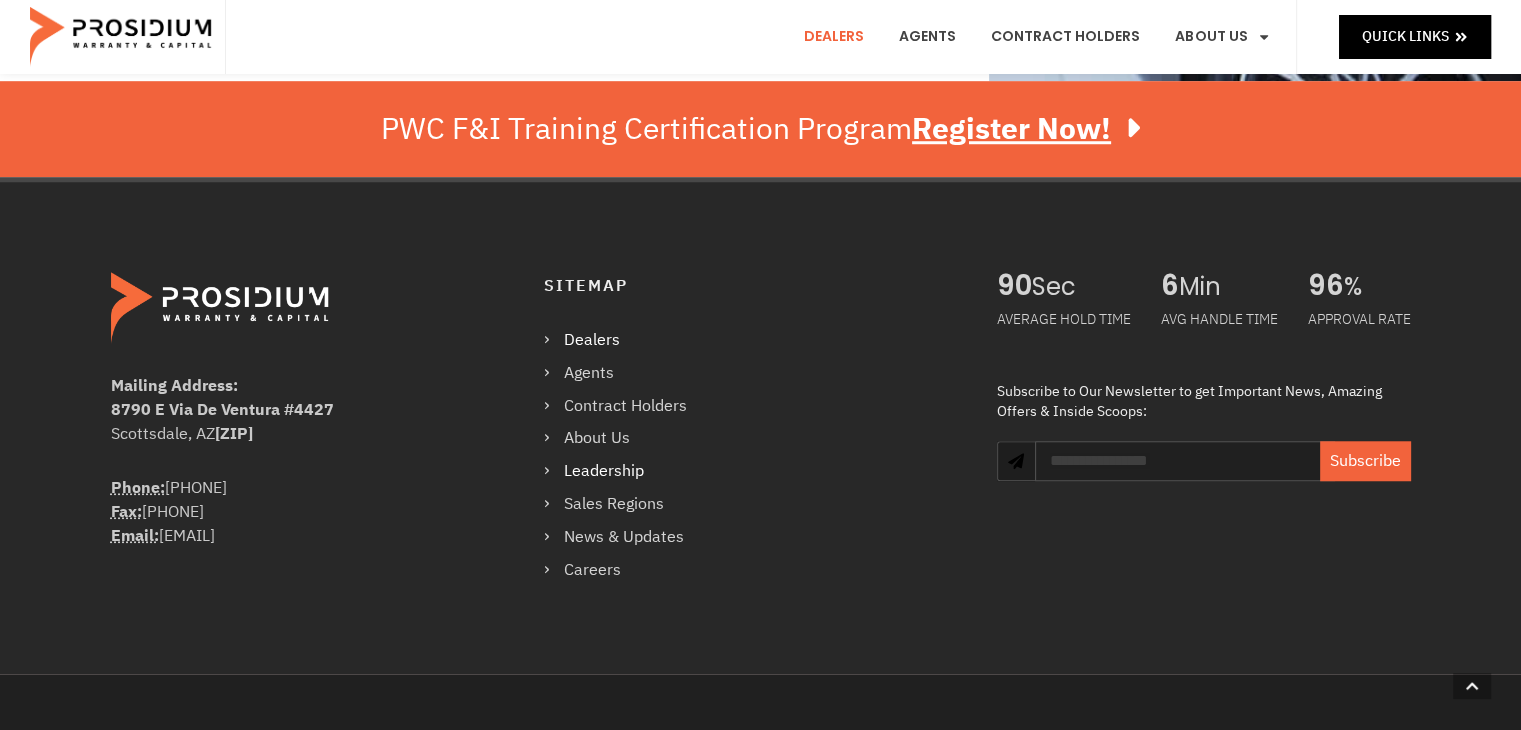 click on "Leadership" 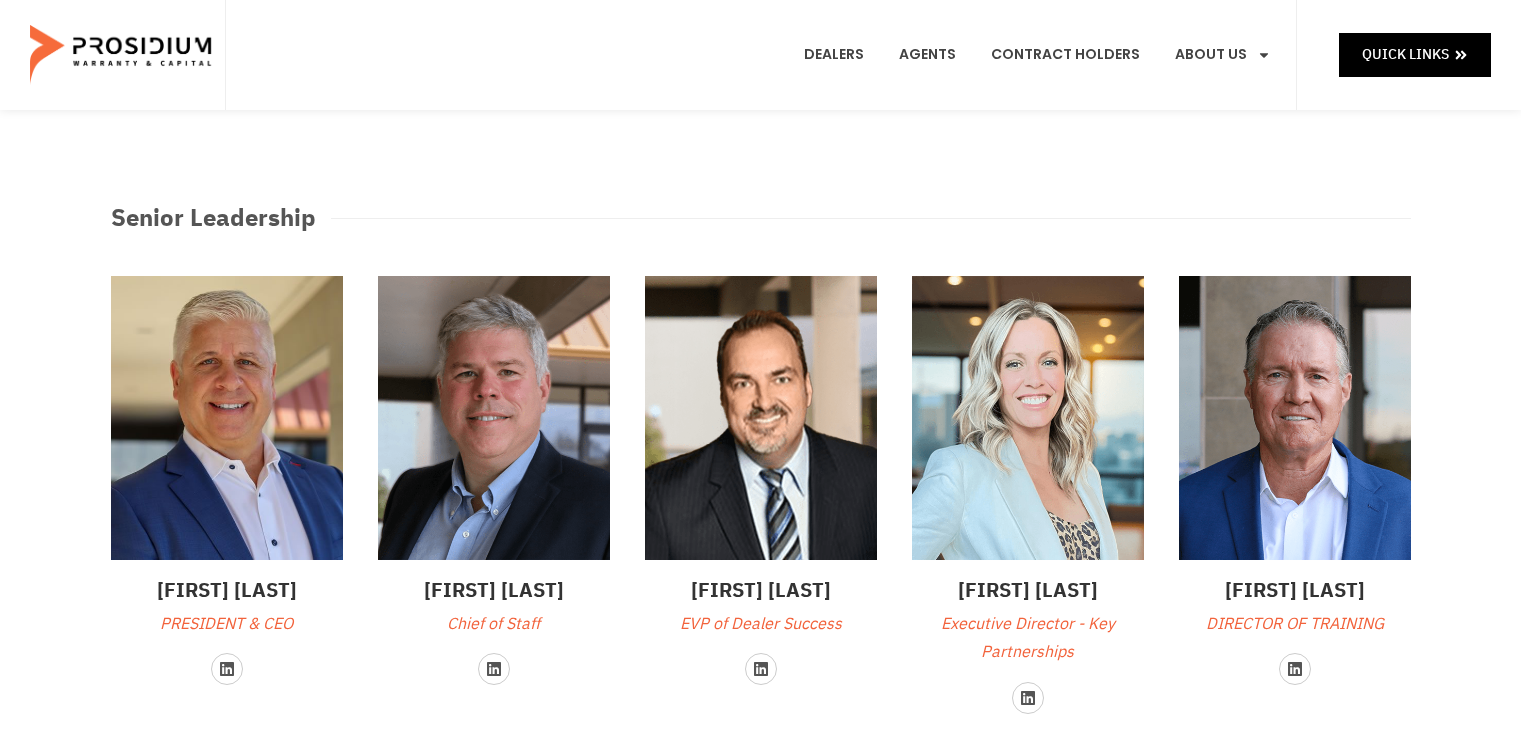 scroll, scrollTop: 0, scrollLeft: 0, axis: both 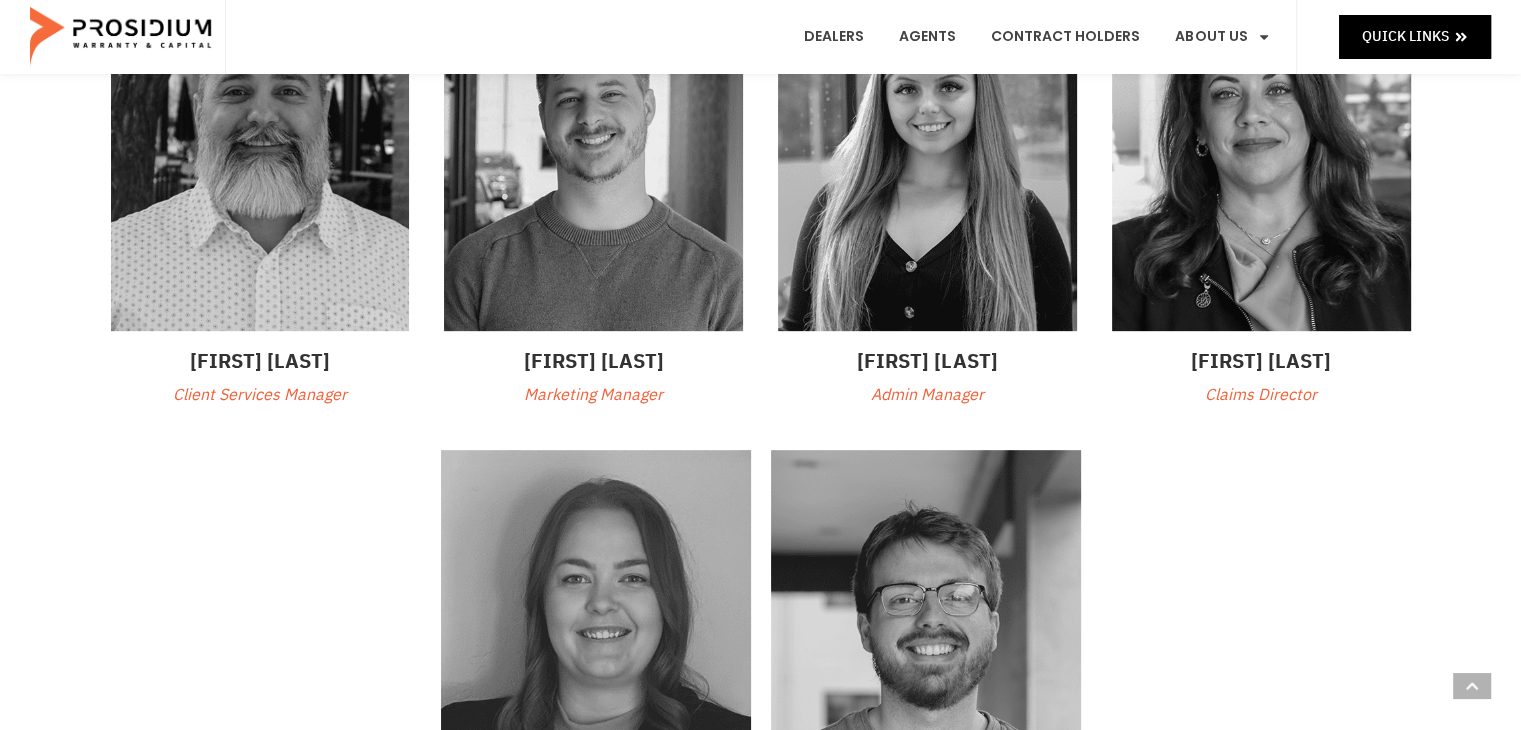 click on "Jeremy Waterman Client Services Manager
Tim Walsh Marketing Manager
Katie Raap Admin Manager
Cynthia Vietor Claims Director
Cassie Dietrech Compliance Manager
Spencer Hunt Systems Operation Manager" at bounding box center [761, 437] 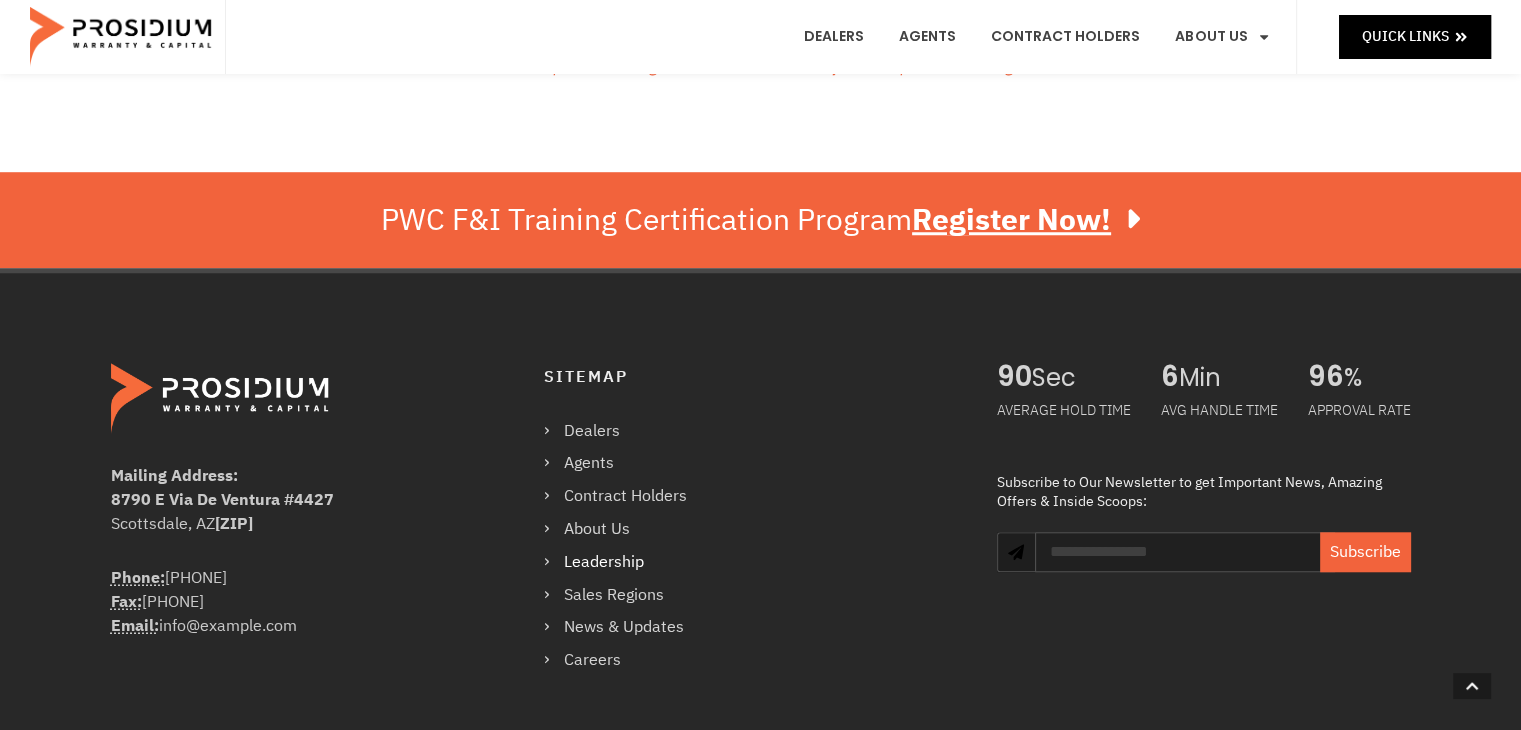 scroll, scrollTop: 1692, scrollLeft: 0, axis: vertical 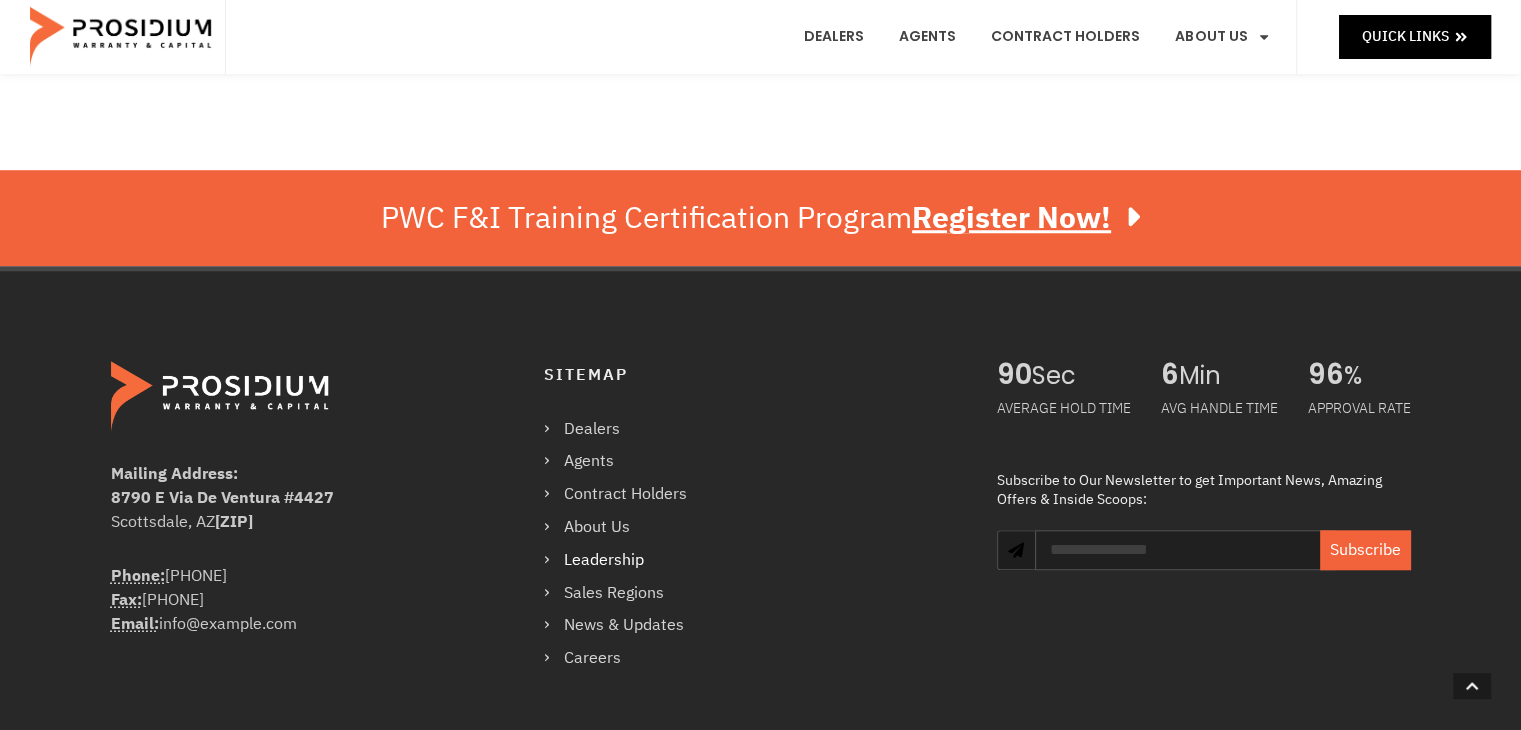 drag, startPoint x: 114, startPoint y: 497, endPoint x: 321, endPoint y: 521, distance: 208.38666 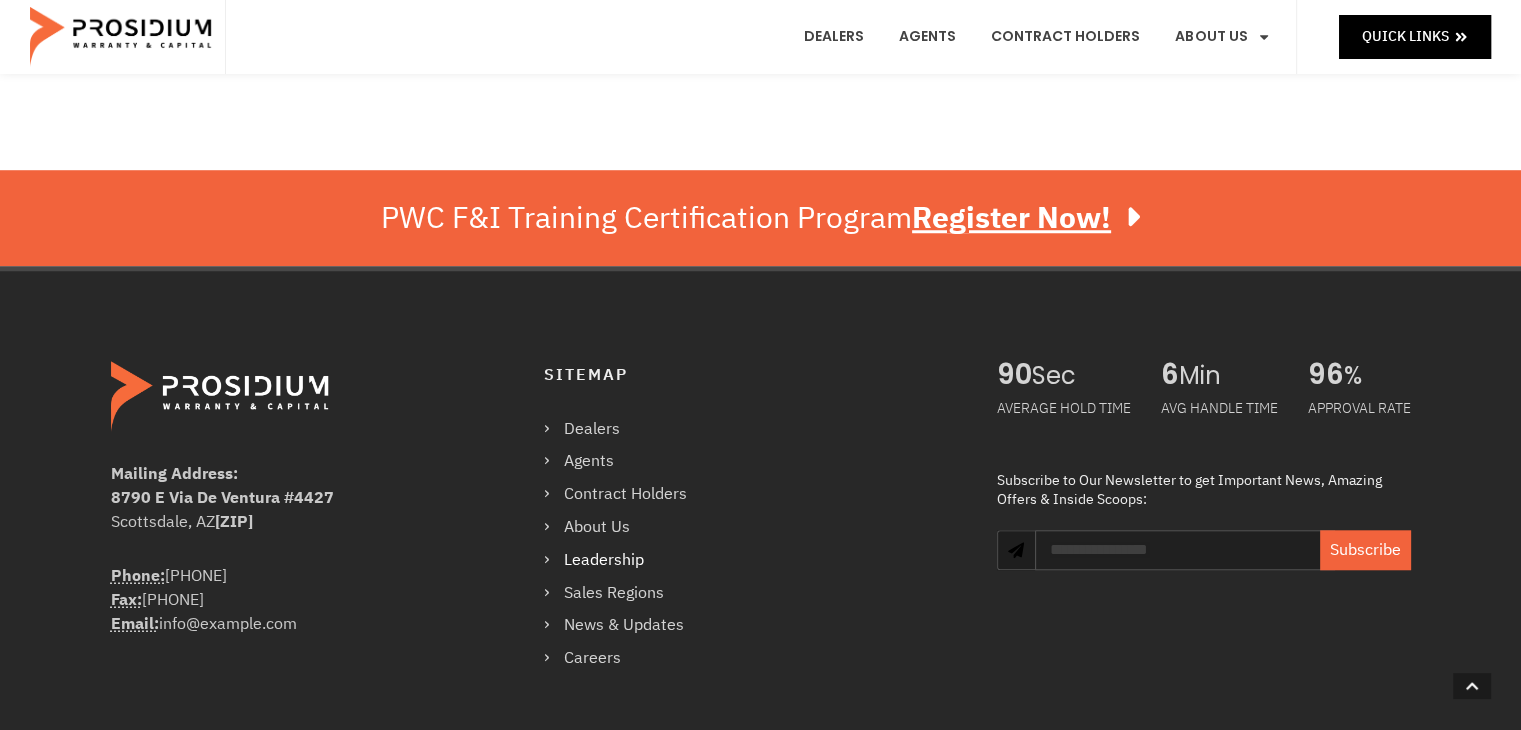 click on "Mailing Address: 8790 E Via De Ventura #4427 Scottsdale, AZ  85258-9998" at bounding box center (287, 498) 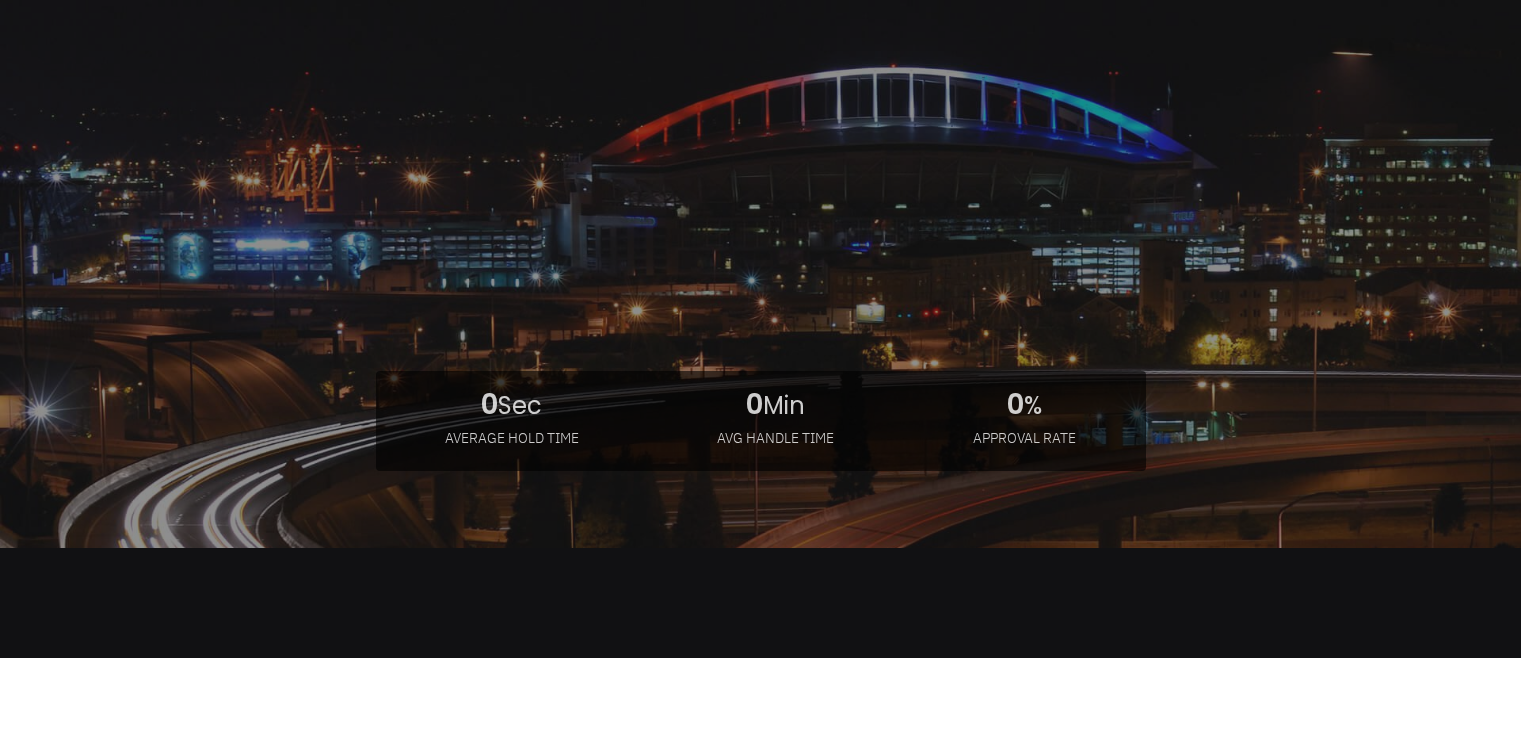 scroll, scrollTop: 0, scrollLeft: 0, axis: both 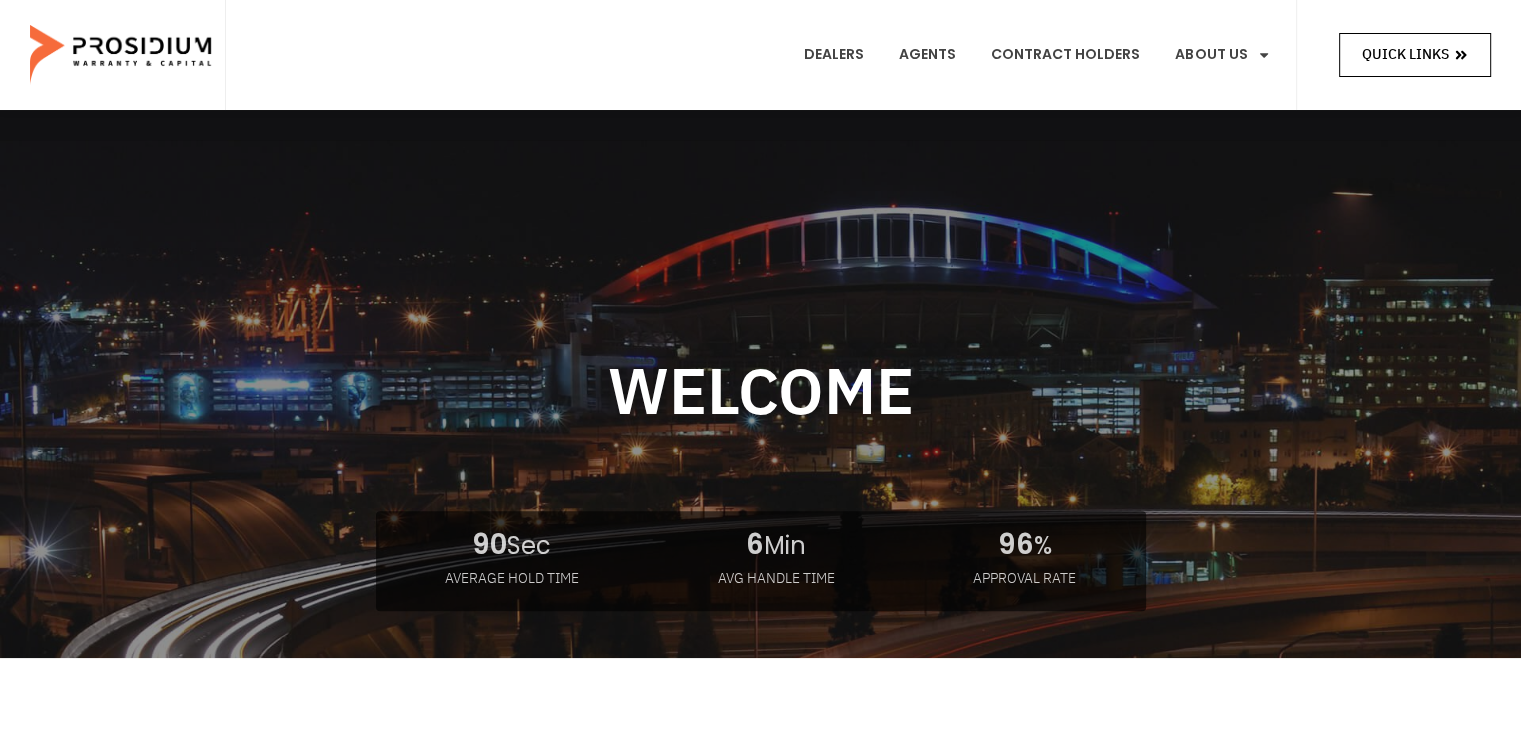 click on "Quick Links" at bounding box center (1415, 54) 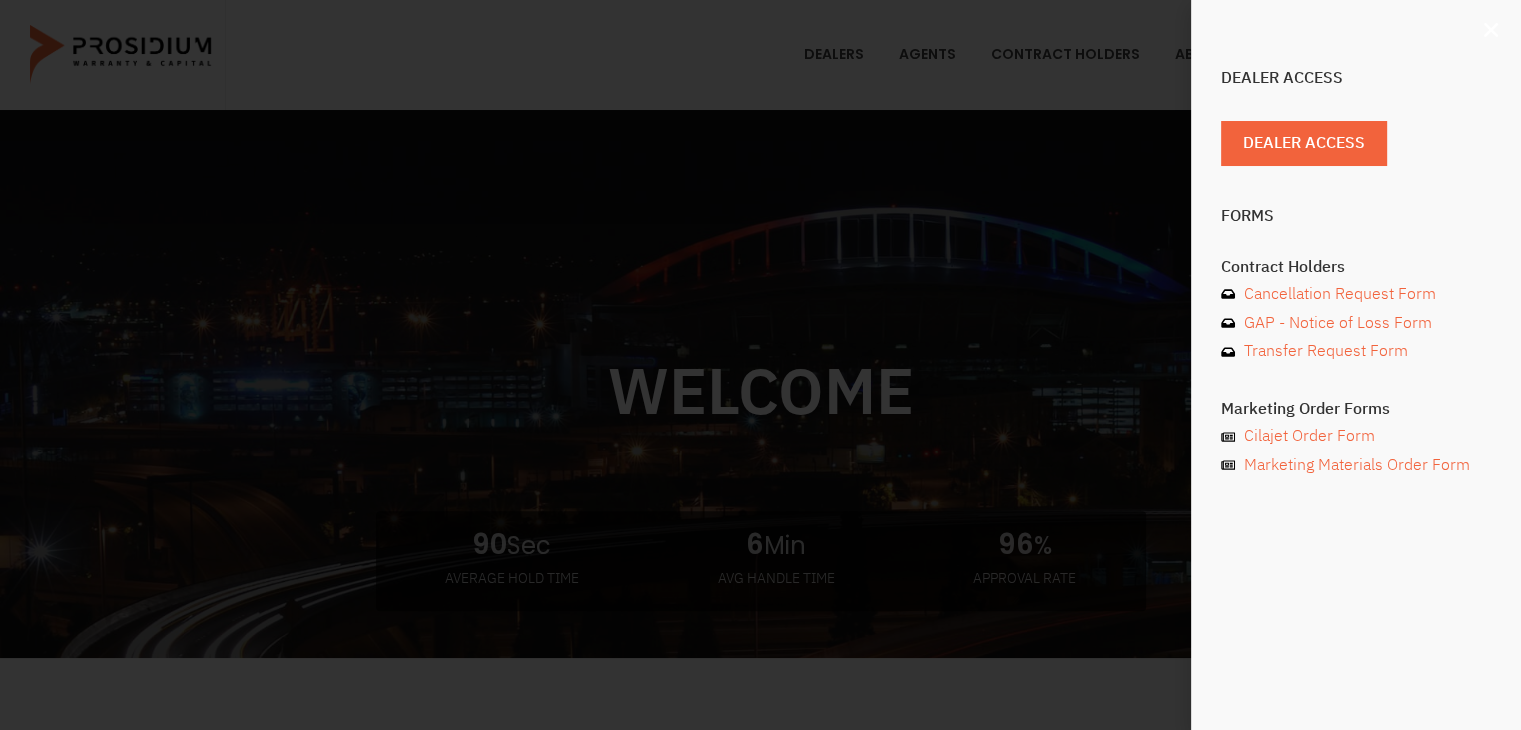 click 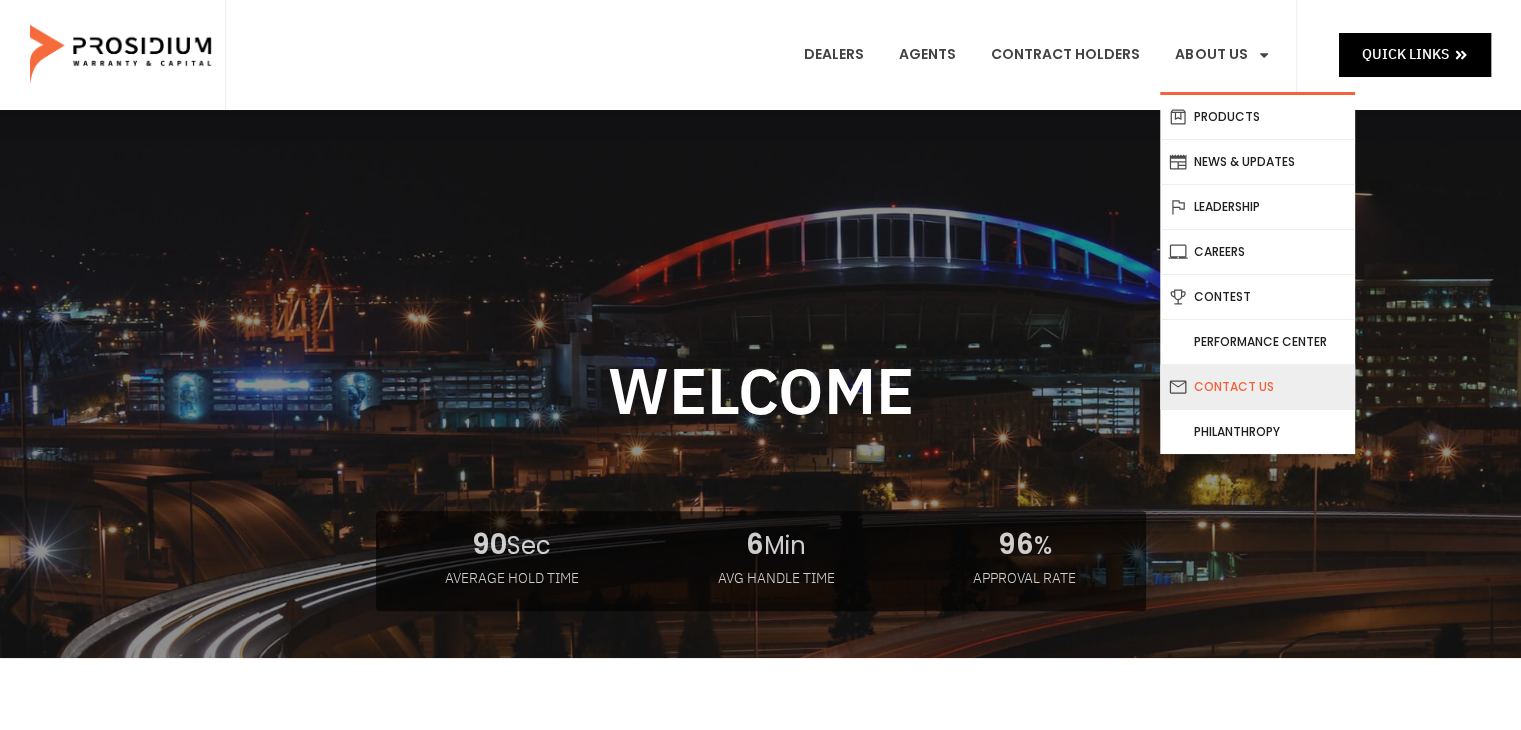 click on "Contact Us" 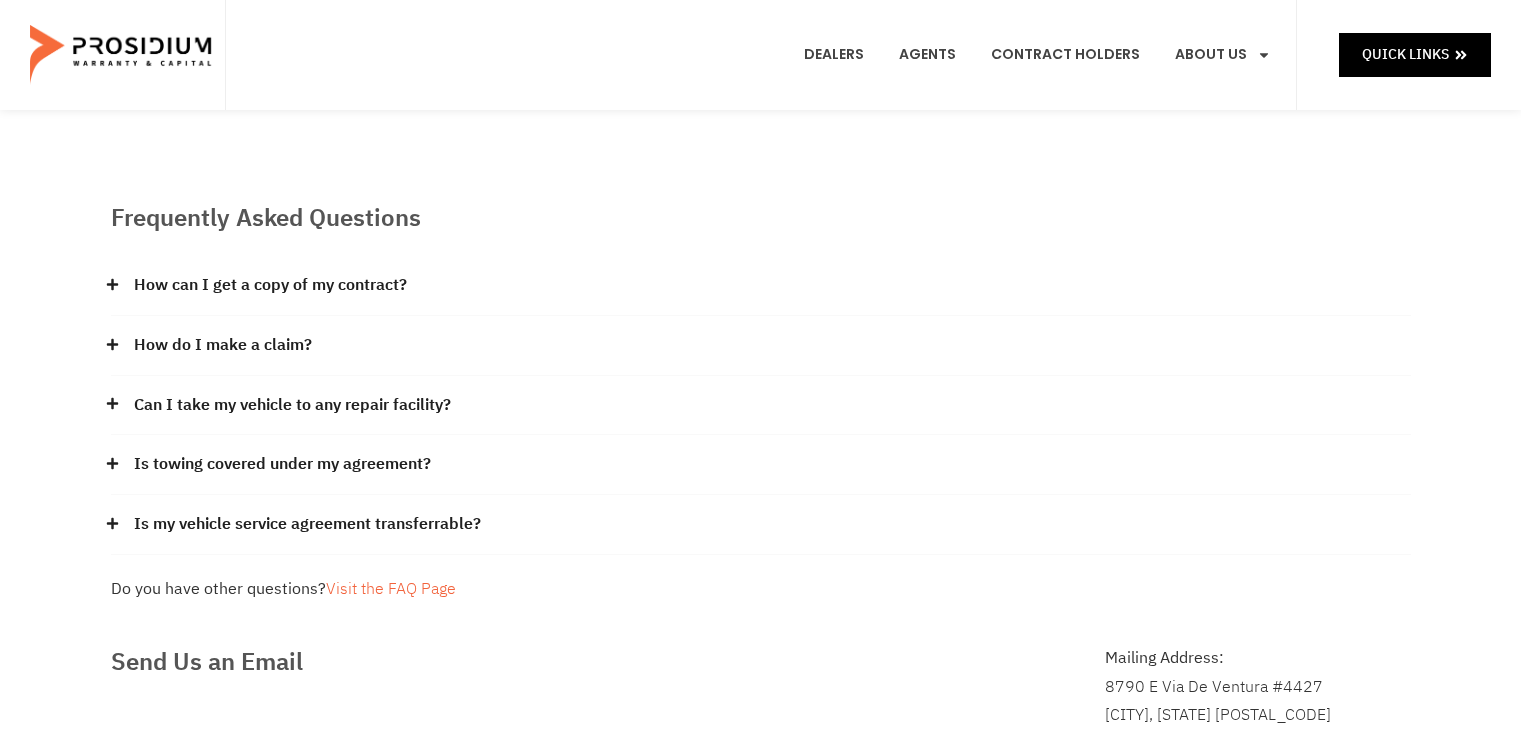 scroll, scrollTop: 0, scrollLeft: 0, axis: both 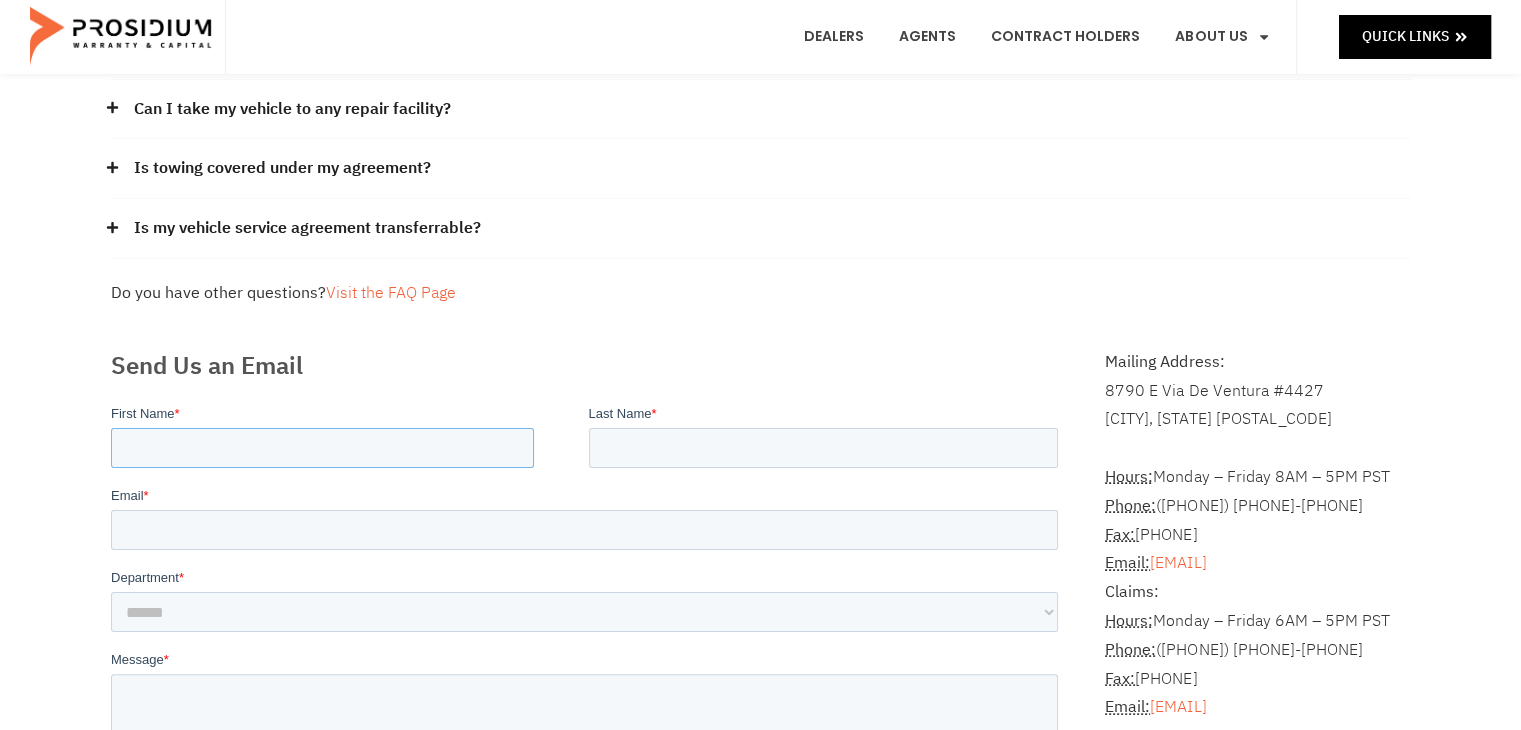 click on "First Name *" at bounding box center (321, 447) 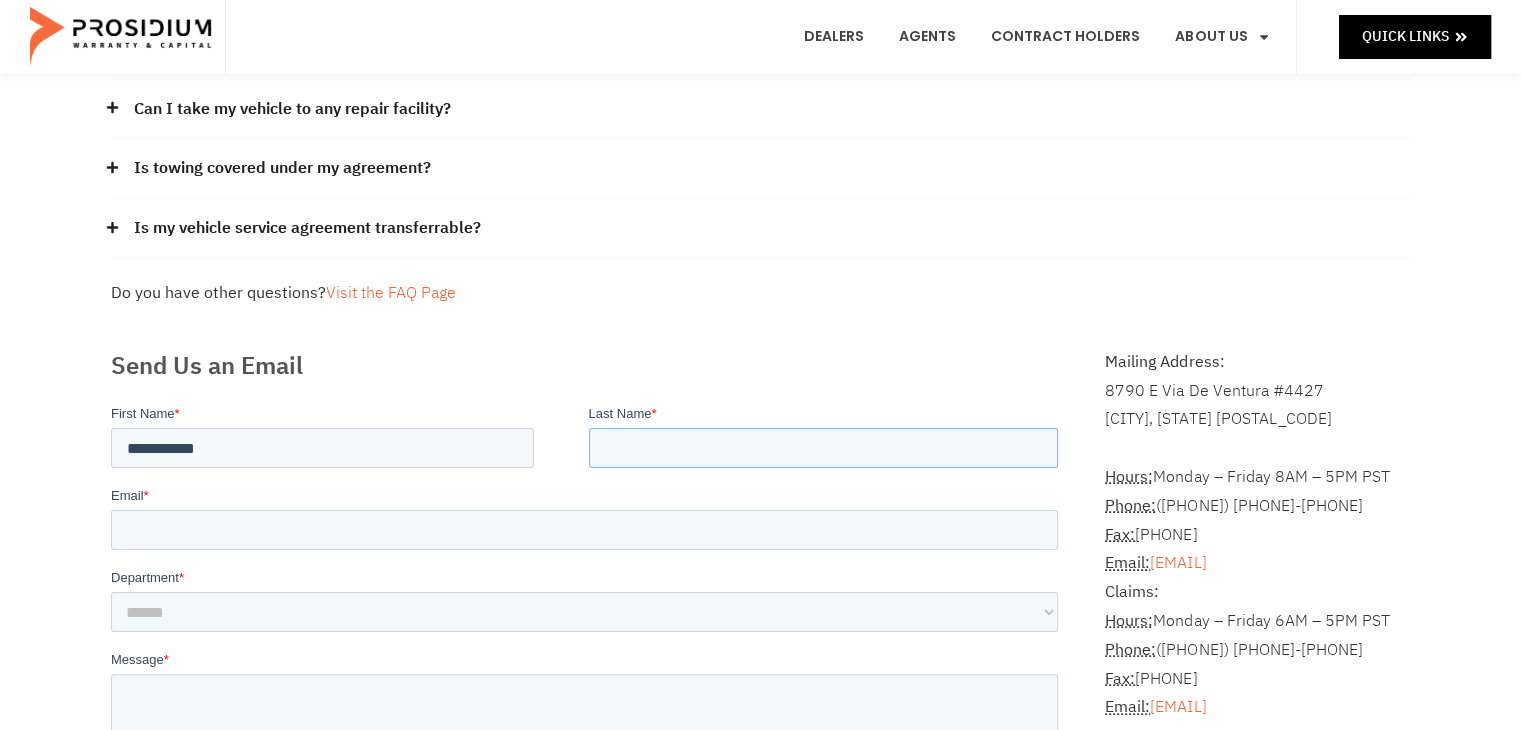 type on "**" 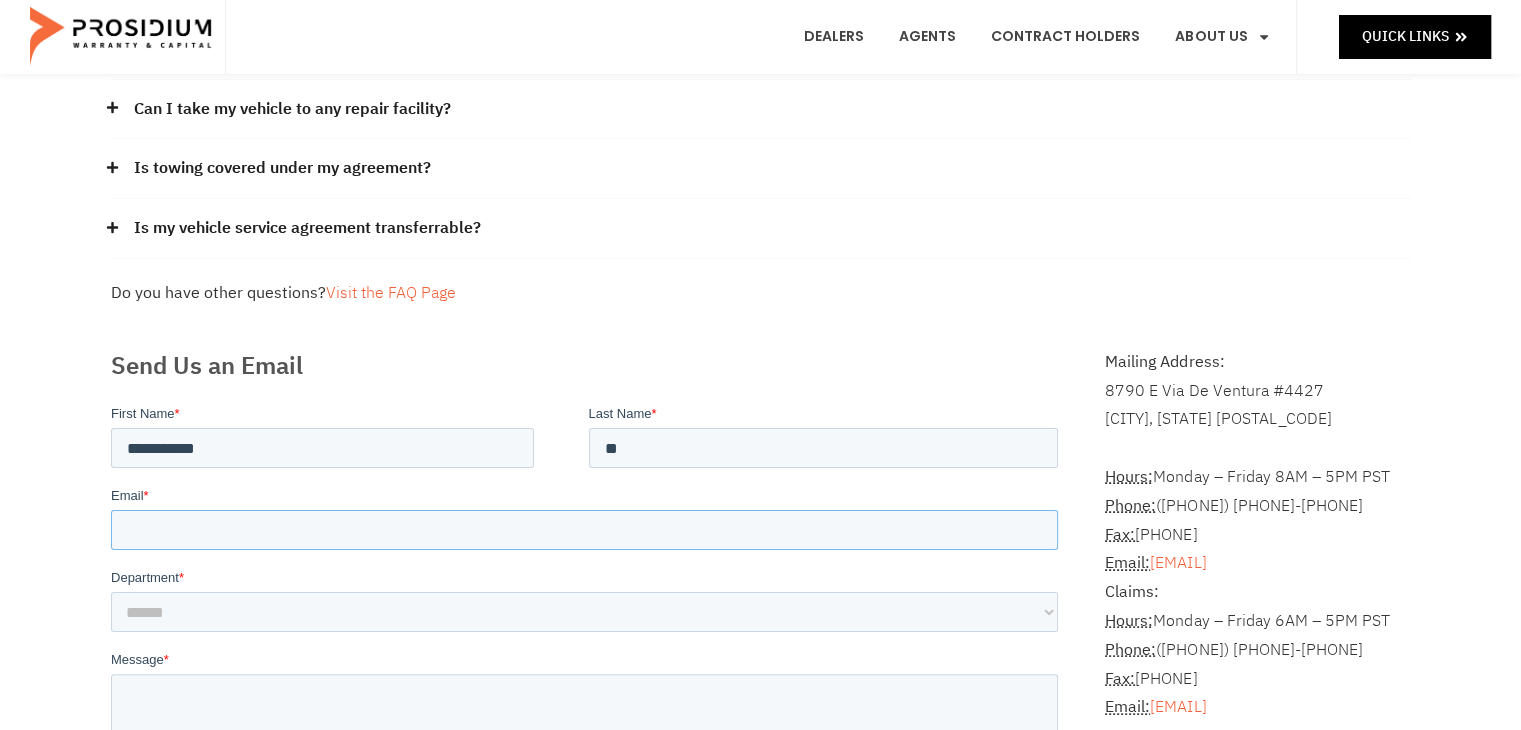 type on "**********" 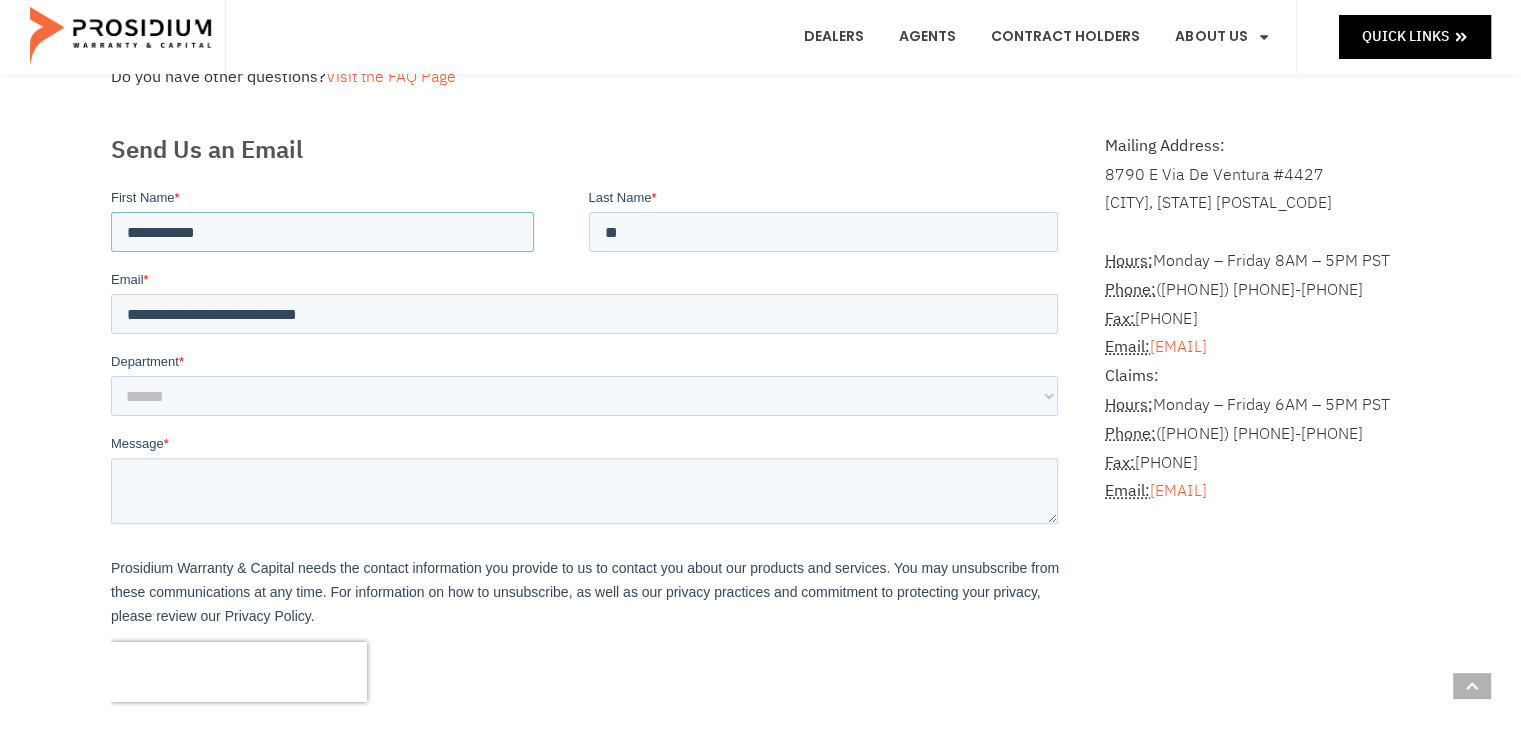 scroll, scrollTop: 512, scrollLeft: 0, axis: vertical 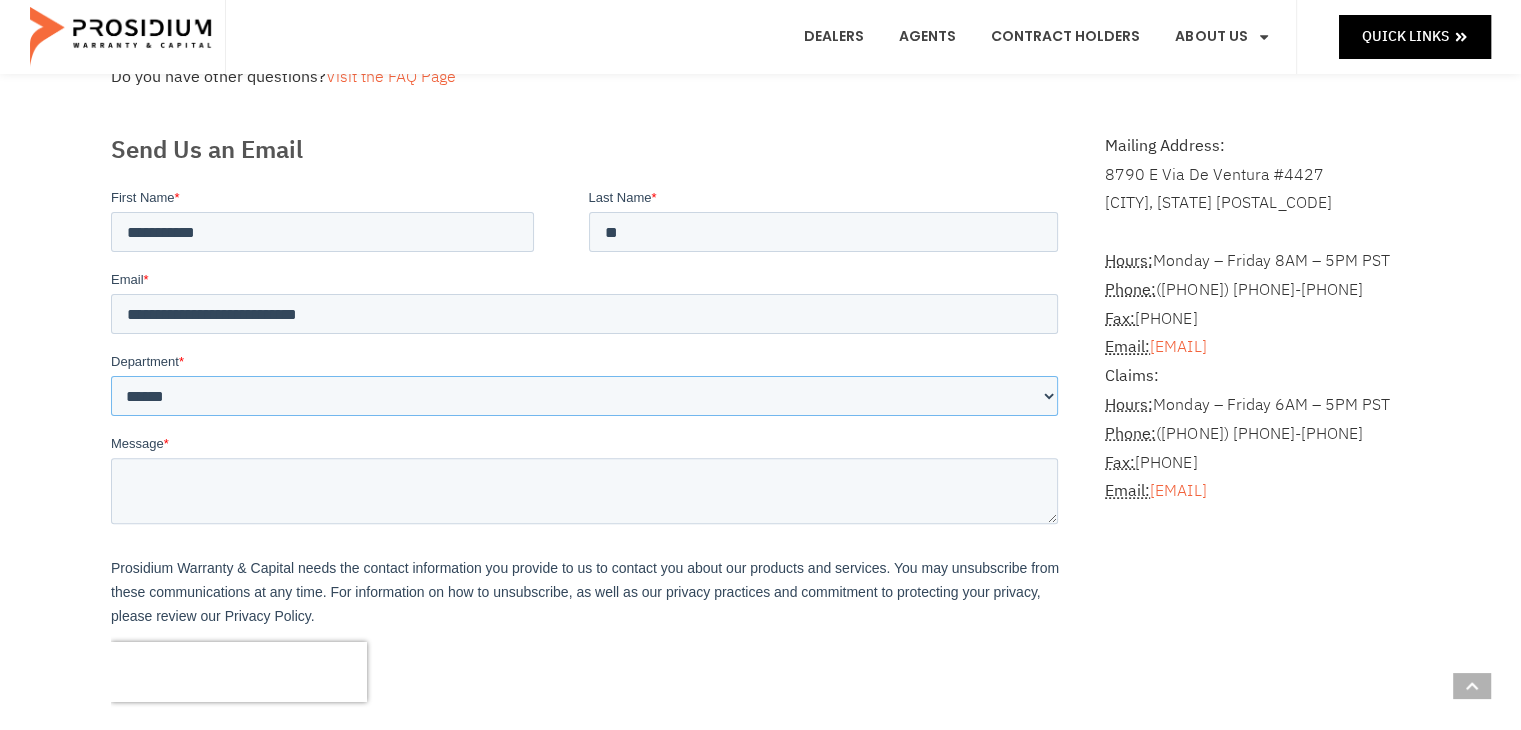 click on "**********" at bounding box center [583, 395] 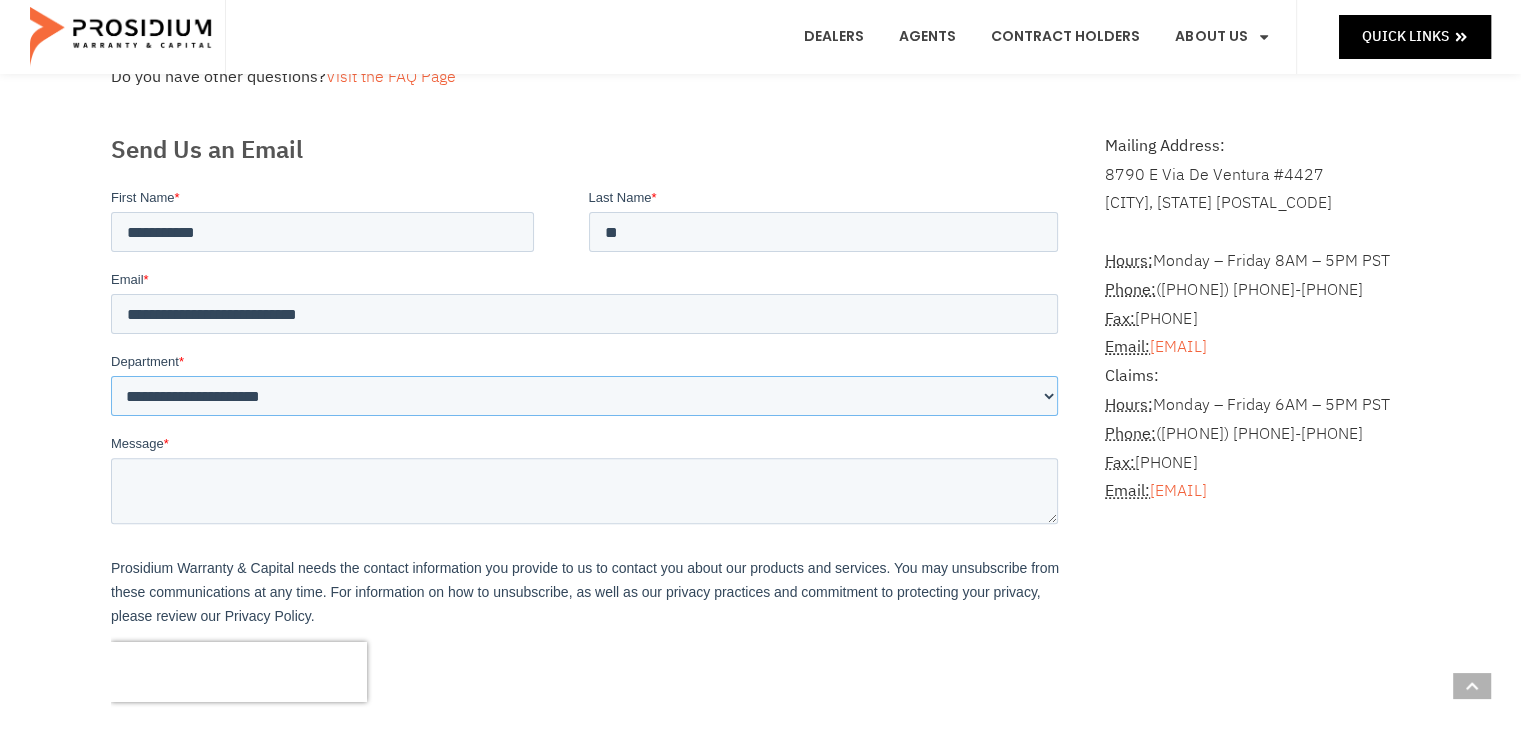 click on "**********" at bounding box center (583, 395) 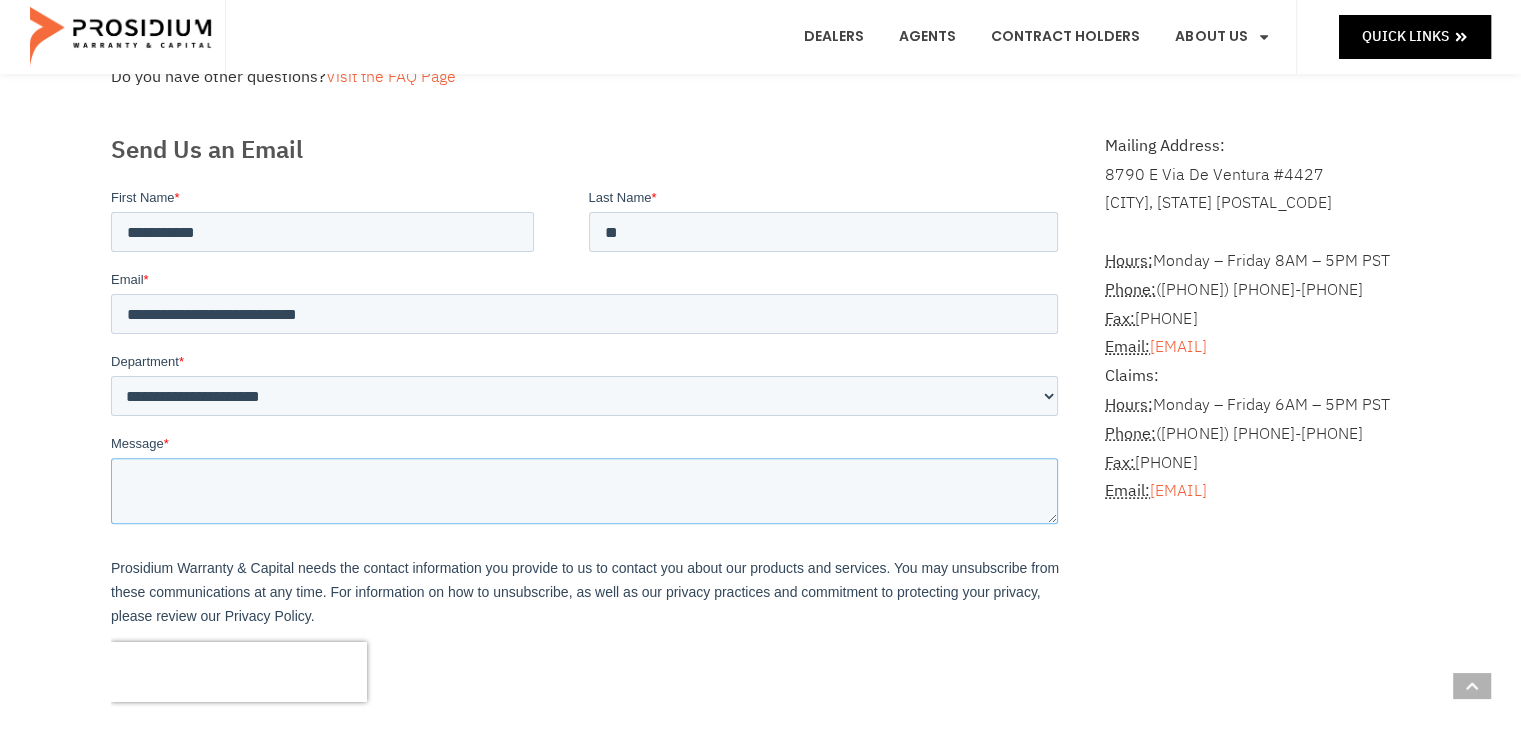 click on "Message *" at bounding box center (583, 490) 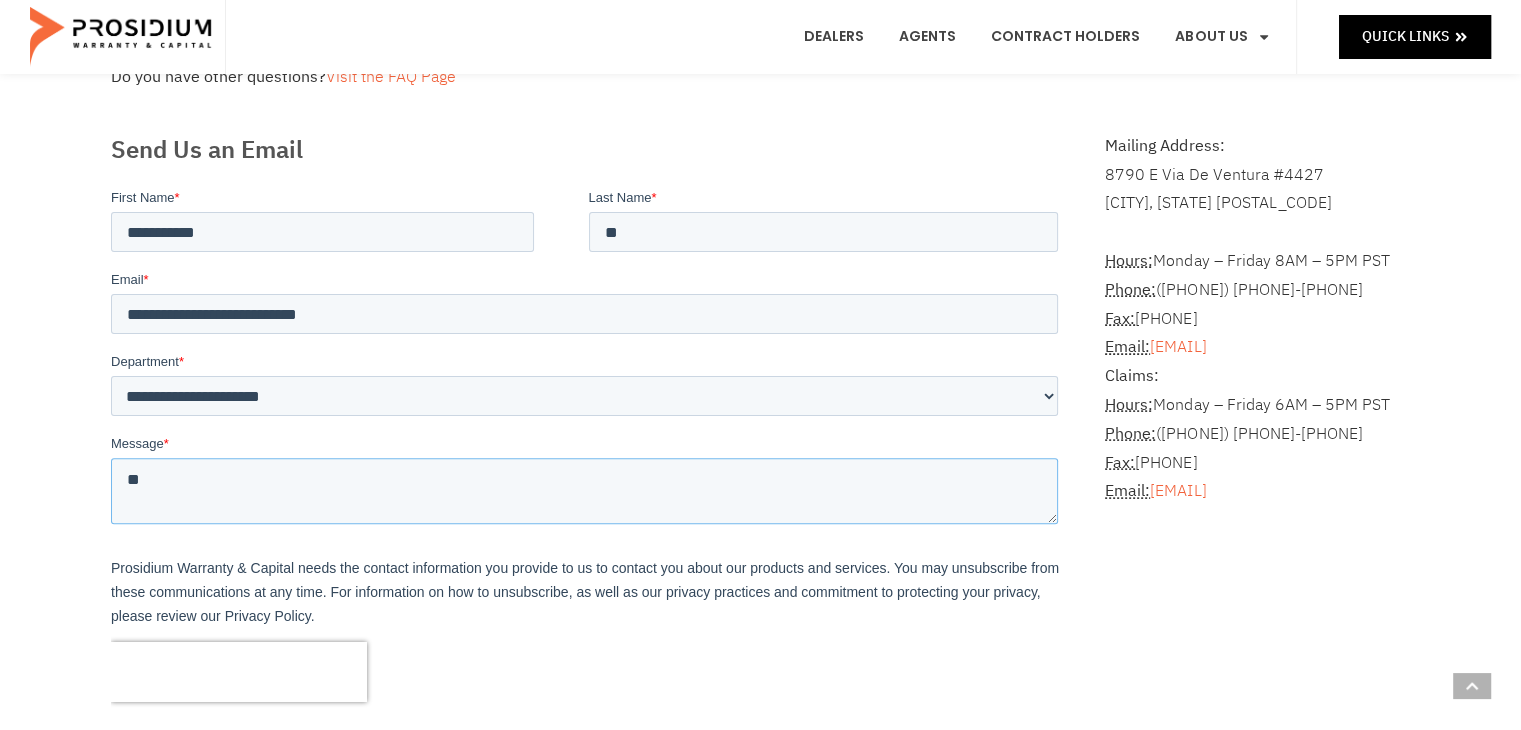 type on "*" 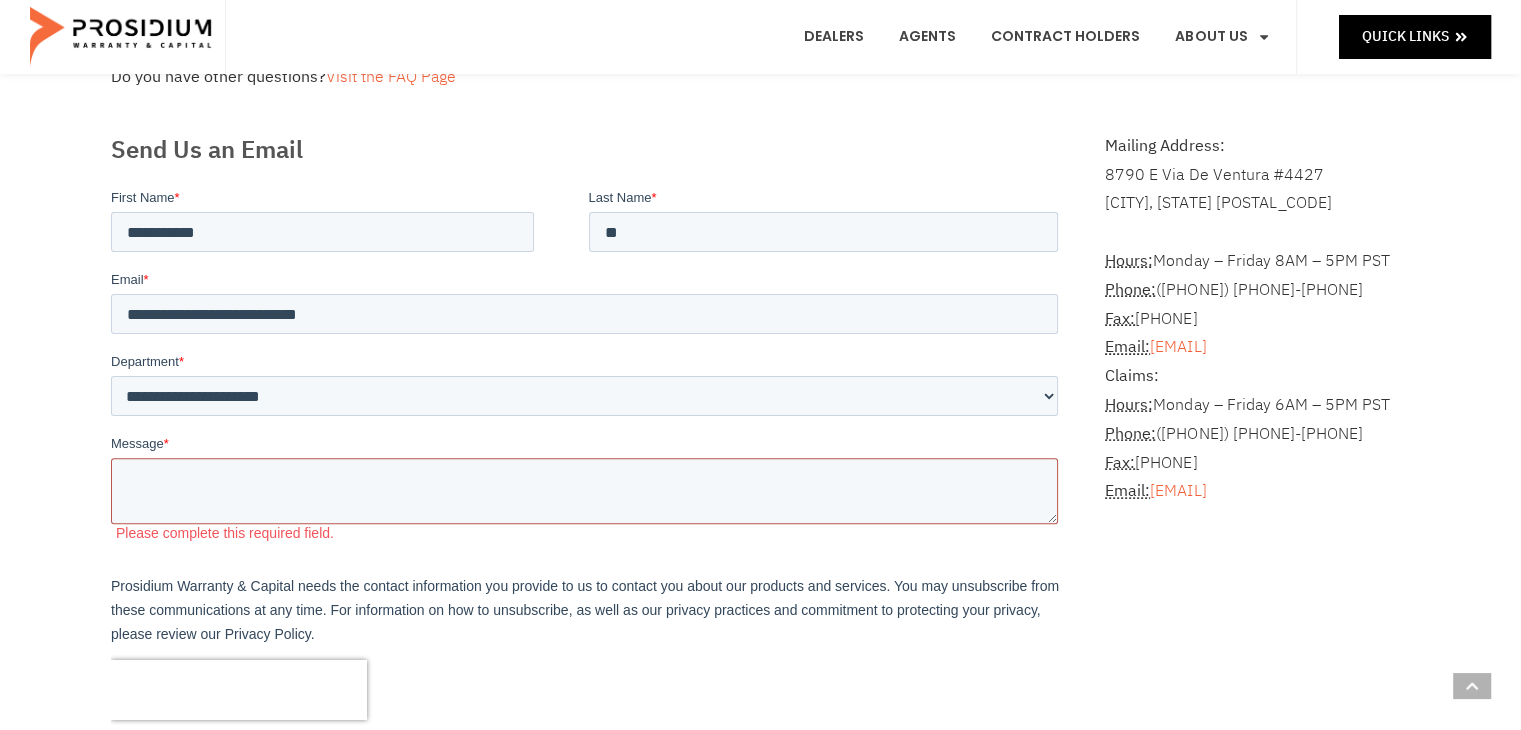 paste on "**********" 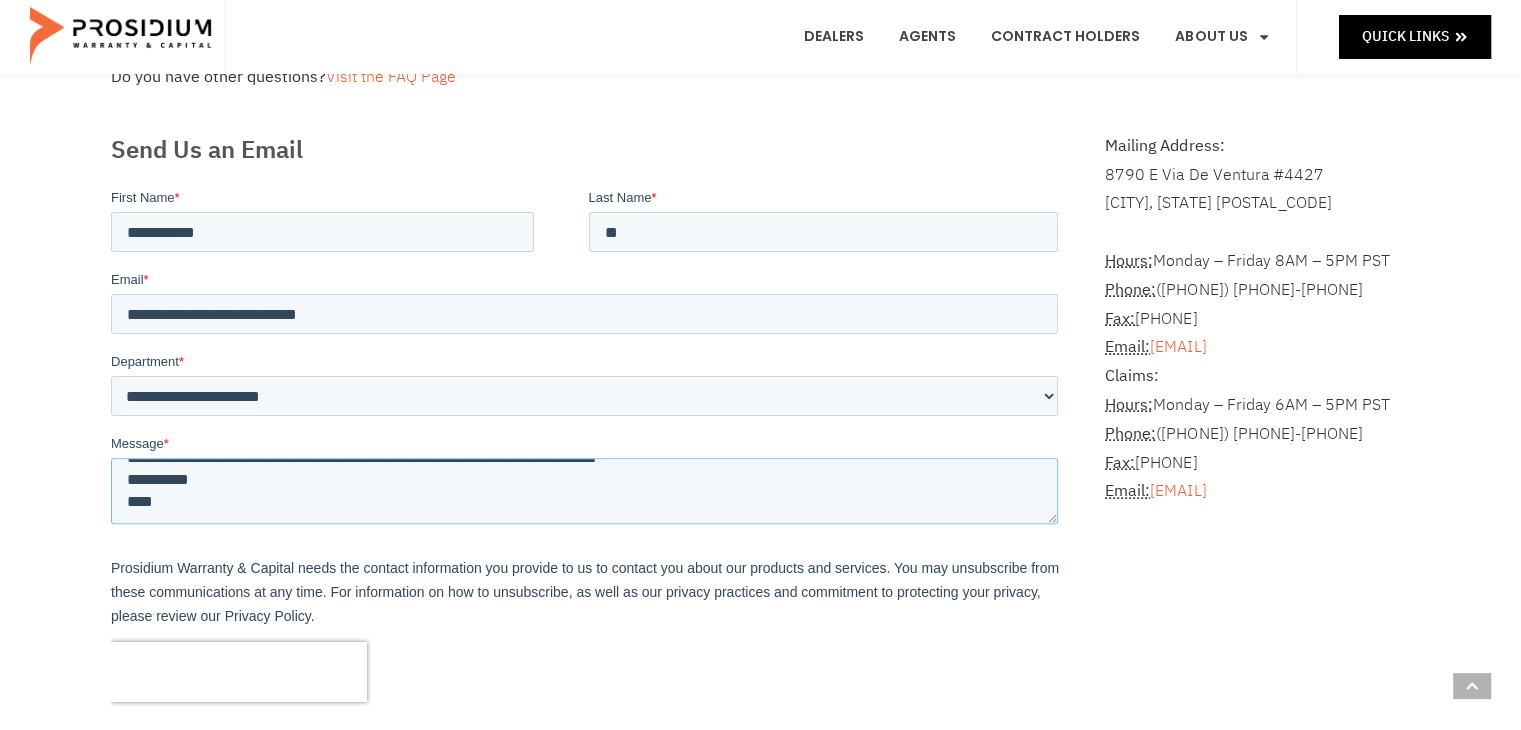 scroll, scrollTop: 0, scrollLeft: 0, axis: both 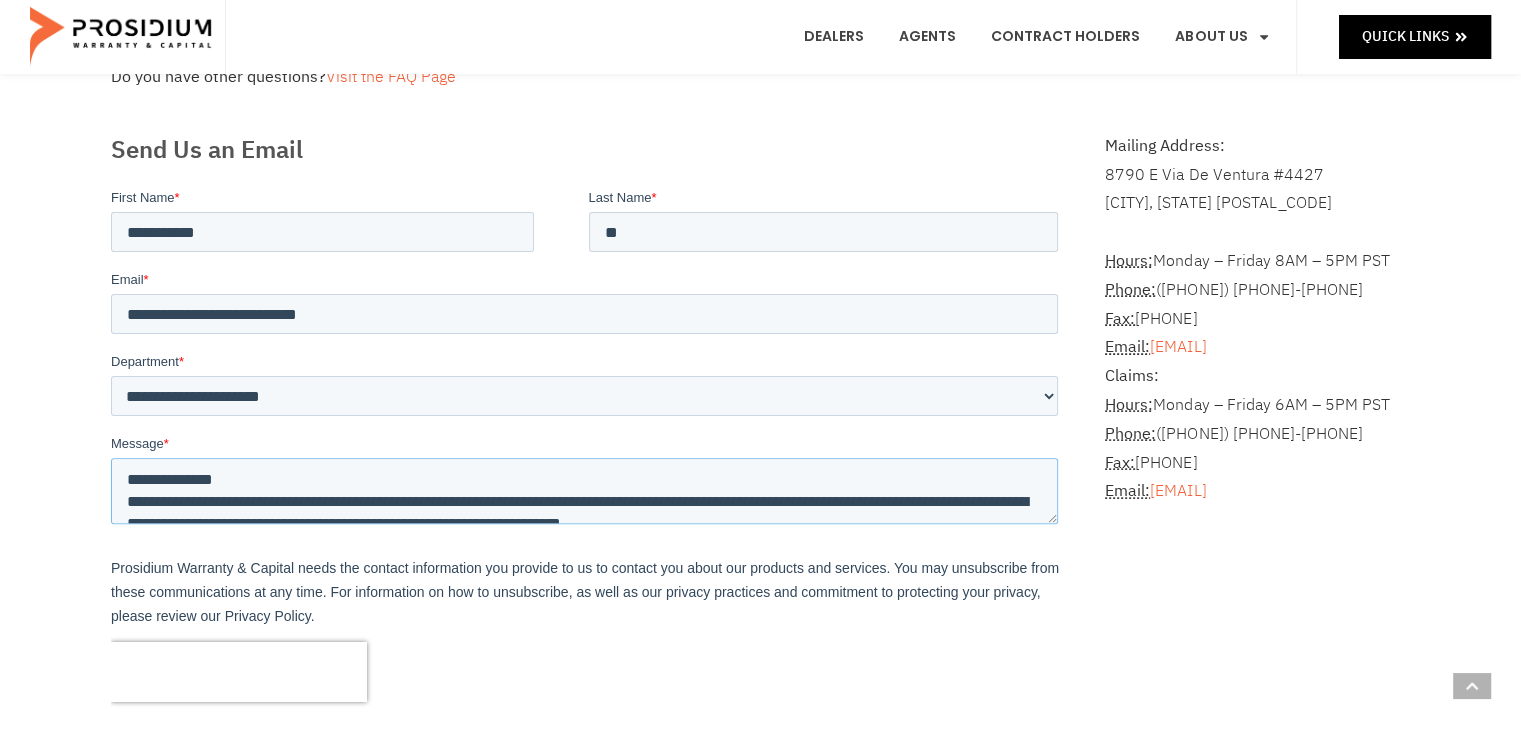 click on "**********" at bounding box center (583, 490) 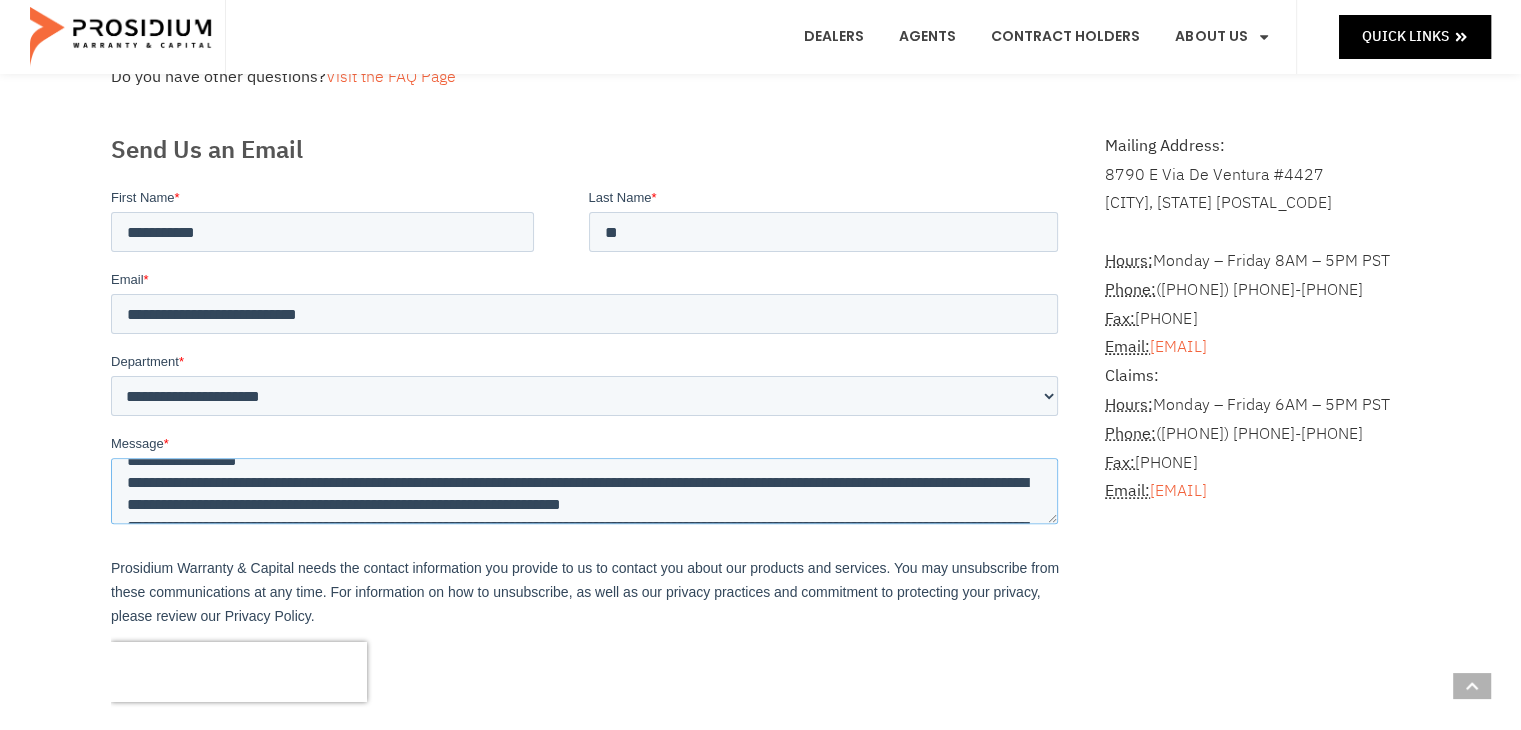 scroll, scrollTop: 20, scrollLeft: 0, axis: vertical 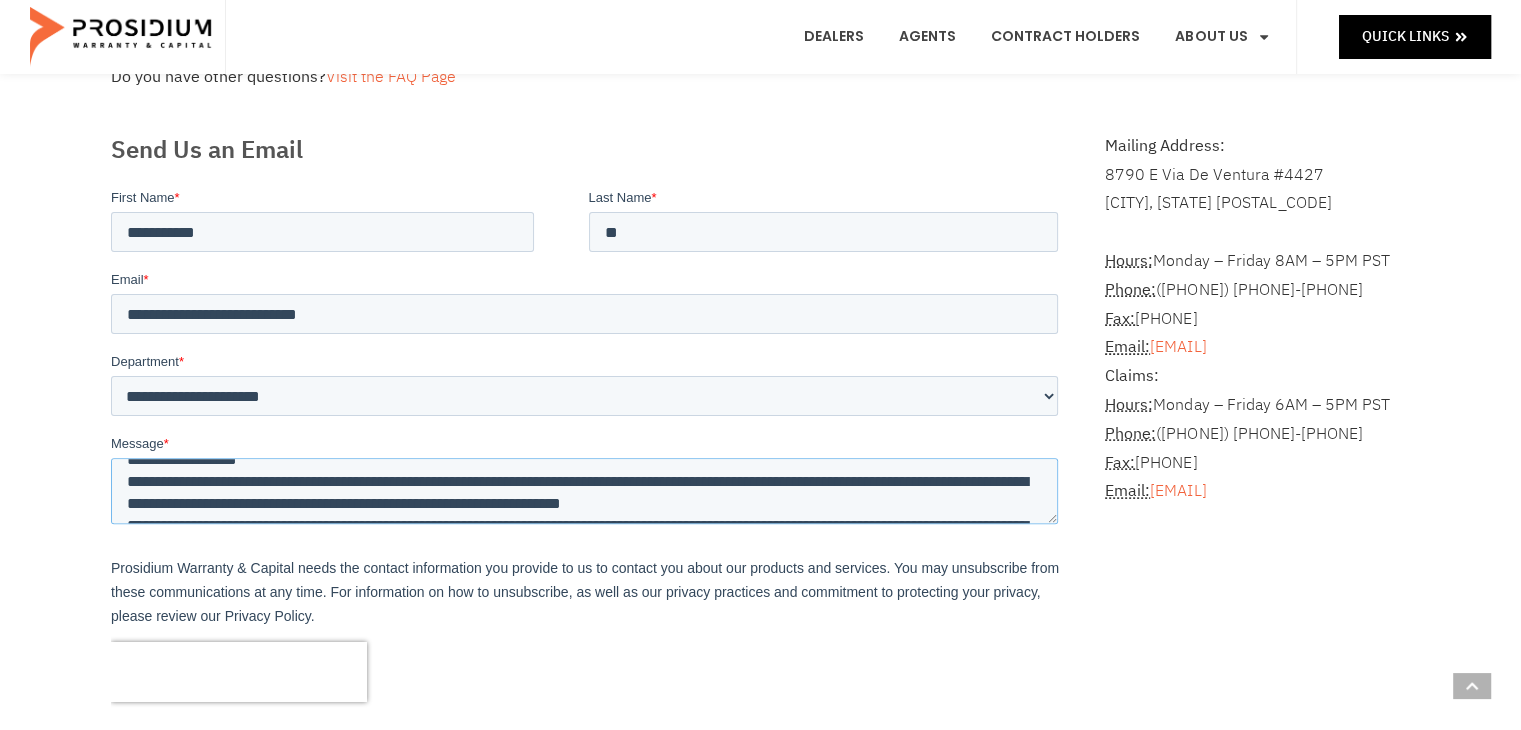 drag, startPoint x: 473, startPoint y: 502, endPoint x: 421, endPoint y: 497, distance: 52.23983 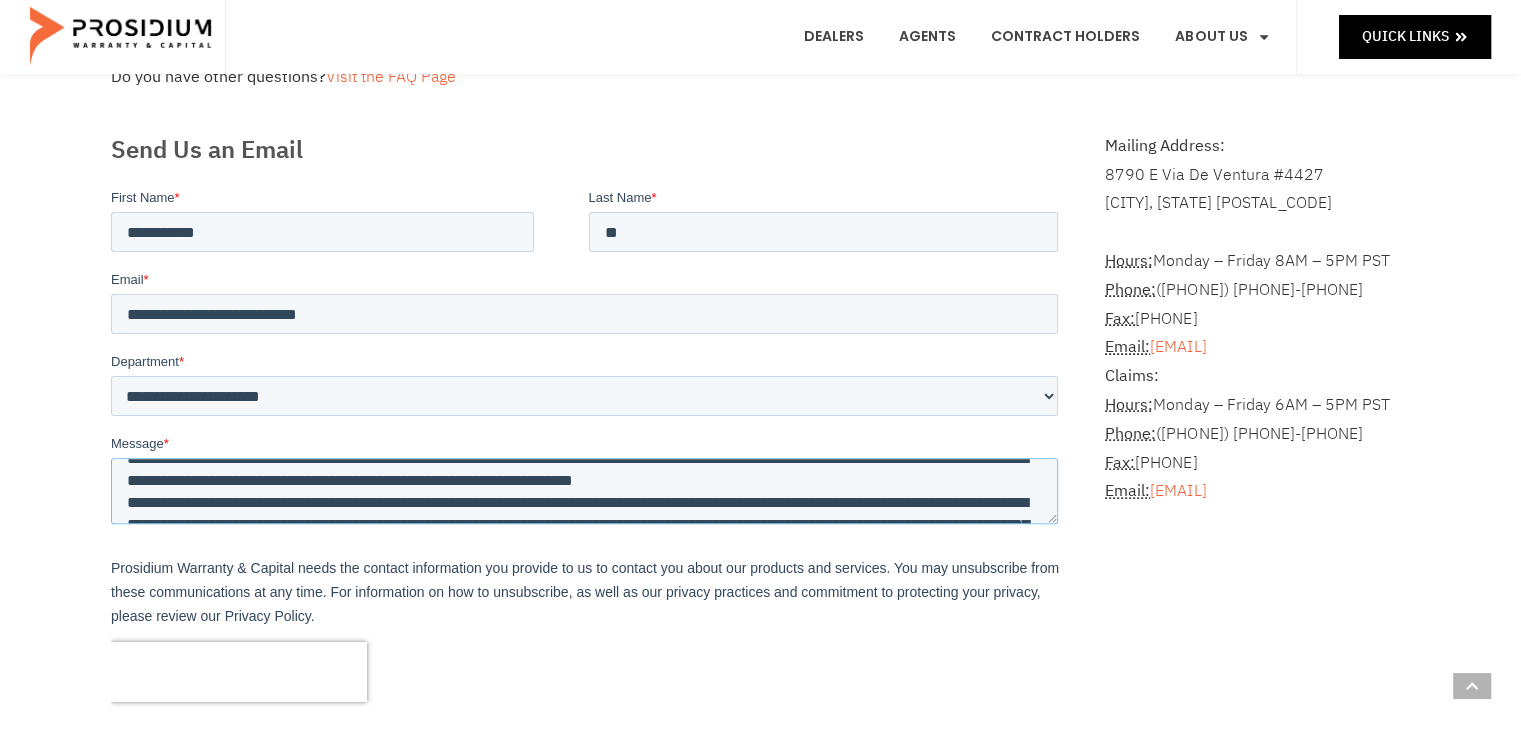 scroll, scrollTop: 48, scrollLeft: 0, axis: vertical 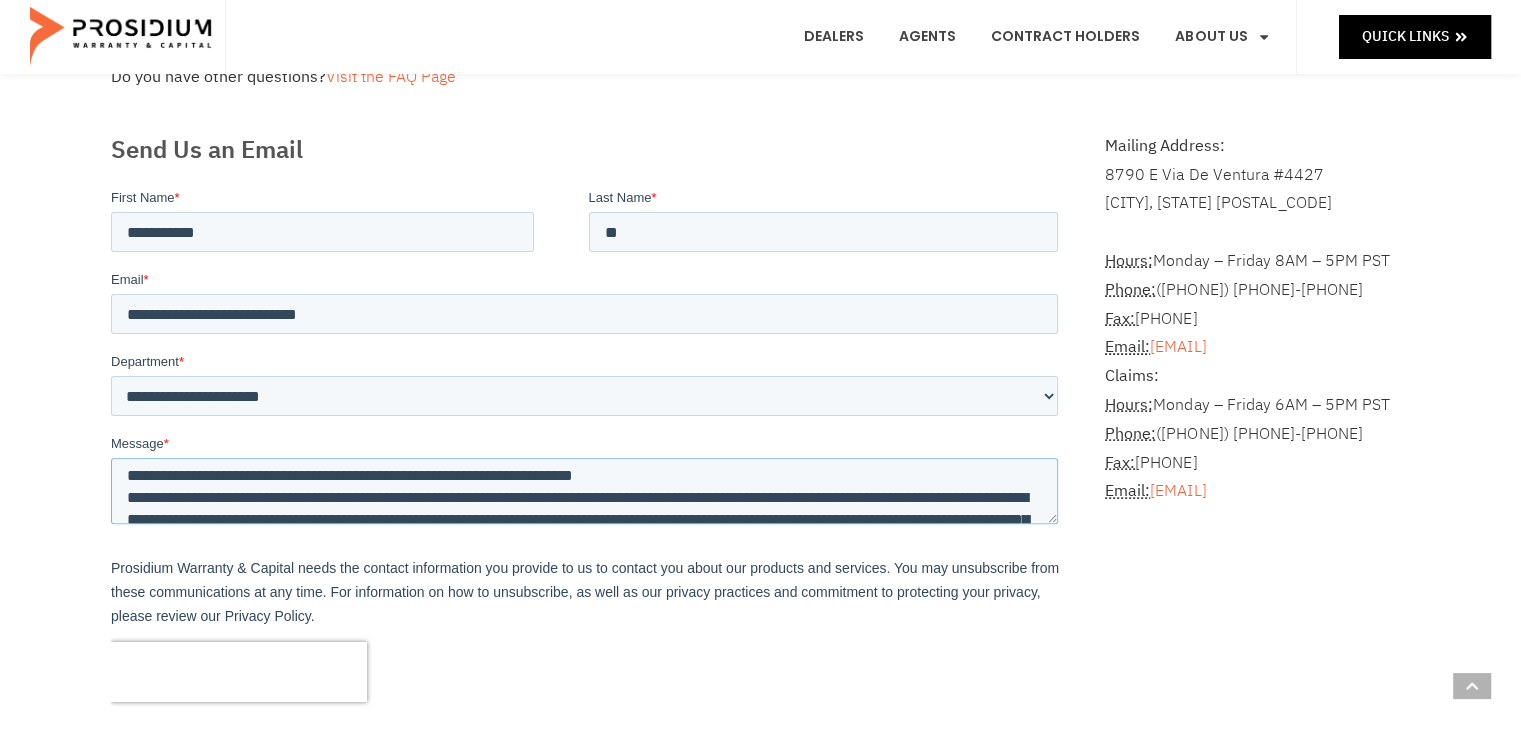 click on "**********" at bounding box center (583, 490) 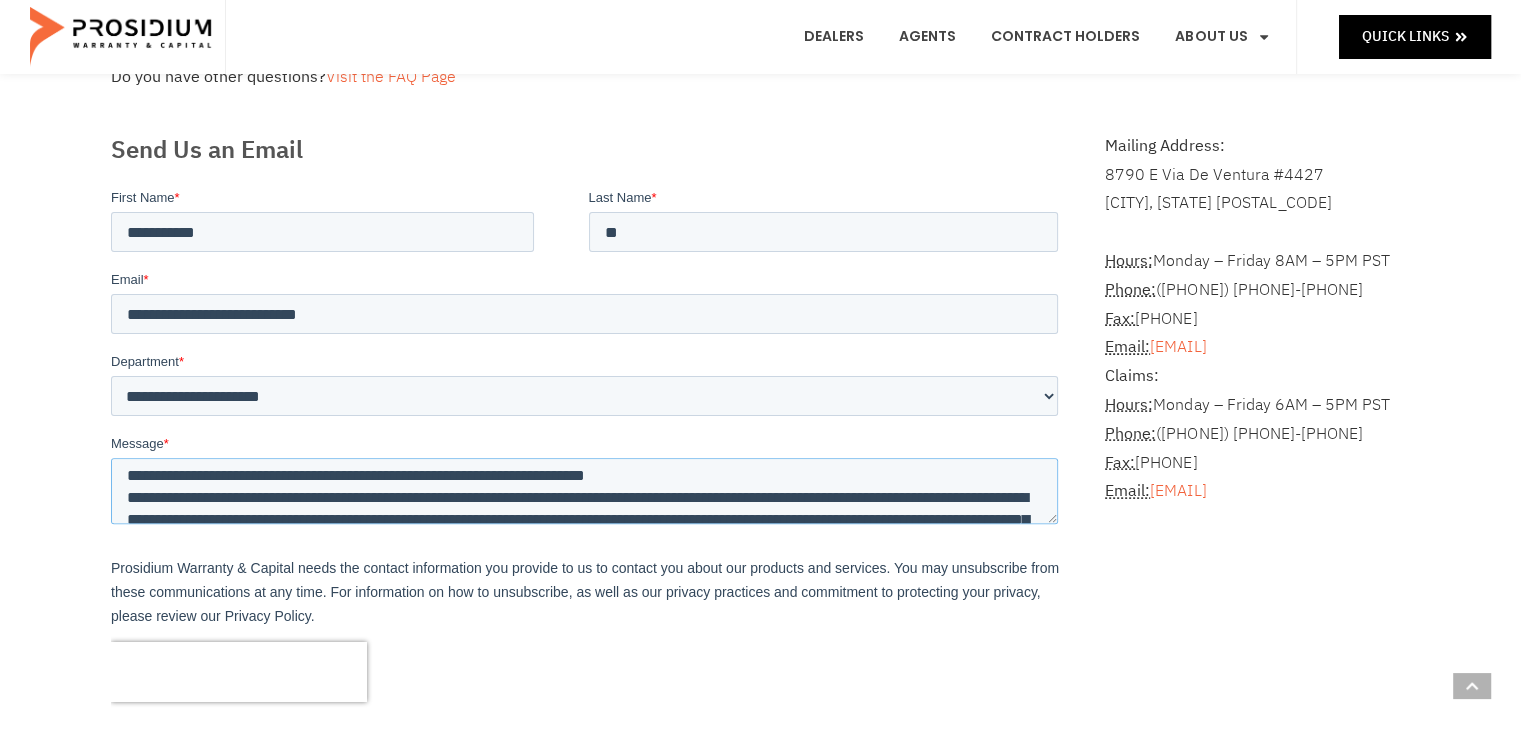 scroll, scrollTop: 36, scrollLeft: 0, axis: vertical 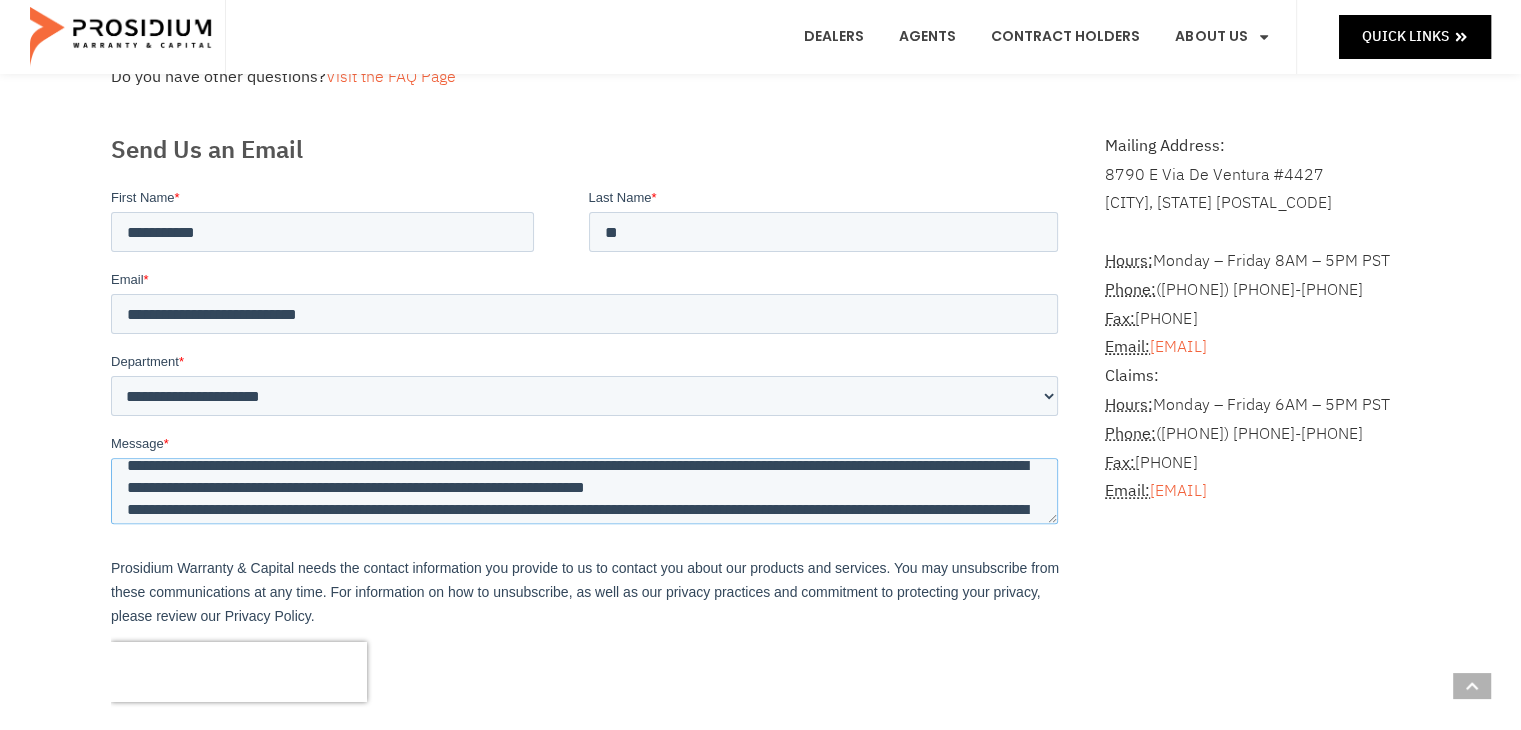 click on "**********" at bounding box center [583, 490] 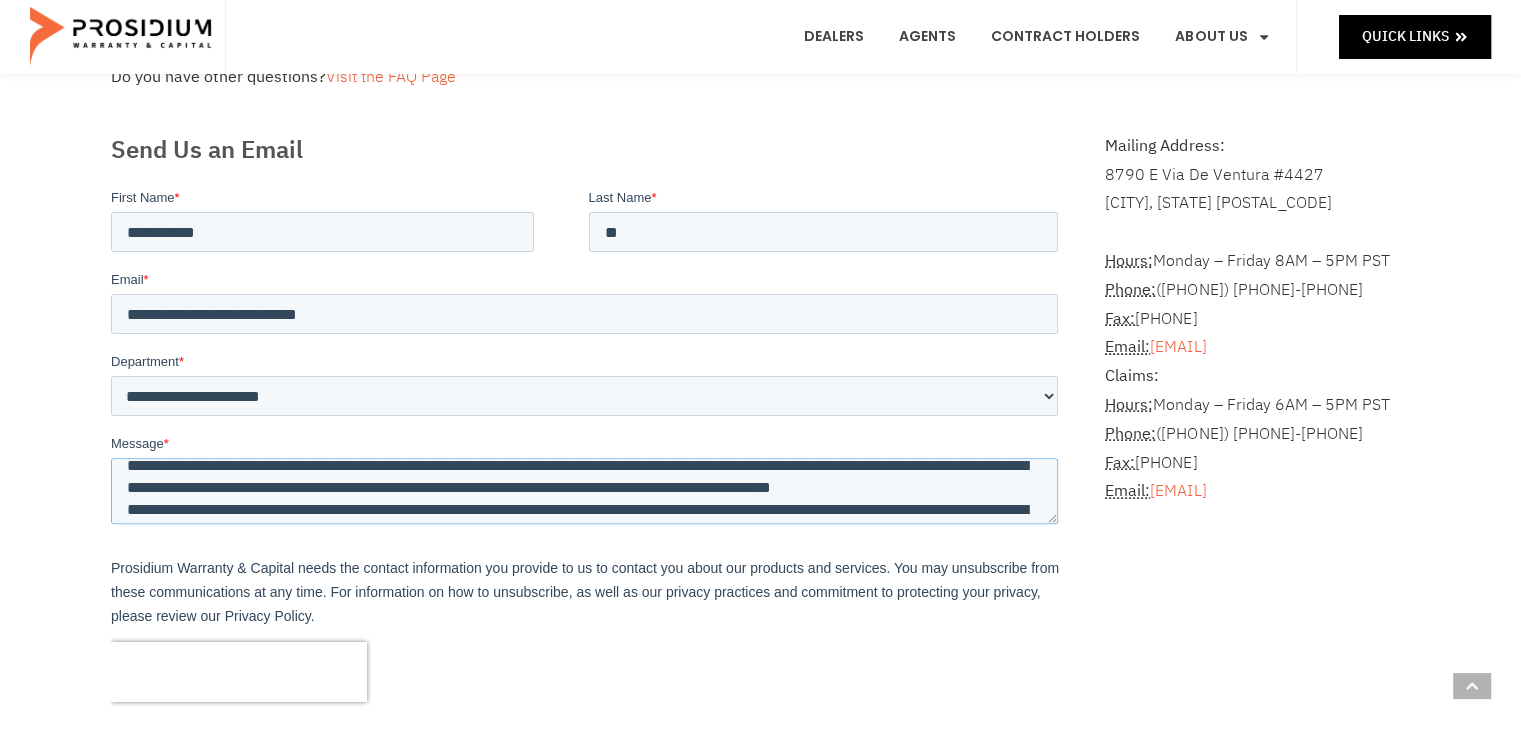 click on "**********" at bounding box center (583, 490) 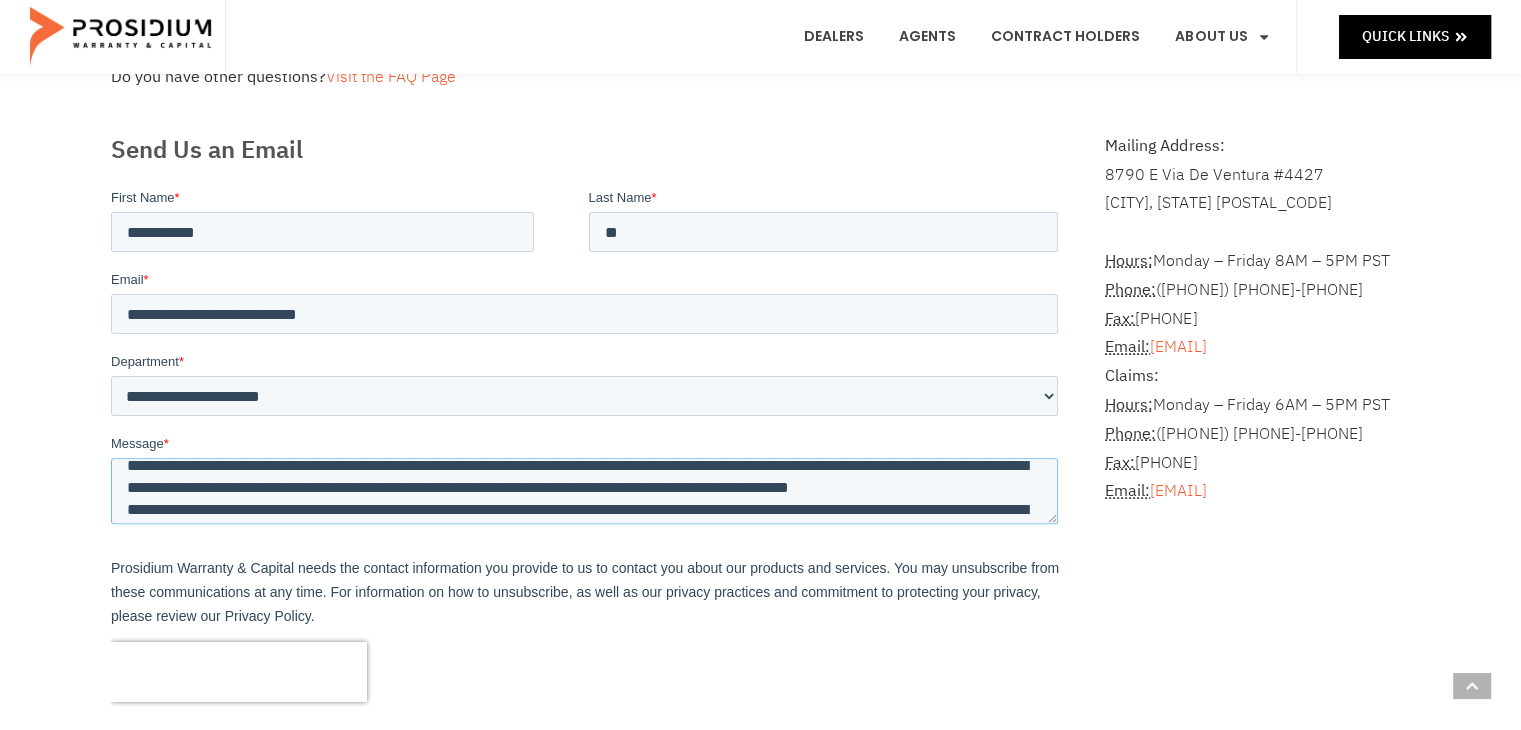 click on "**********" at bounding box center [583, 490] 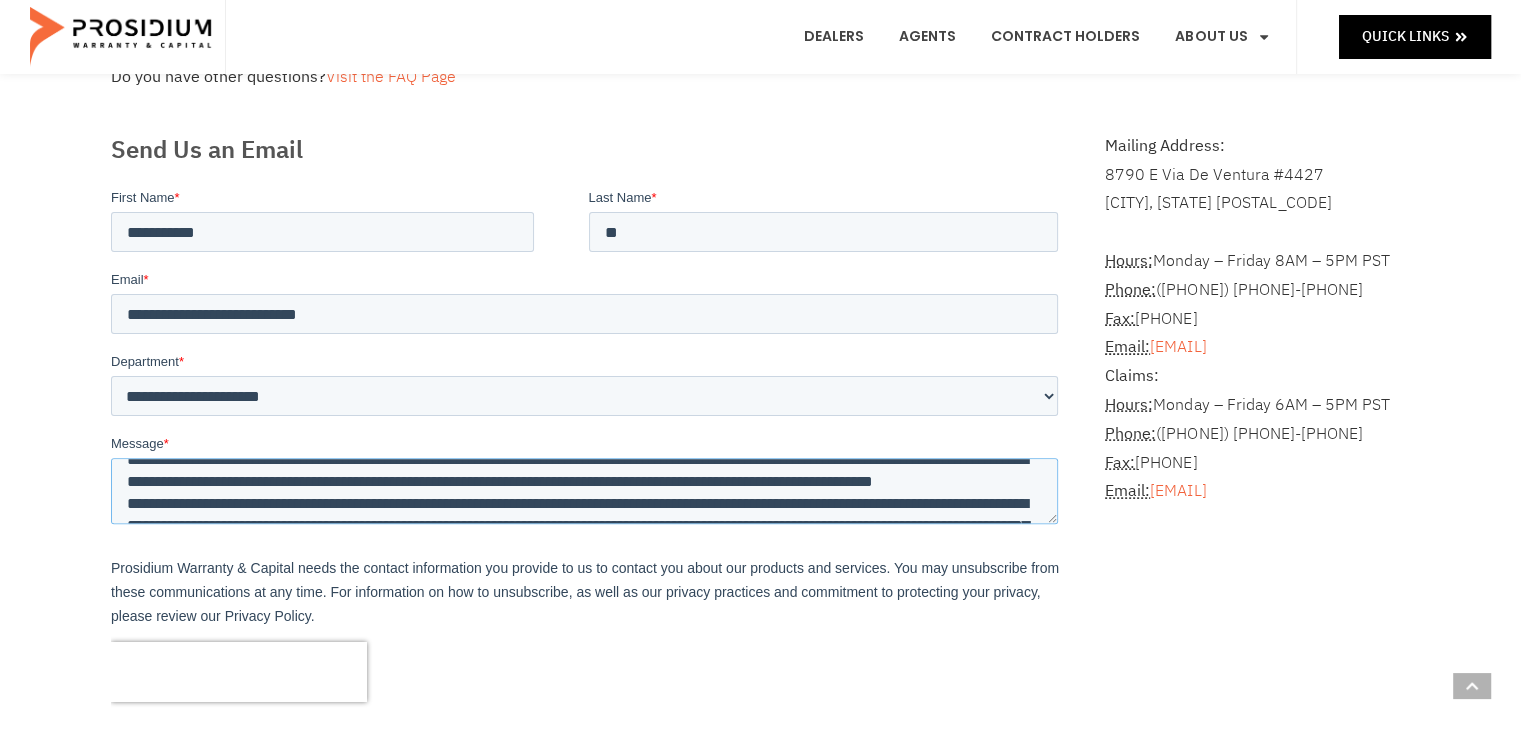 scroll, scrollTop: 40, scrollLeft: 0, axis: vertical 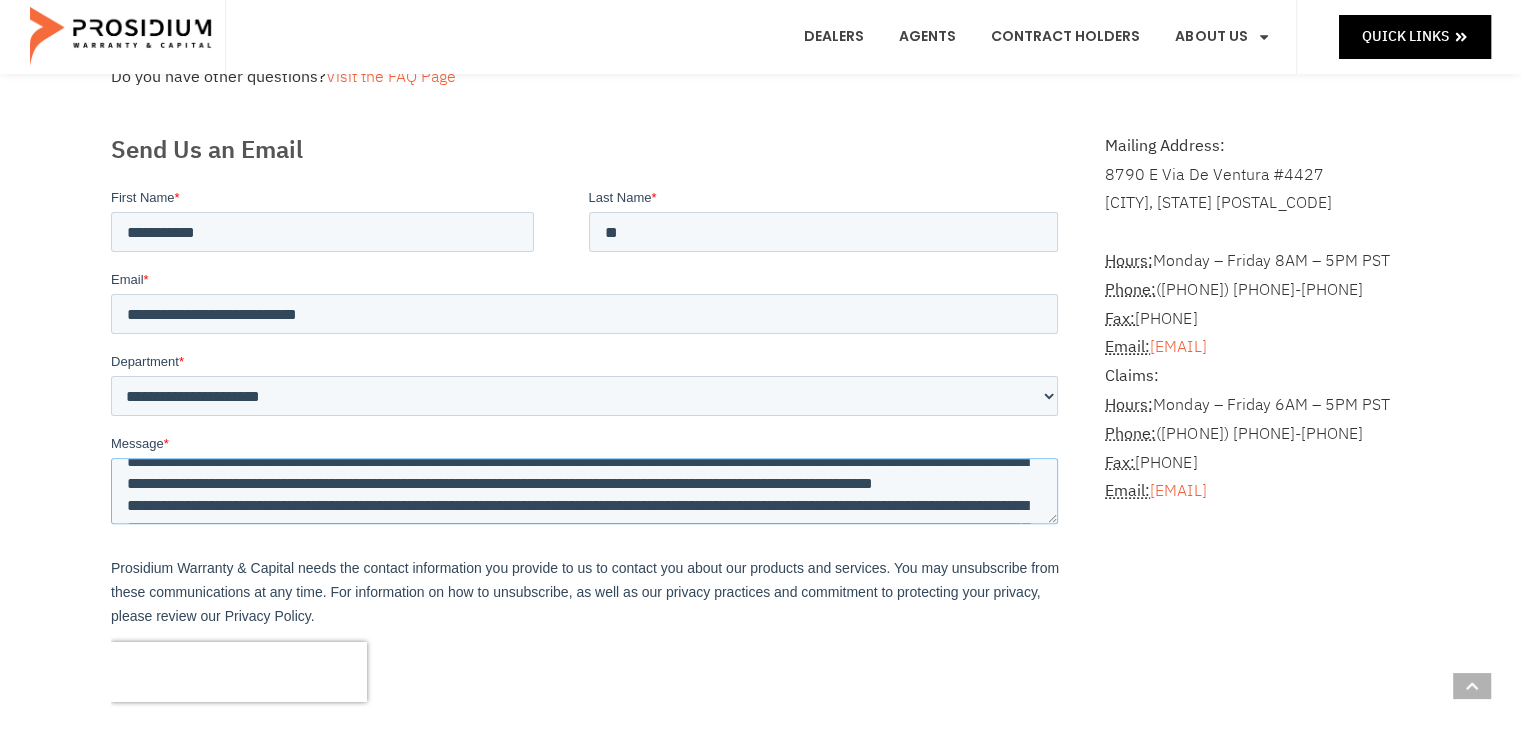 click on "**********" at bounding box center (583, 490) 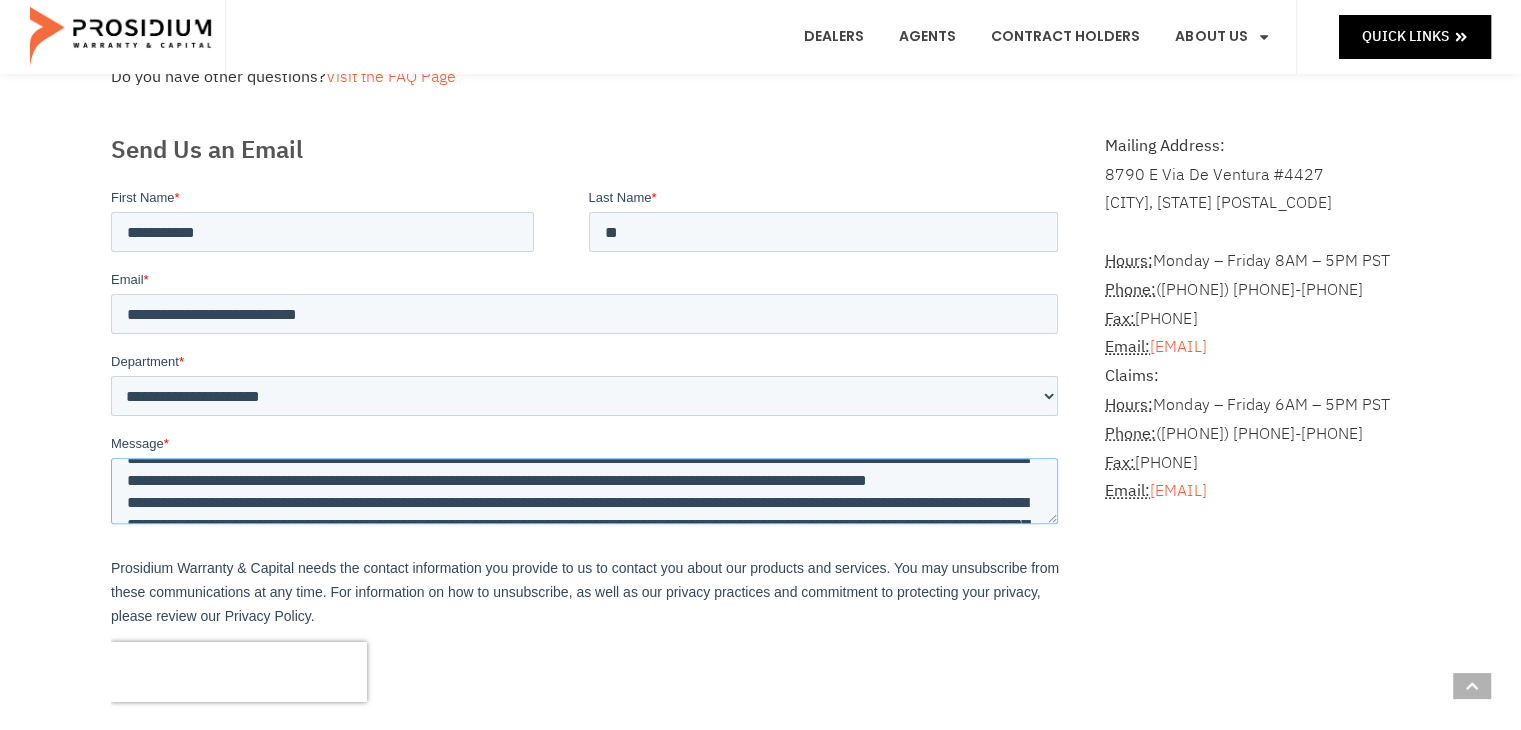 scroll, scrollTop: 40, scrollLeft: 0, axis: vertical 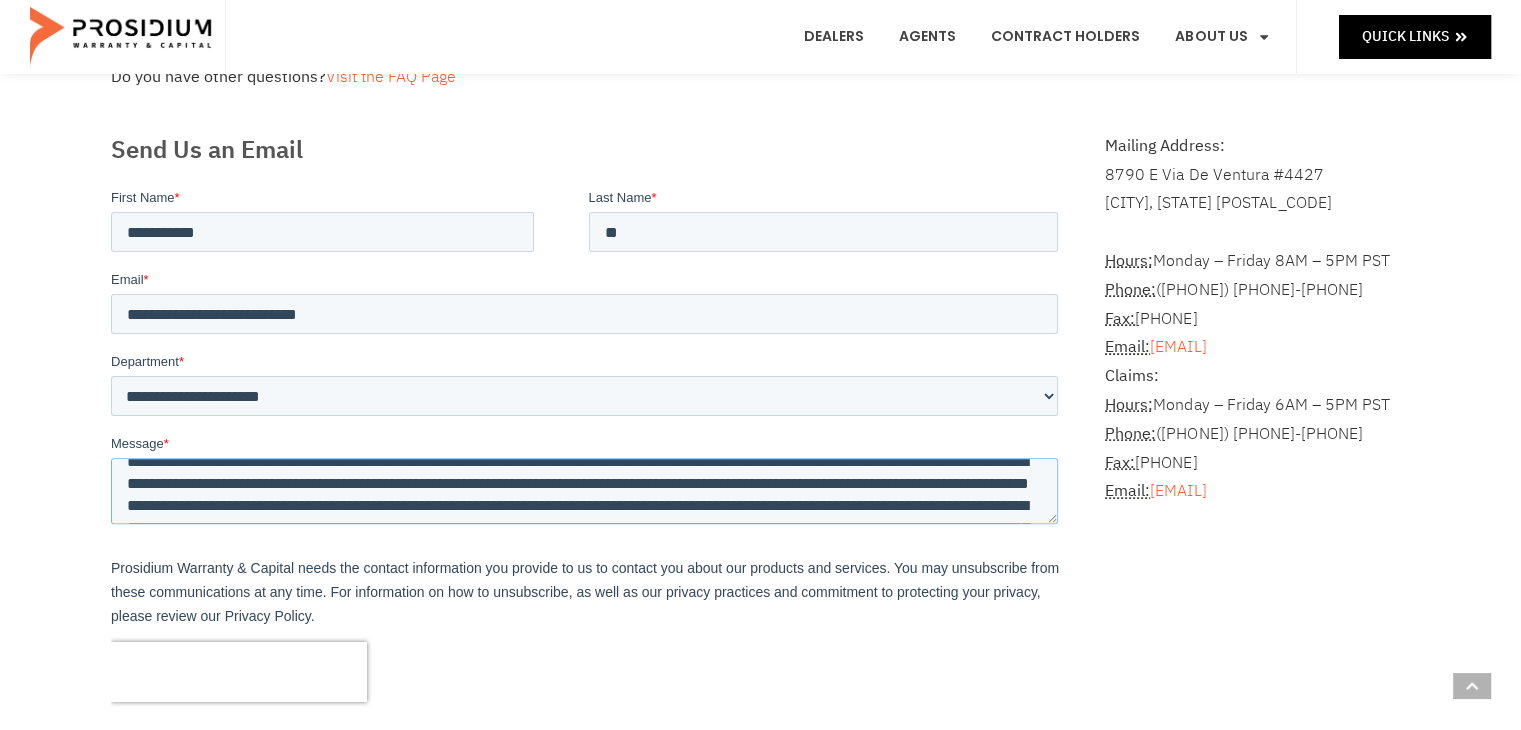 click on "**********" at bounding box center (583, 490) 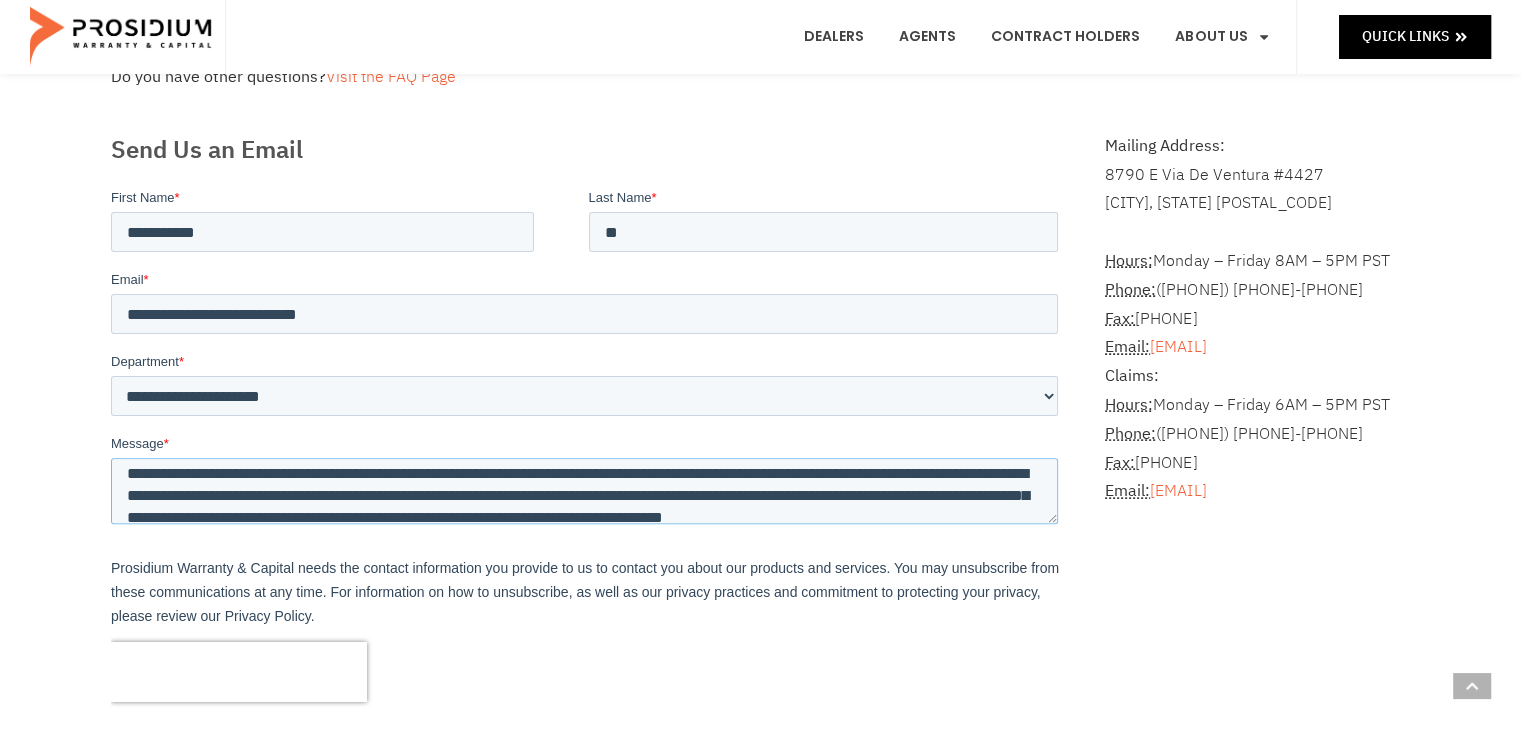 scroll, scrollTop: 76, scrollLeft: 0, axis: vertical 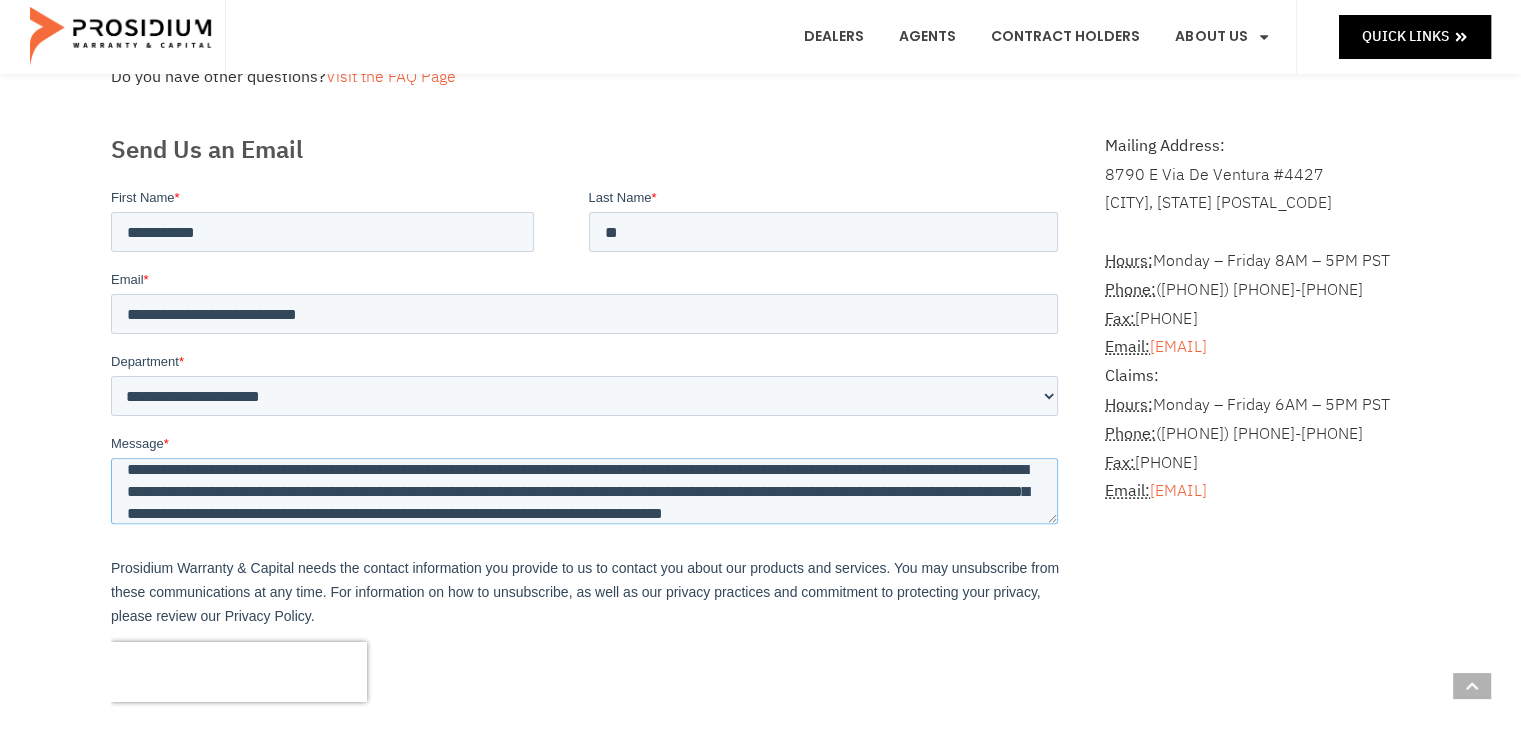 click on "**********" at bounding box center [583, 490] 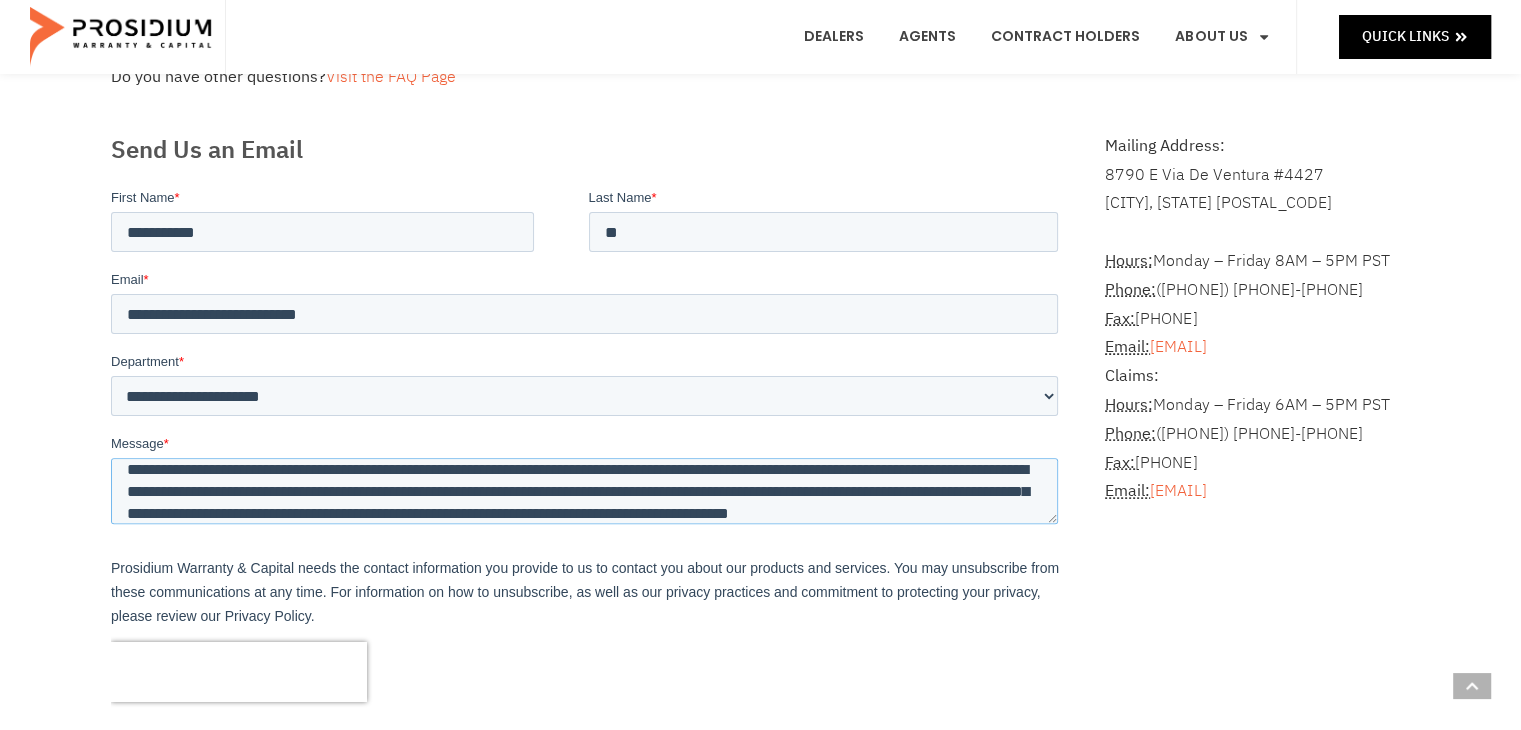 click on "**********" at bounding box center (583, 490) 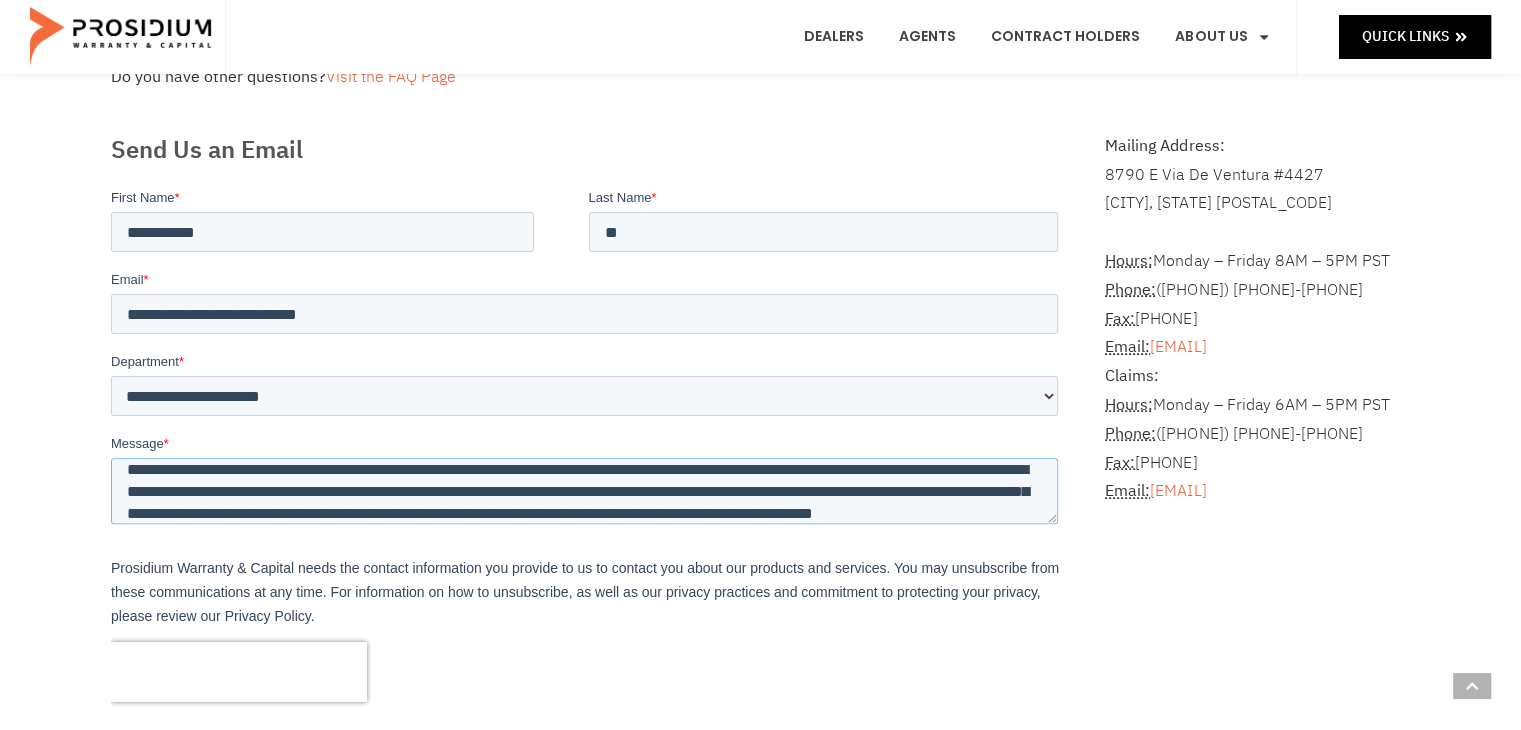 click on "**********" at bounding box center (583, 490) 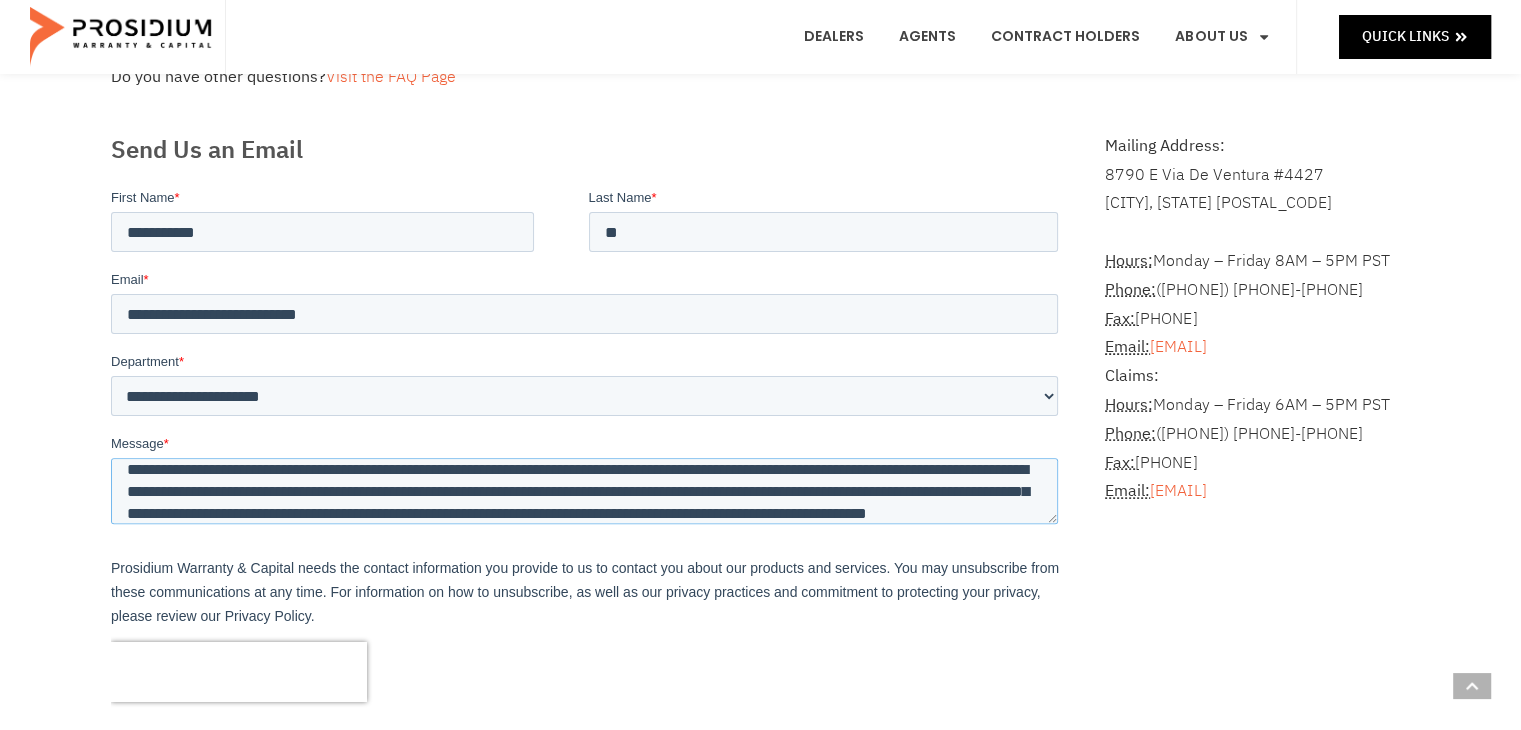click on "**********" at bounding box center (583, 490) 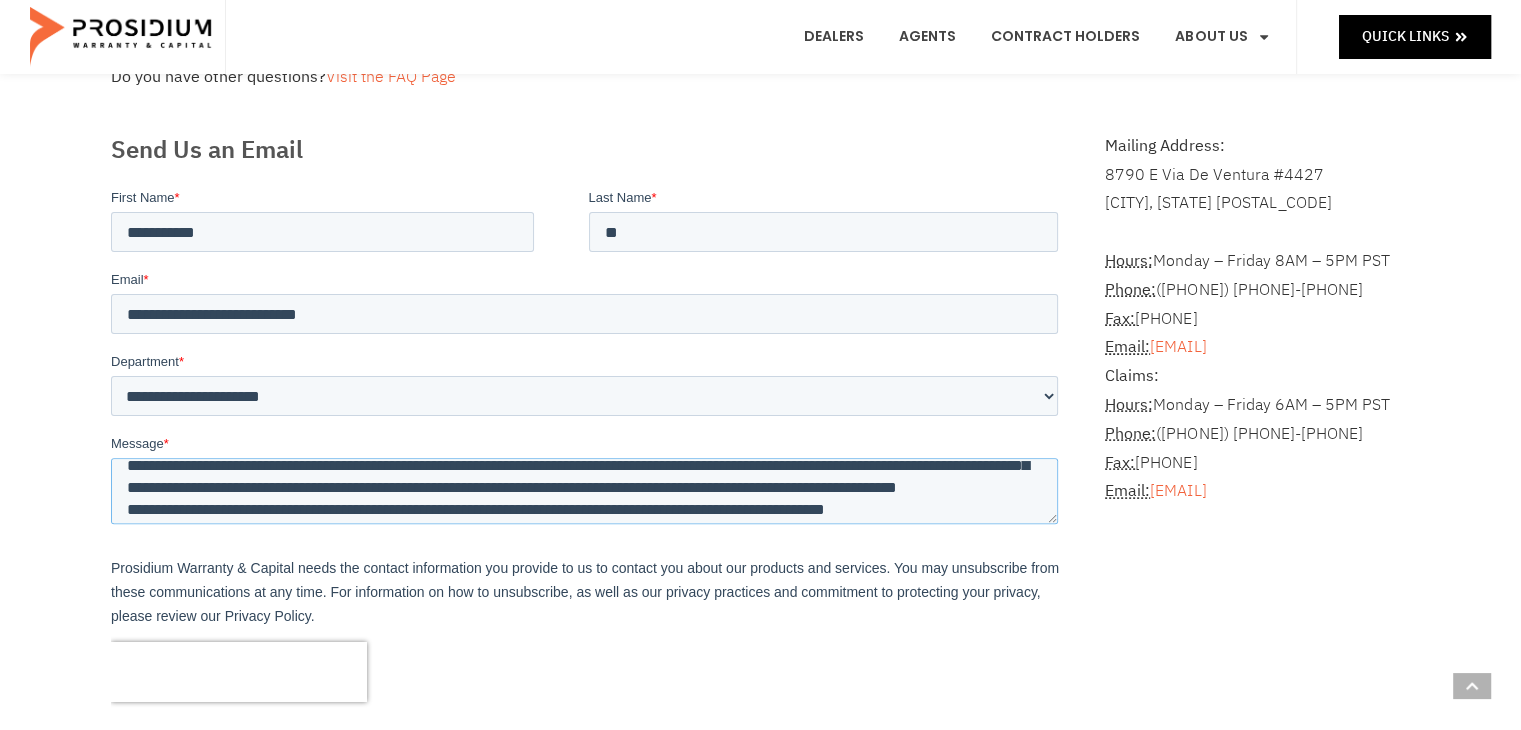 scroll, scrollTop: 104, scrollLeft: 0, axis: vertical 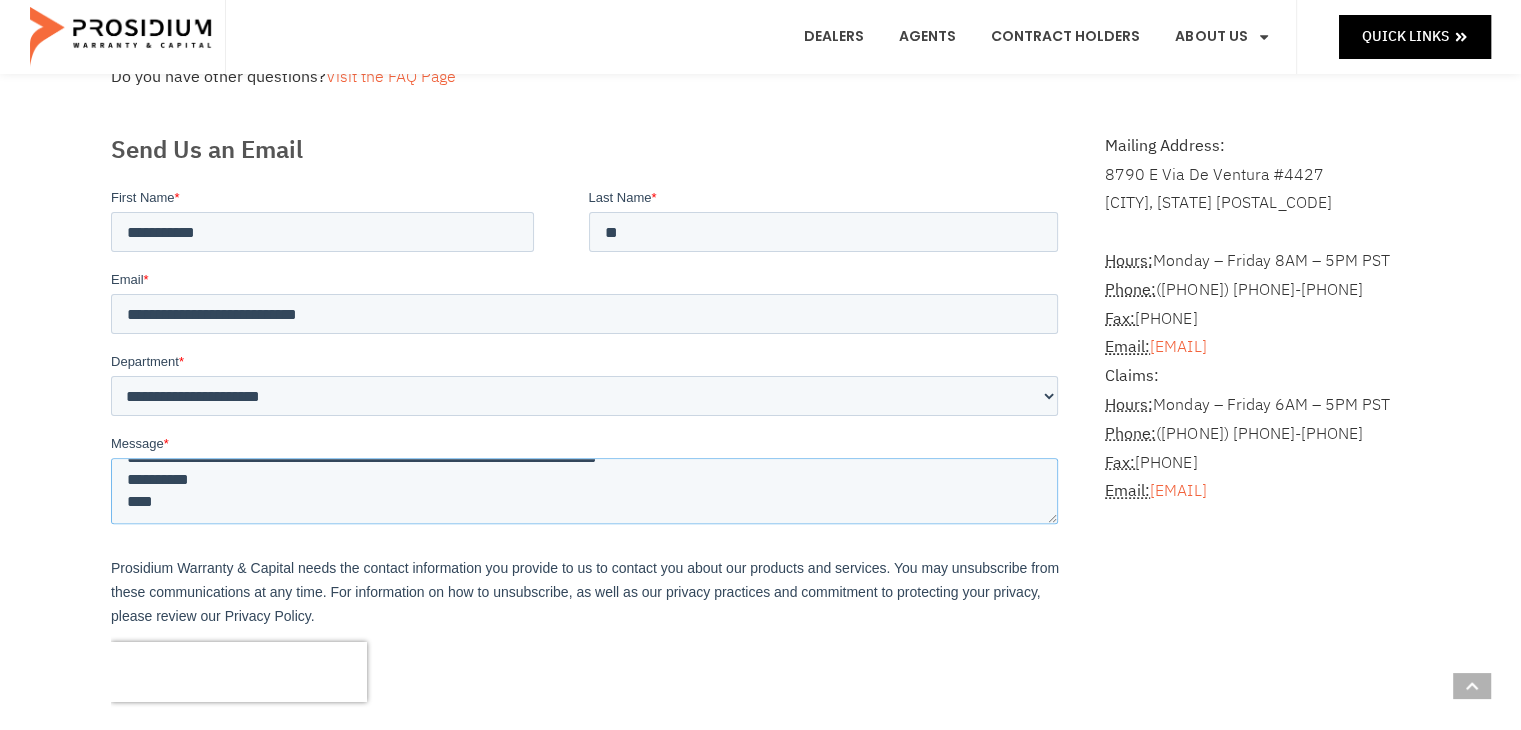 drag, startPoint x: 333, startPoint y: 482, endPoint x: 197, endPoint y: 480, distance: 136.01471 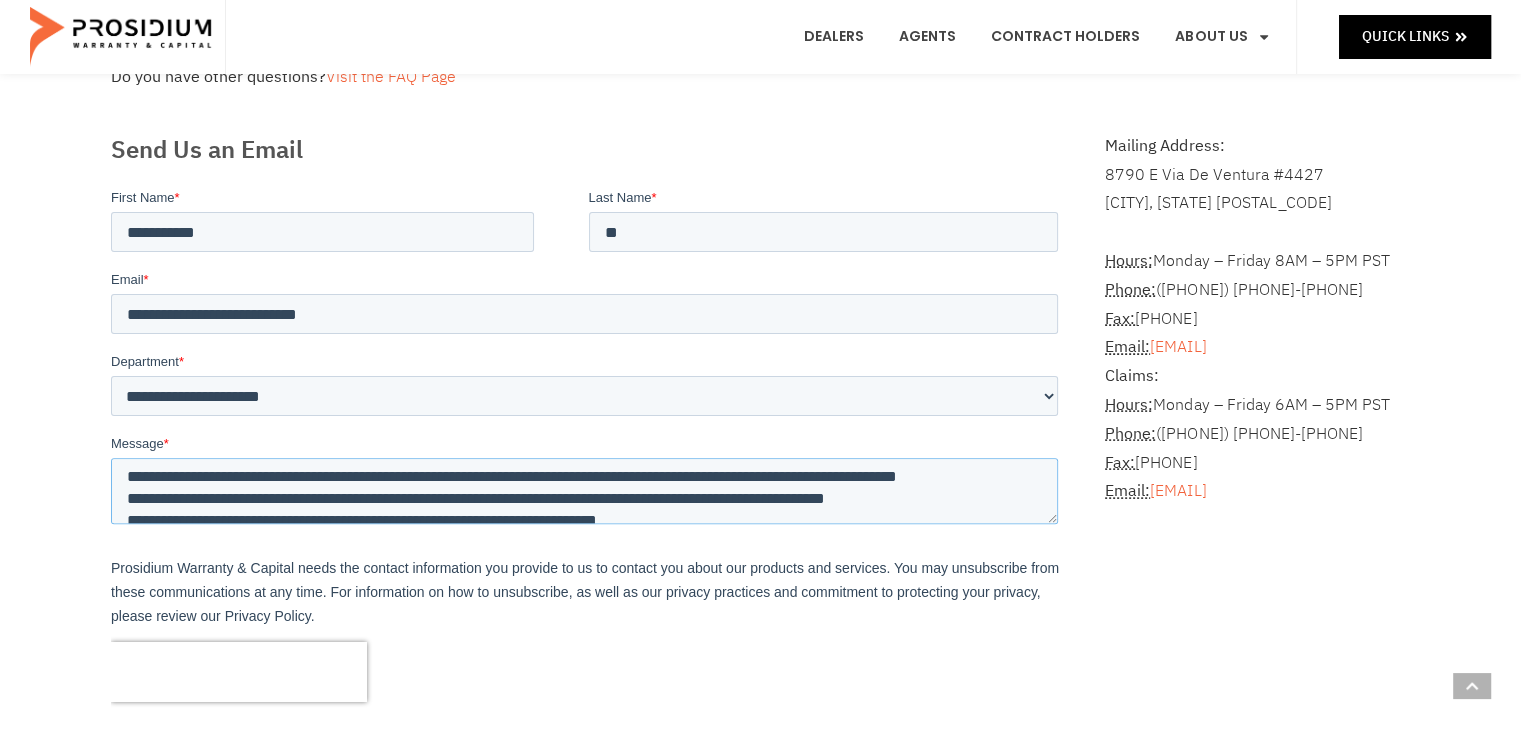 scroll, scrollTop: 112, scrollLeft: 0, axis: vertical 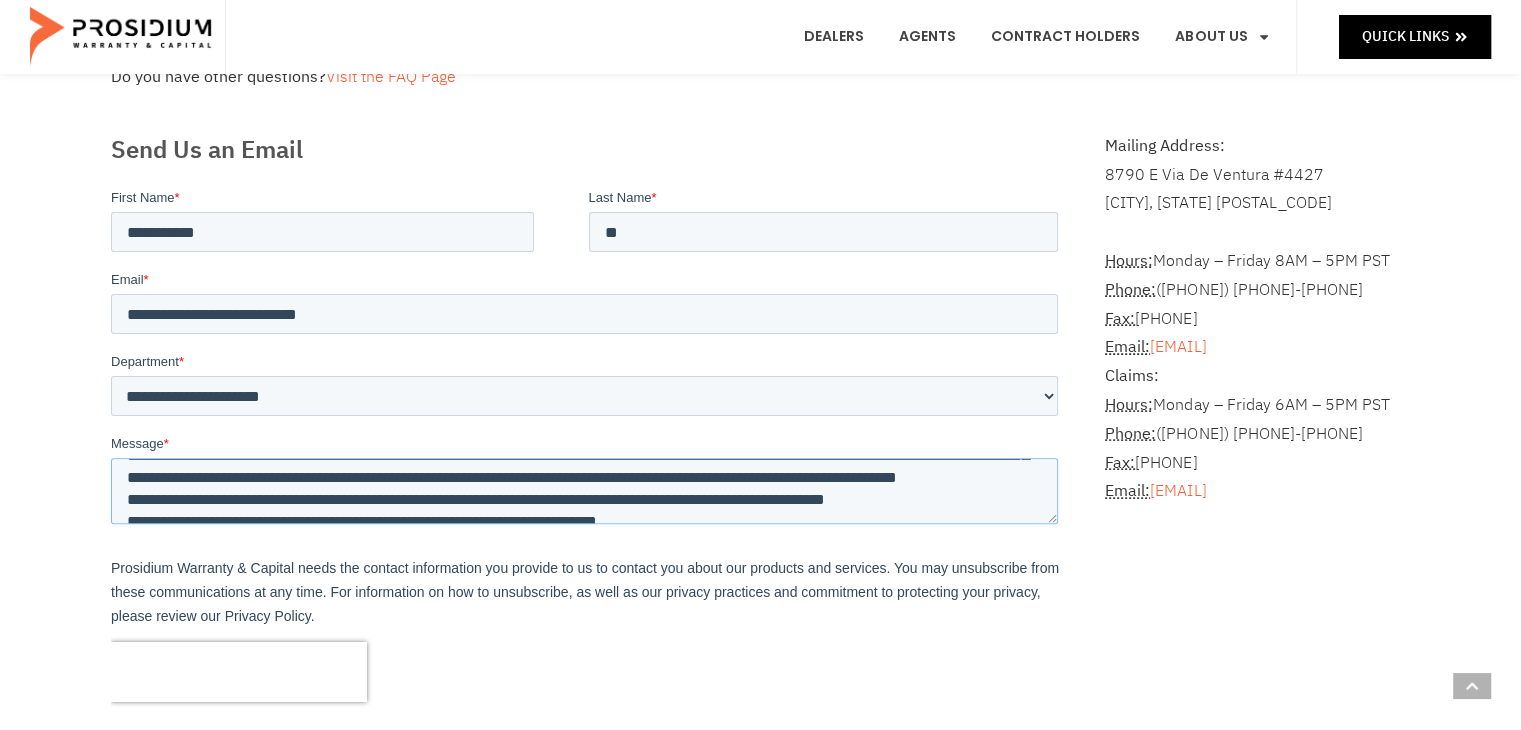 click on "**********" at bounding box center [583, 490] 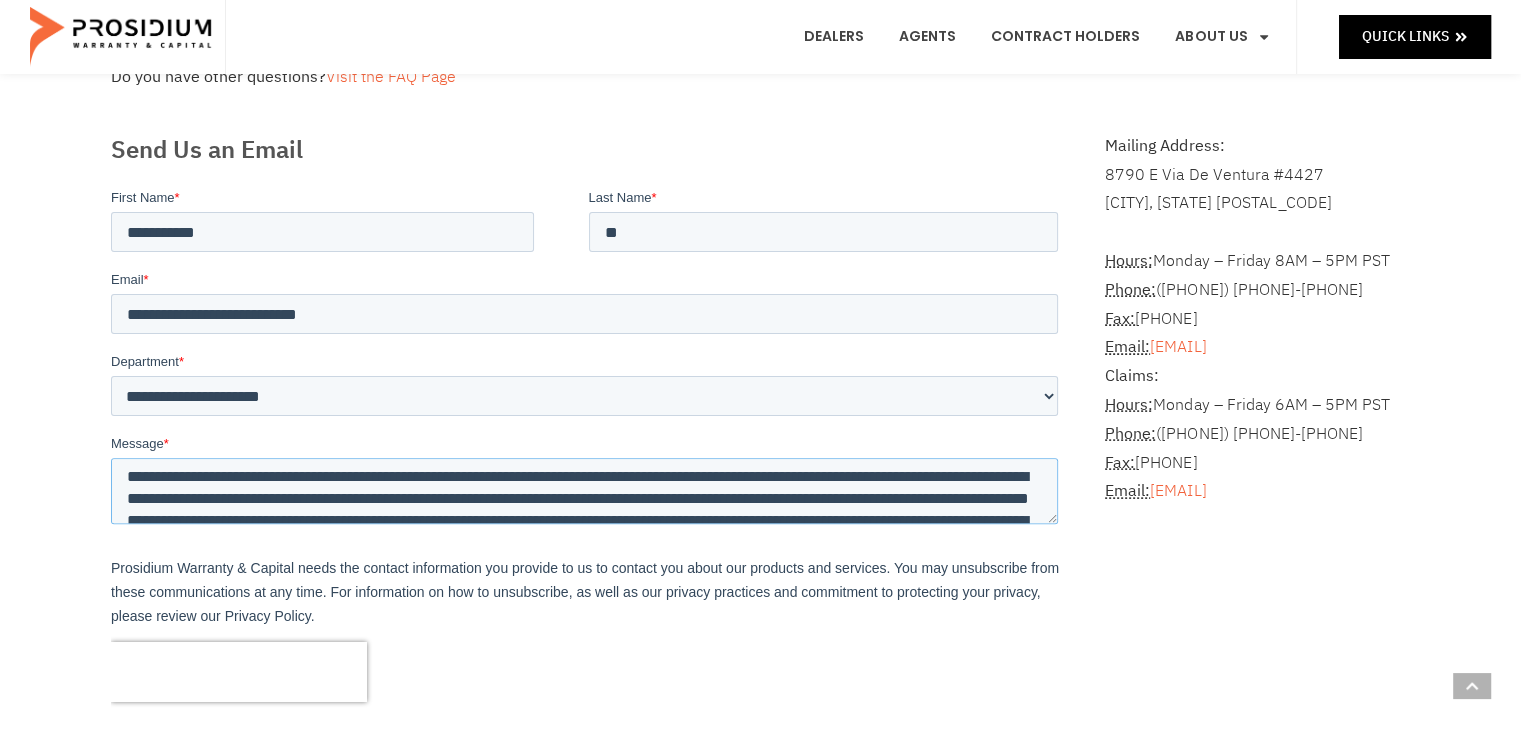 scroll, scrollTop: 0, scrollLeft: 0, axis: both 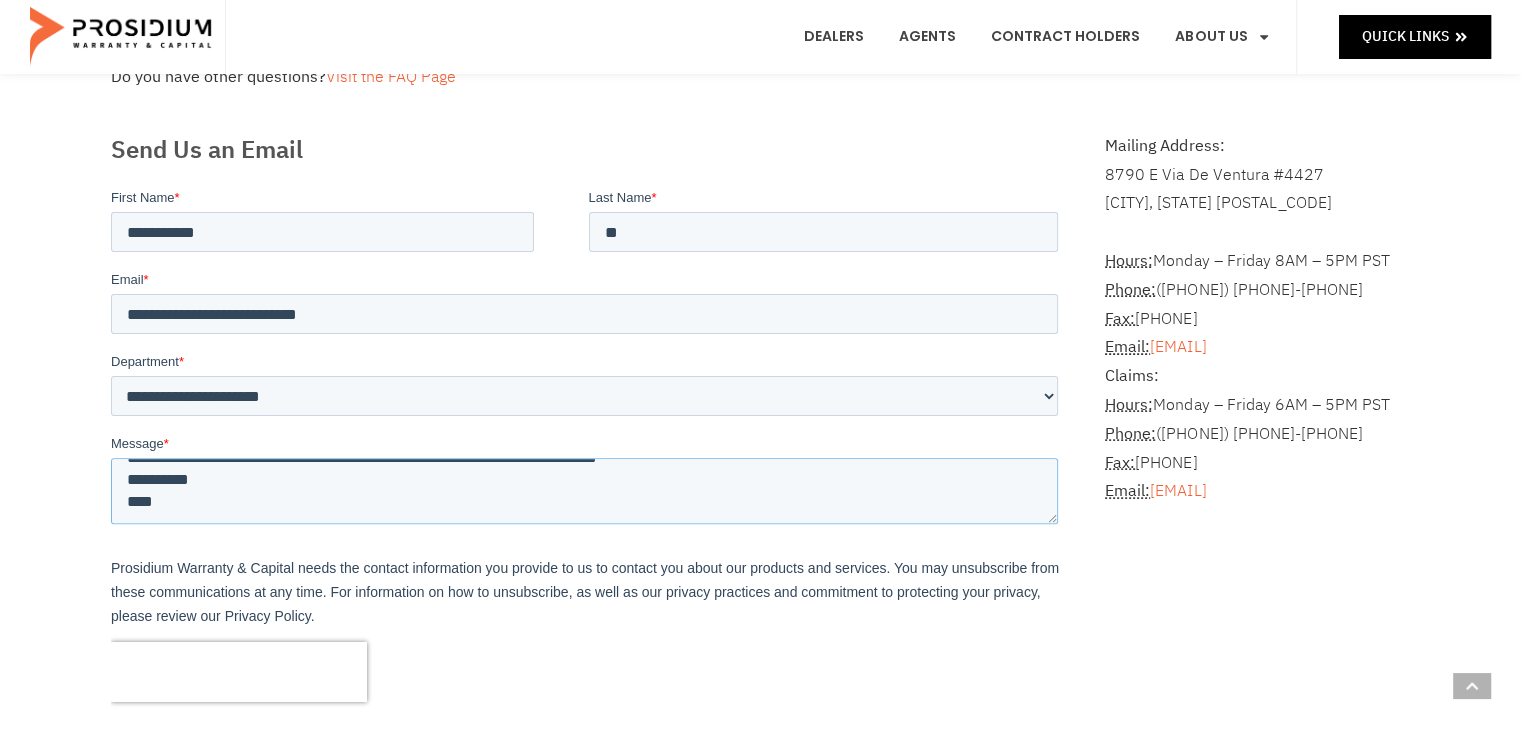 drag, startPoint x: 336, startPoint y: 474, endPoint x: 195, endPoint y: 498, distance: 143.02797 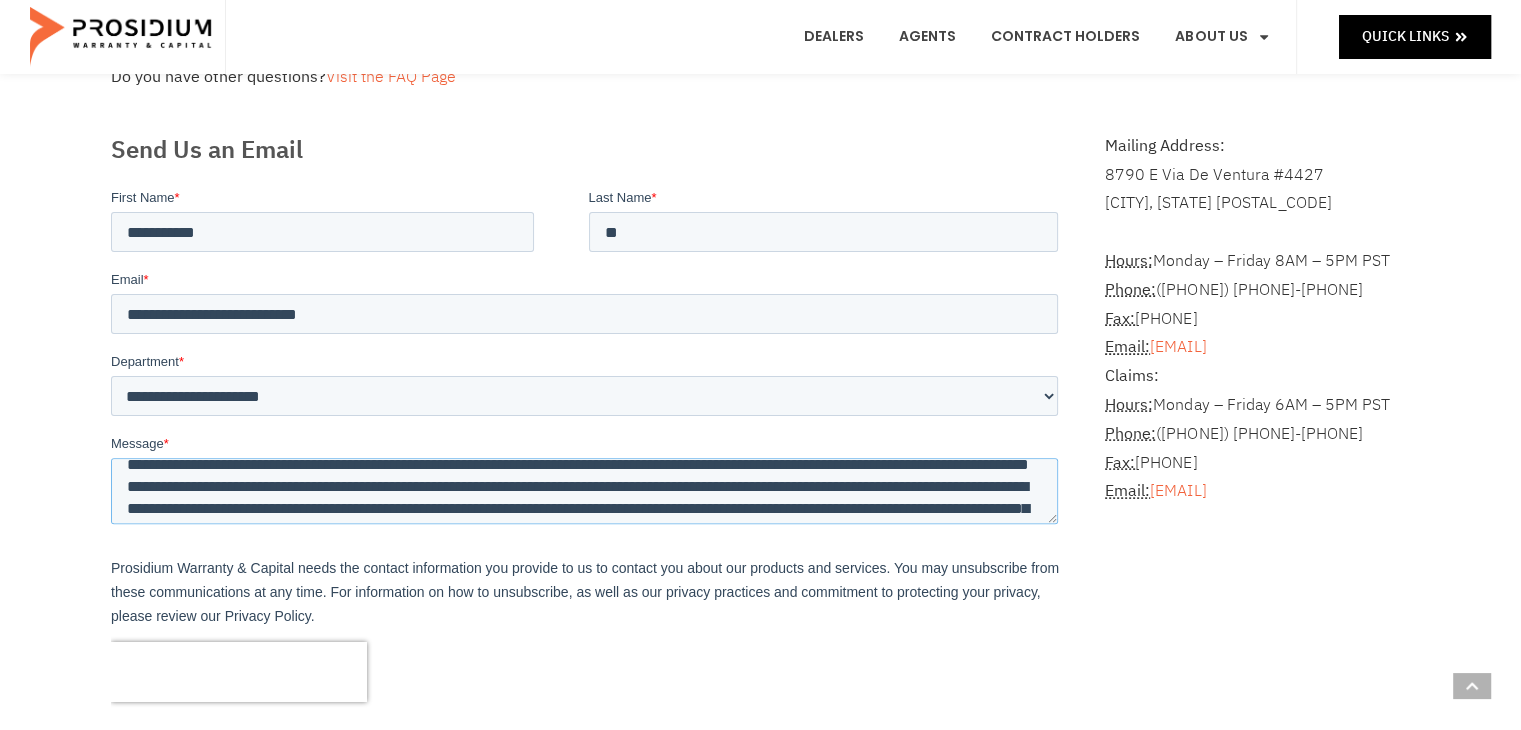 click on "**********" at bounding box center [583, 490] 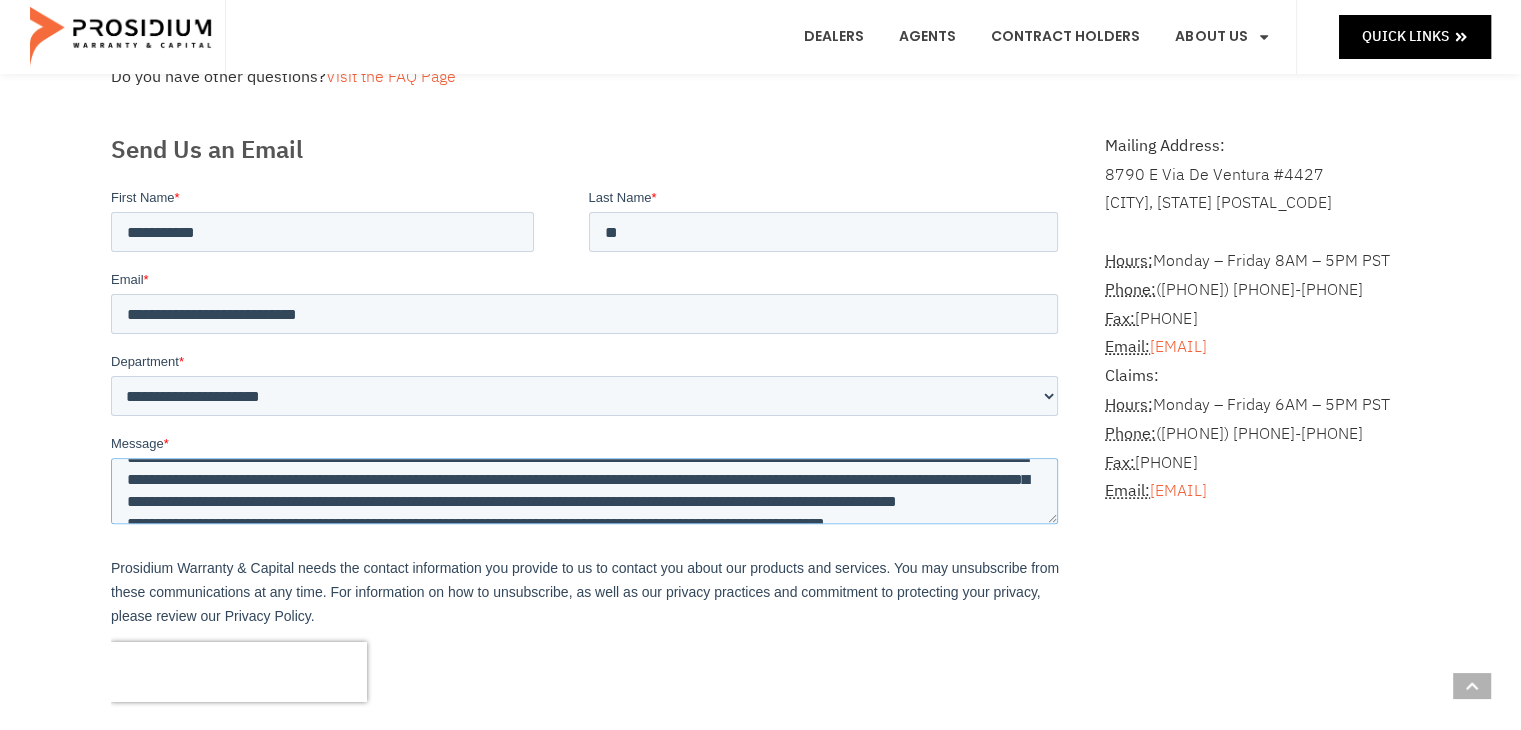 scroll, scrollTop: 92, scrollLeft: 0, axis: vertical 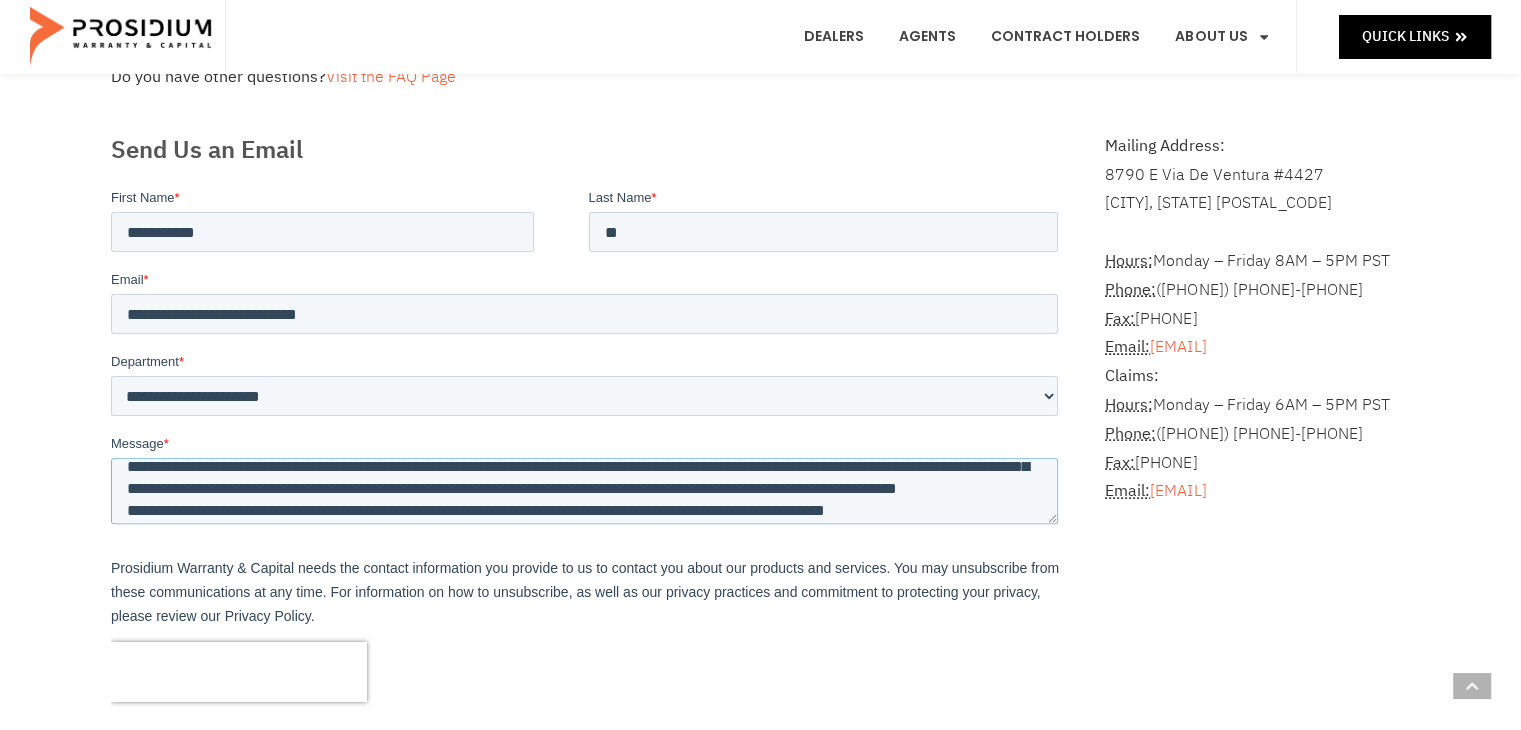drag, startPoint x: 333, startPoint y: 495, endPoint x: 193, endPoint y: 505, distance: 140.35669 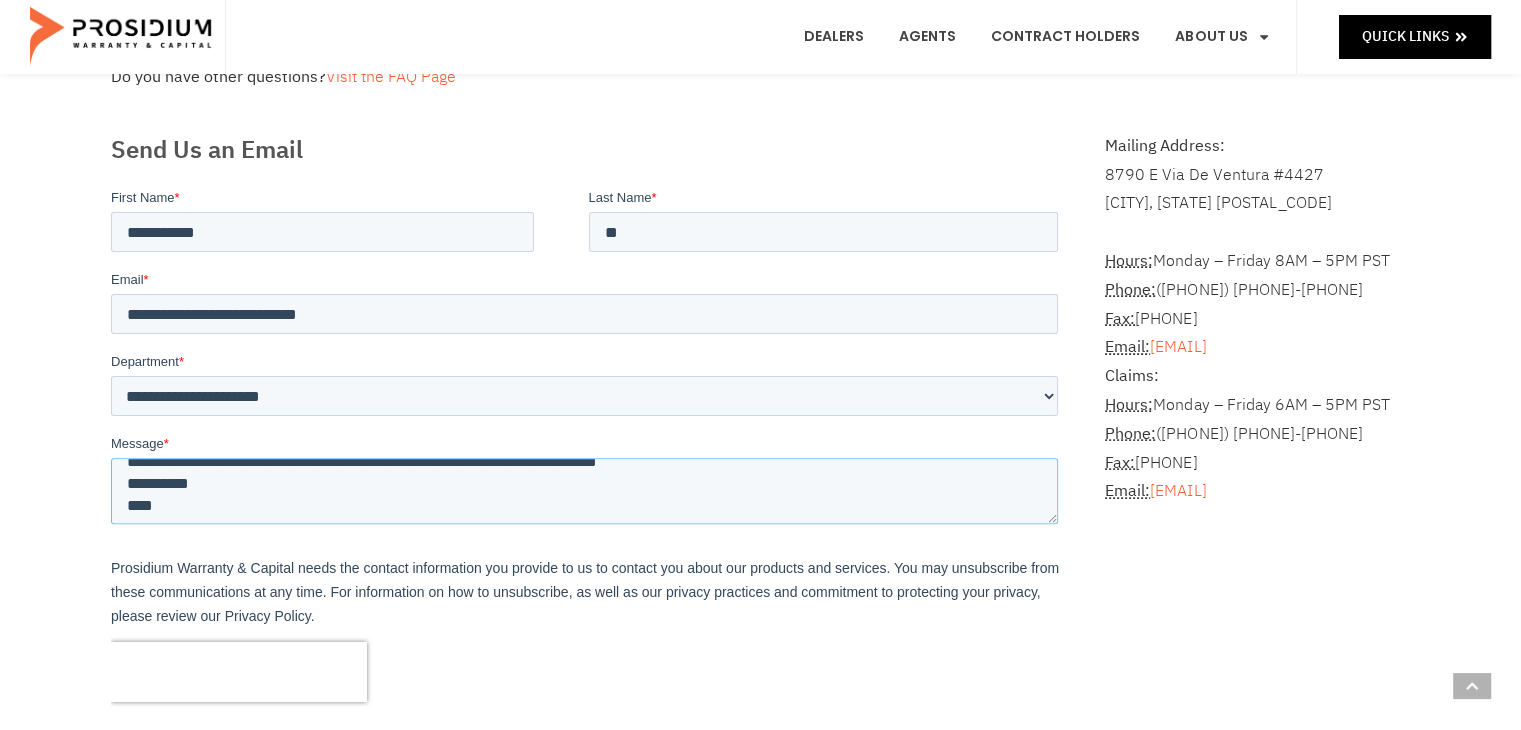 scroll, scrollTop: 197, scrollLeft: 0, axis: vertical 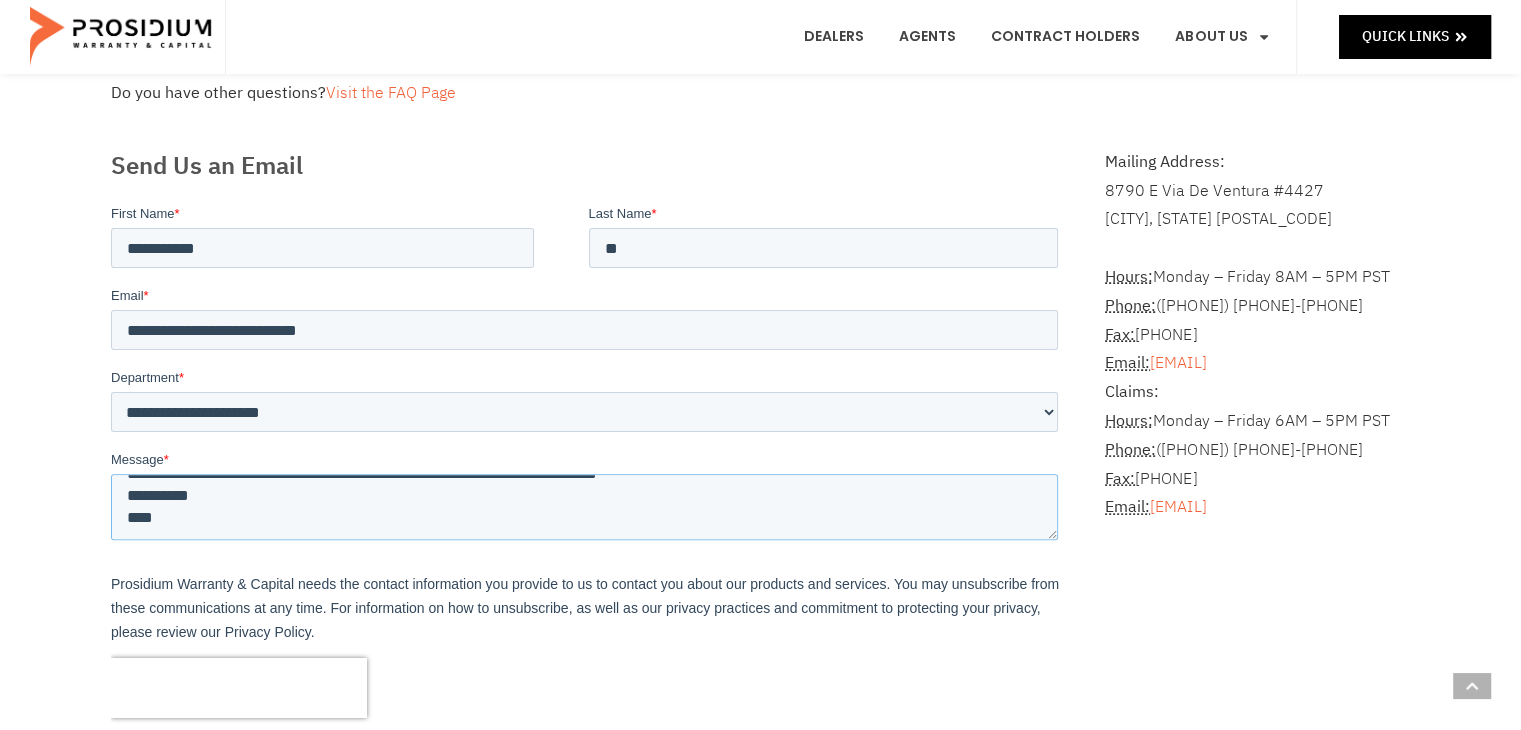 click on "**********" at bounding box center [583, 506] 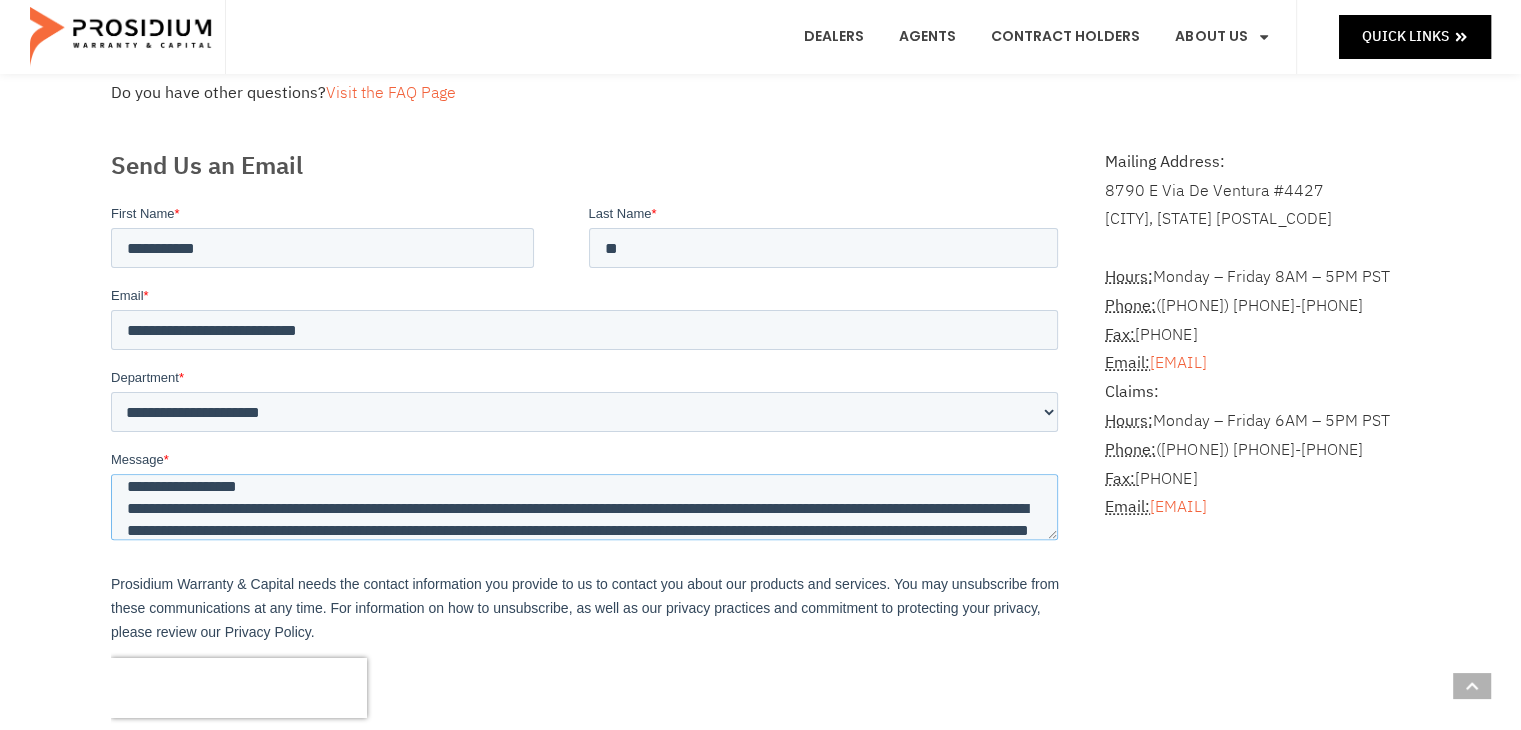 scroll, scrollTop: 0, scrollLeft: 0, axis: both 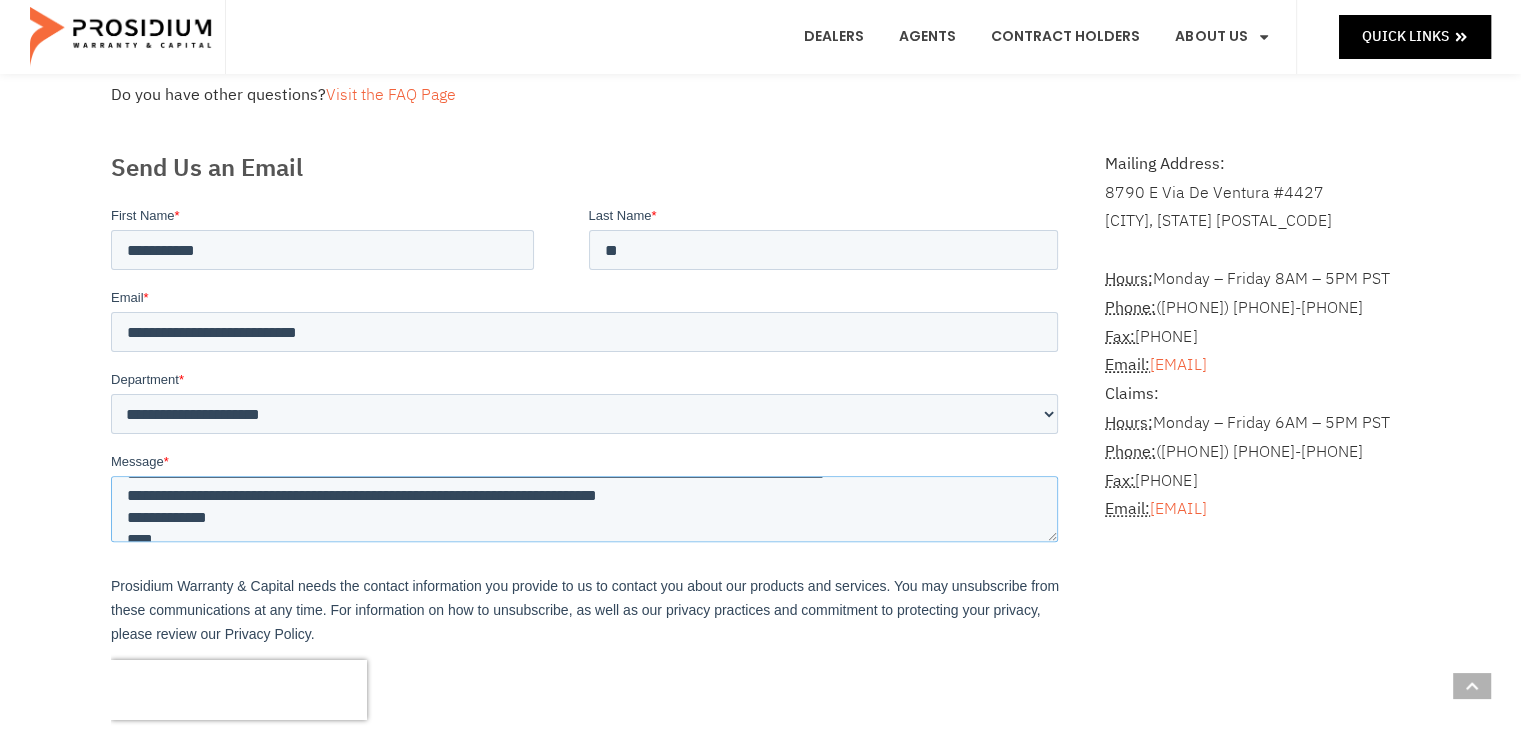drag, startPoint x: 131, startPoint y: 507, endPoint x: 725, endPoint y: 514, distance: 594.04126 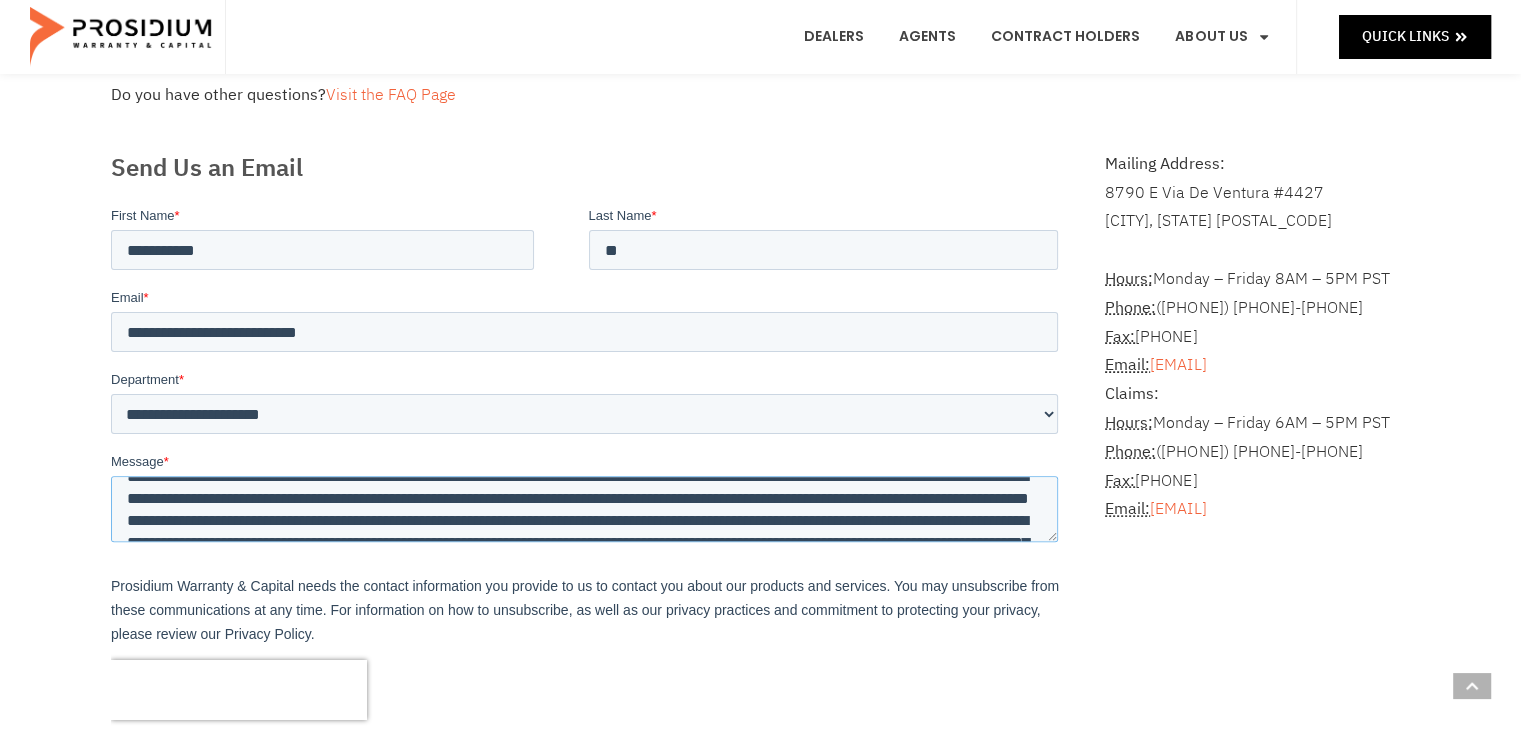 scroll, scrollTop: 220, scrollLeft: 0, axis: vertical 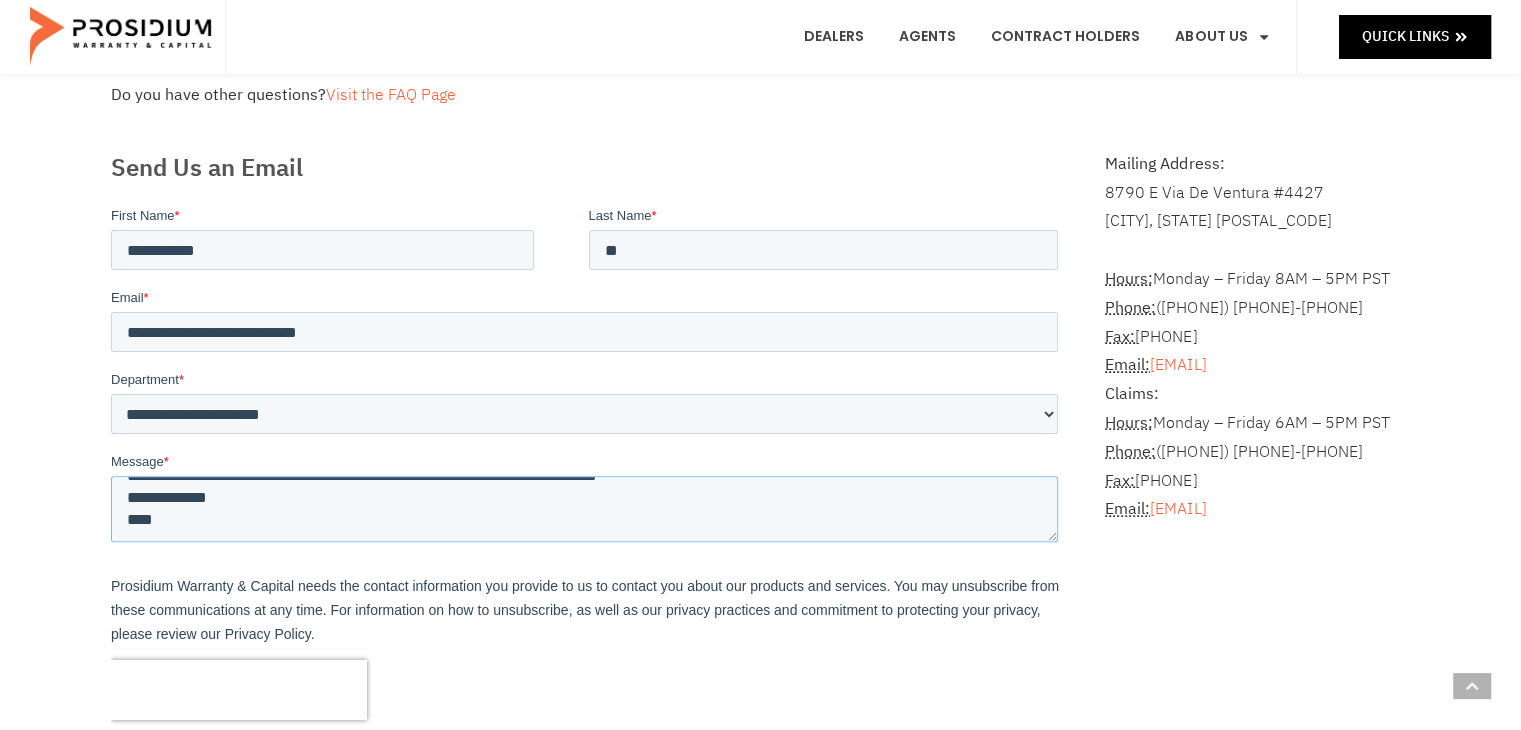 drag, startPoint x: 956, startPoint y: 520, endPoint x: 20, endPoint y: 537, distance: 936.15436 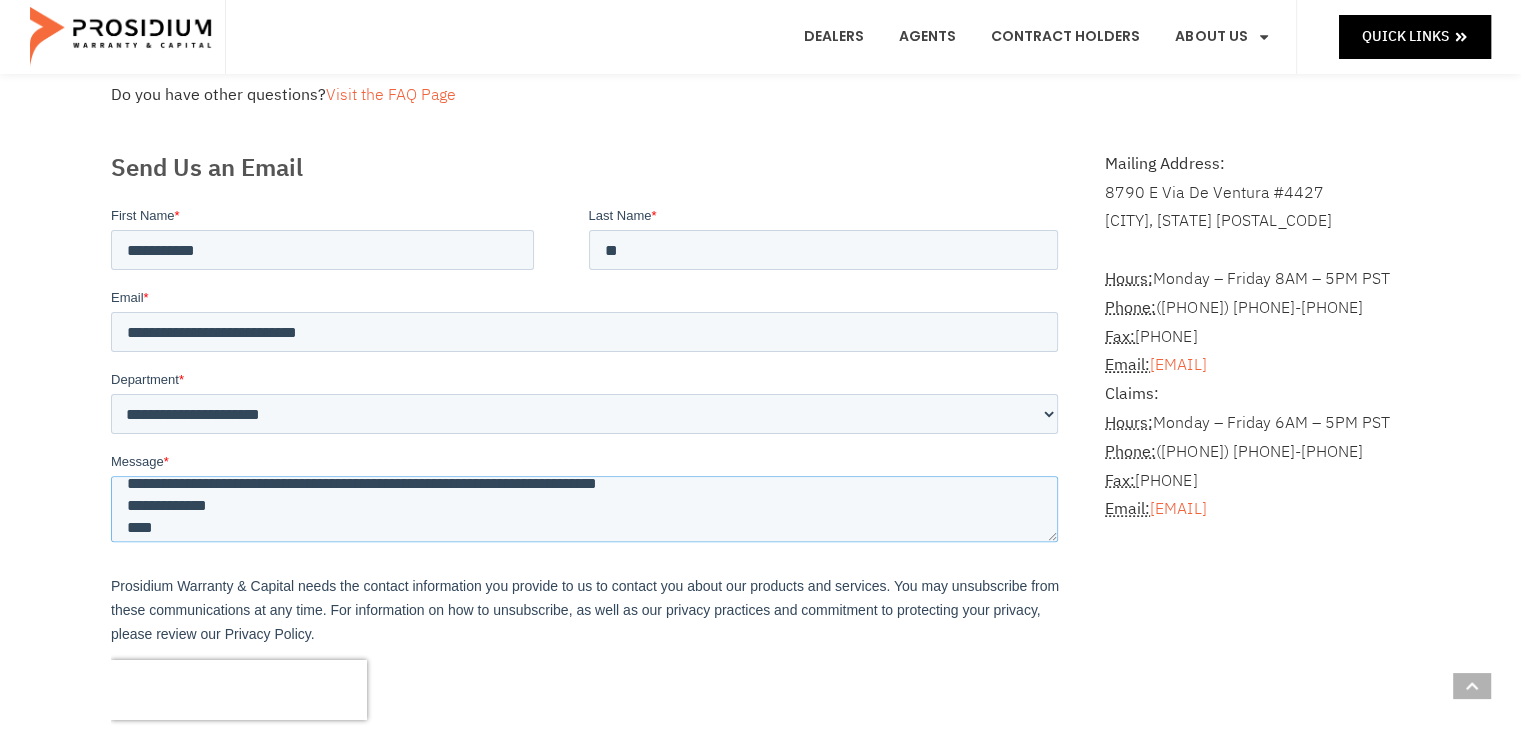 scroll, scrollTop: 168, scrollLeft: 0, axis: vertical 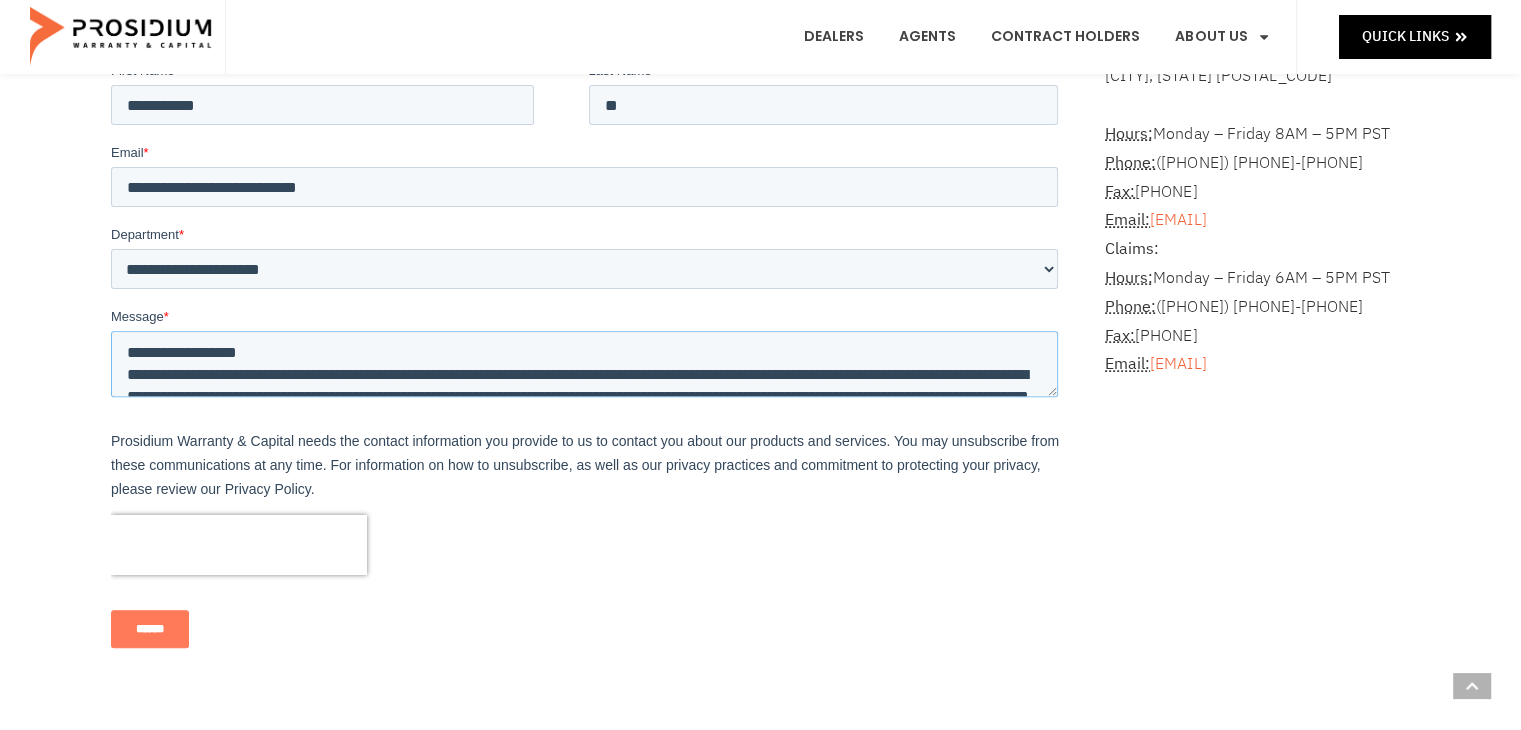 drag, startPoint x: 183, startPoint y: 373, endPoint x: 53, endPoint y: 237, distance: 188.13824 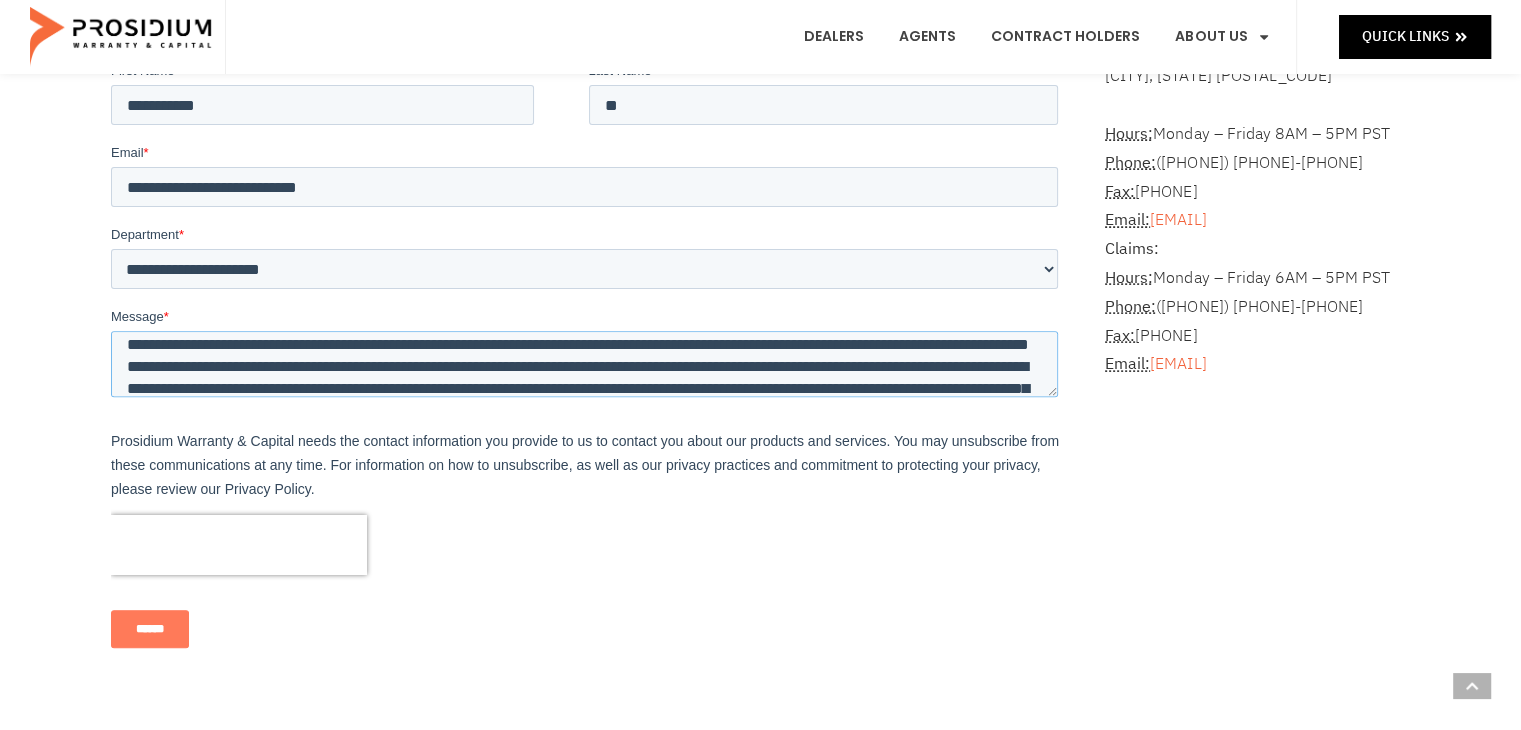 scroll, scrollTop: 54, scrollLeft: 0, axis: vertical 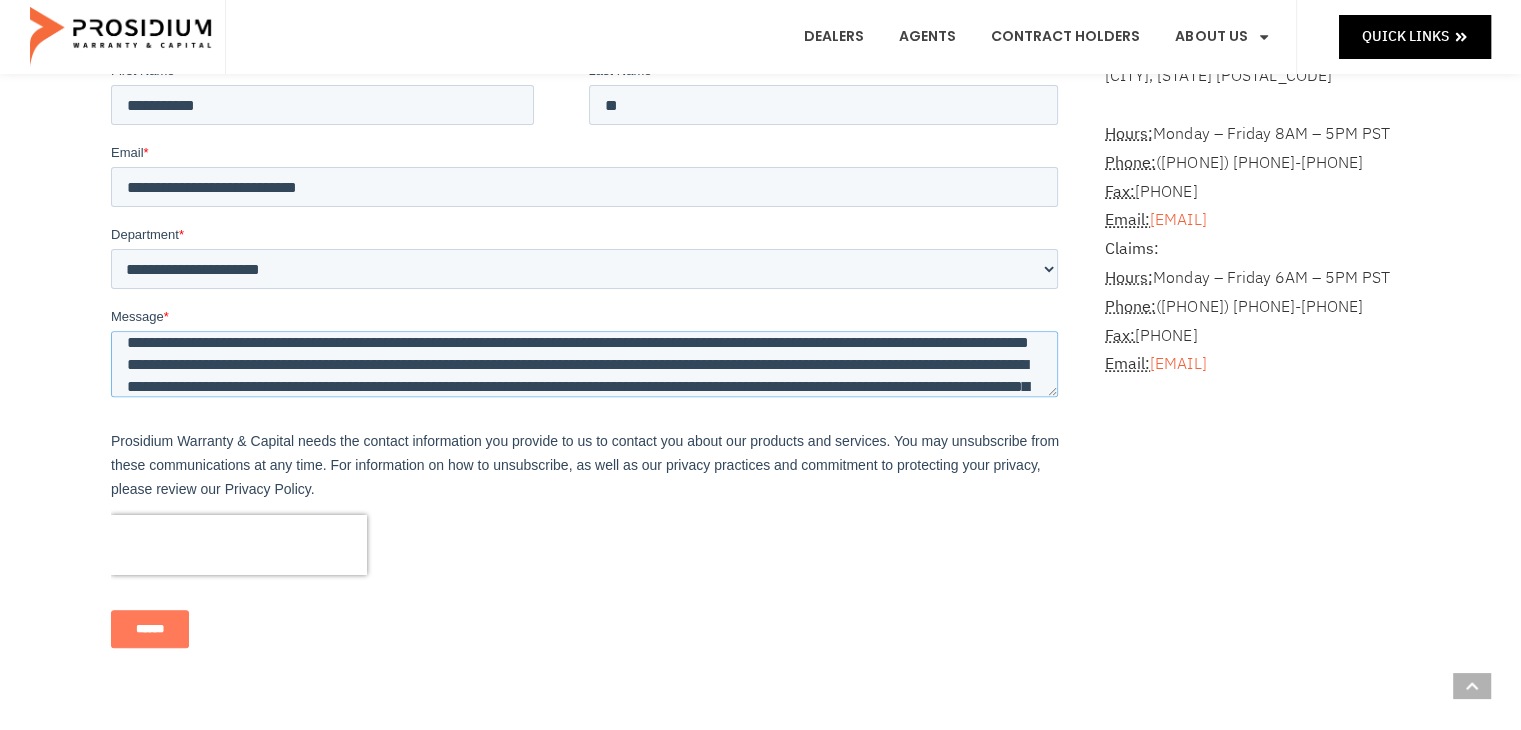 click on "**********" at bounding box center [583, 363] 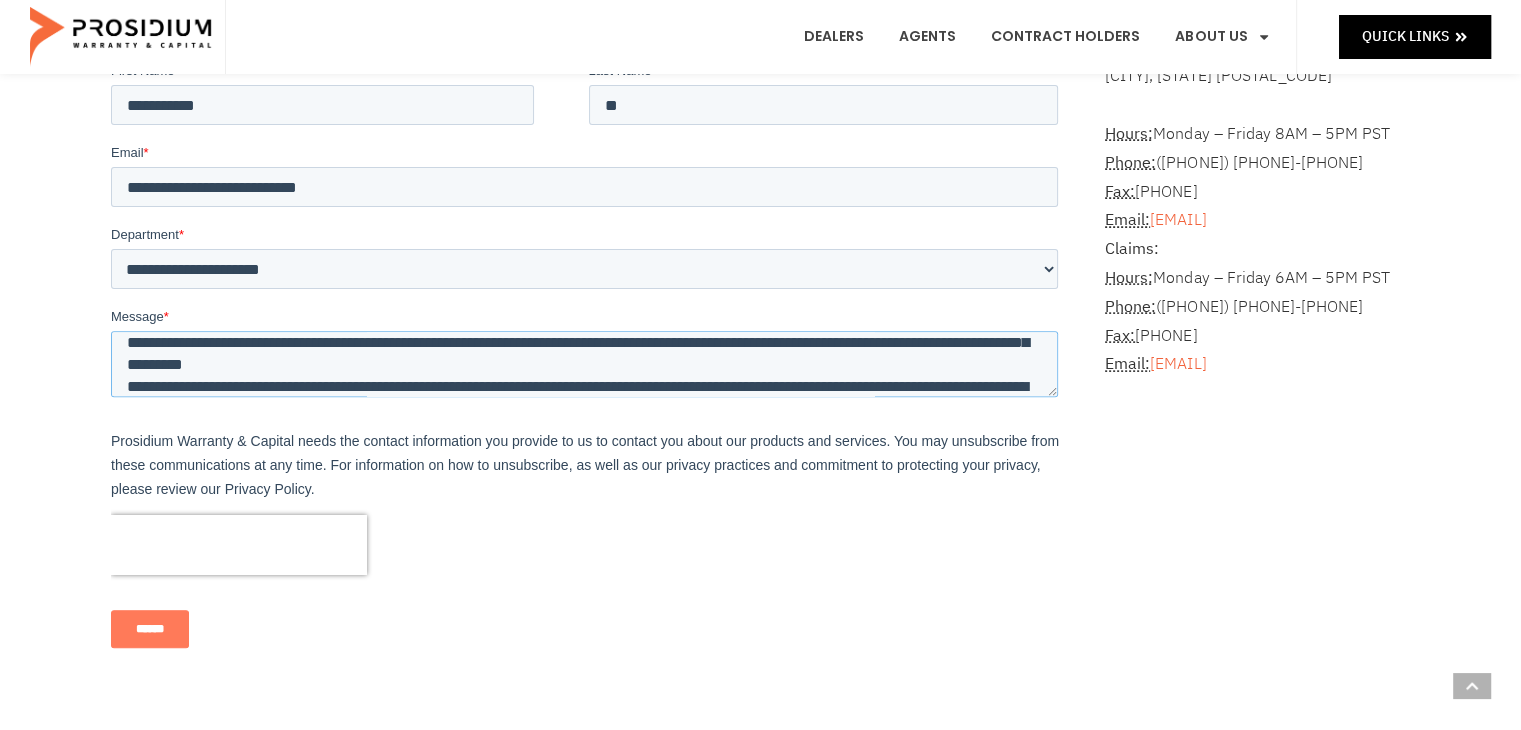 click on "**********" at bounding box center [583, 363] 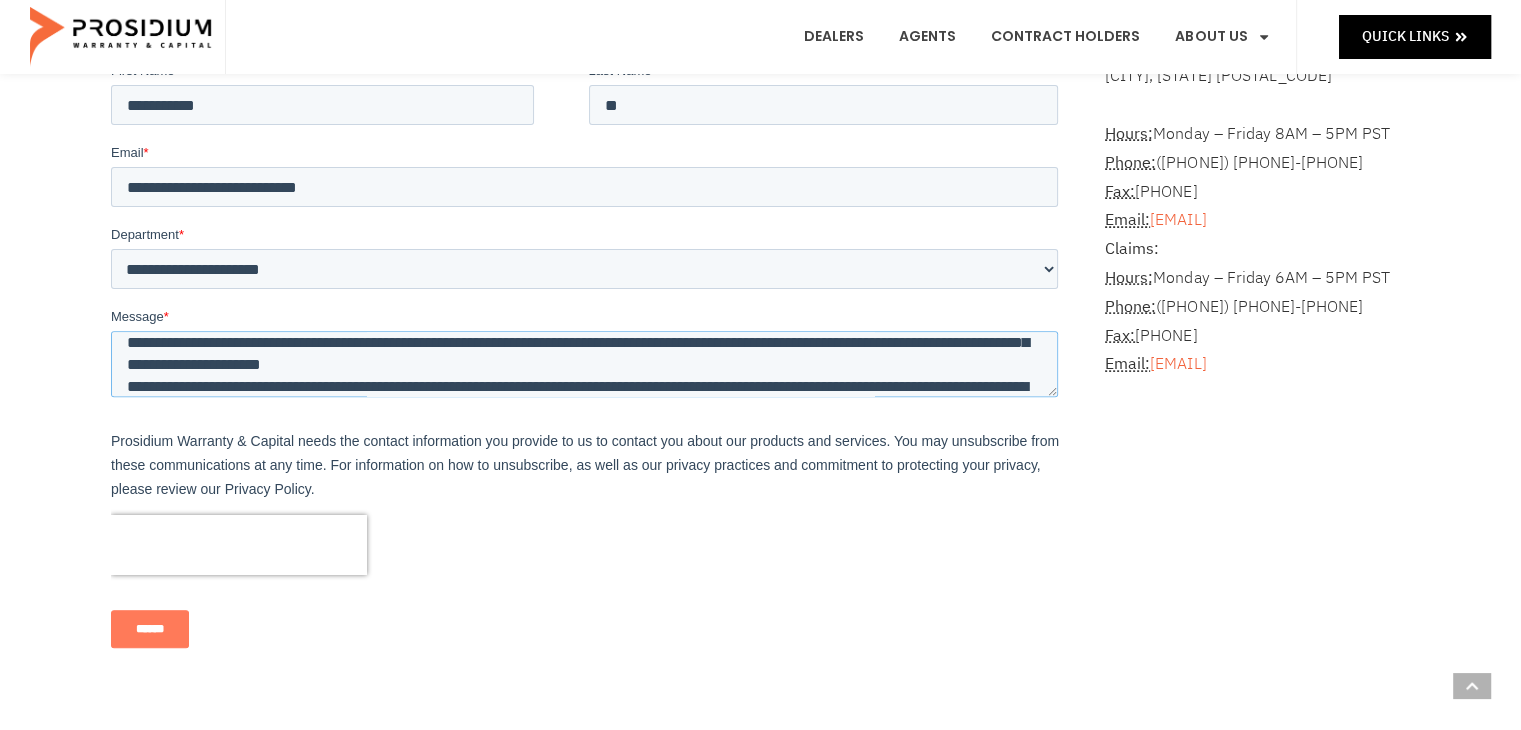 scroll, scrollTop: 220, scrollLeft: 0, axis: vertical 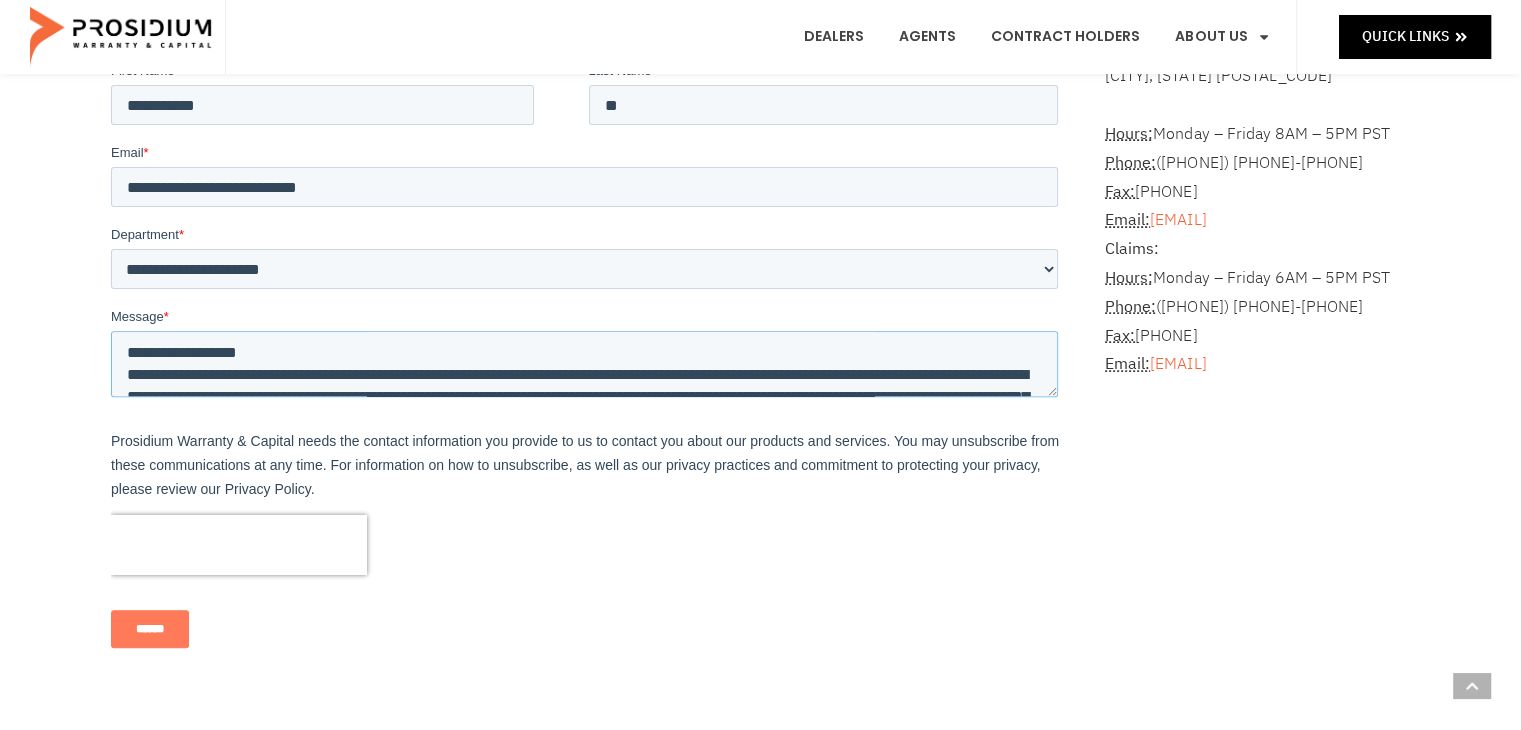 drag, startPoint x: 327, startPoint y: 373, endPoint x: -1, endPoint y: 199, distance: 371.29504 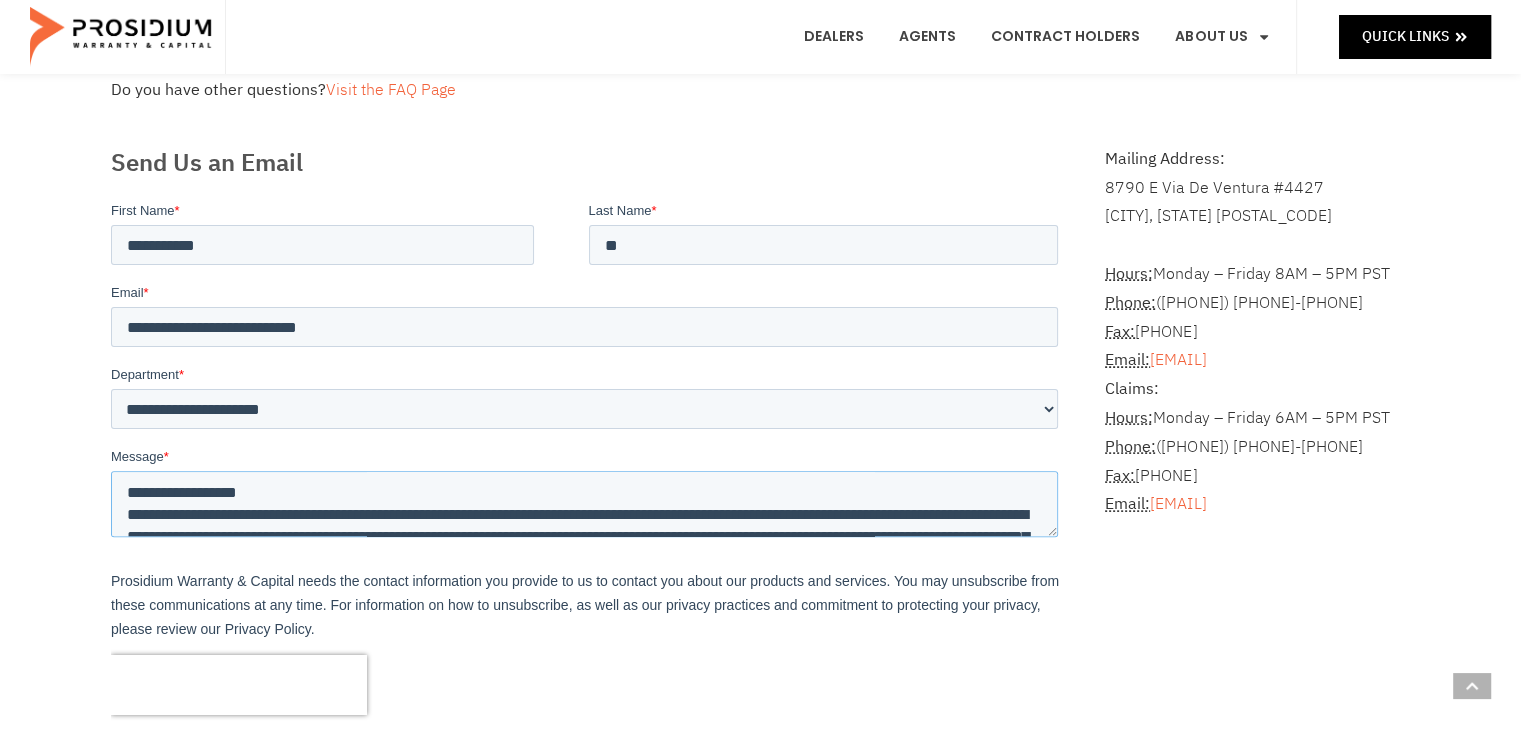 scroll, scrollTop: 498, scrollLeft: 0, axis: vertical 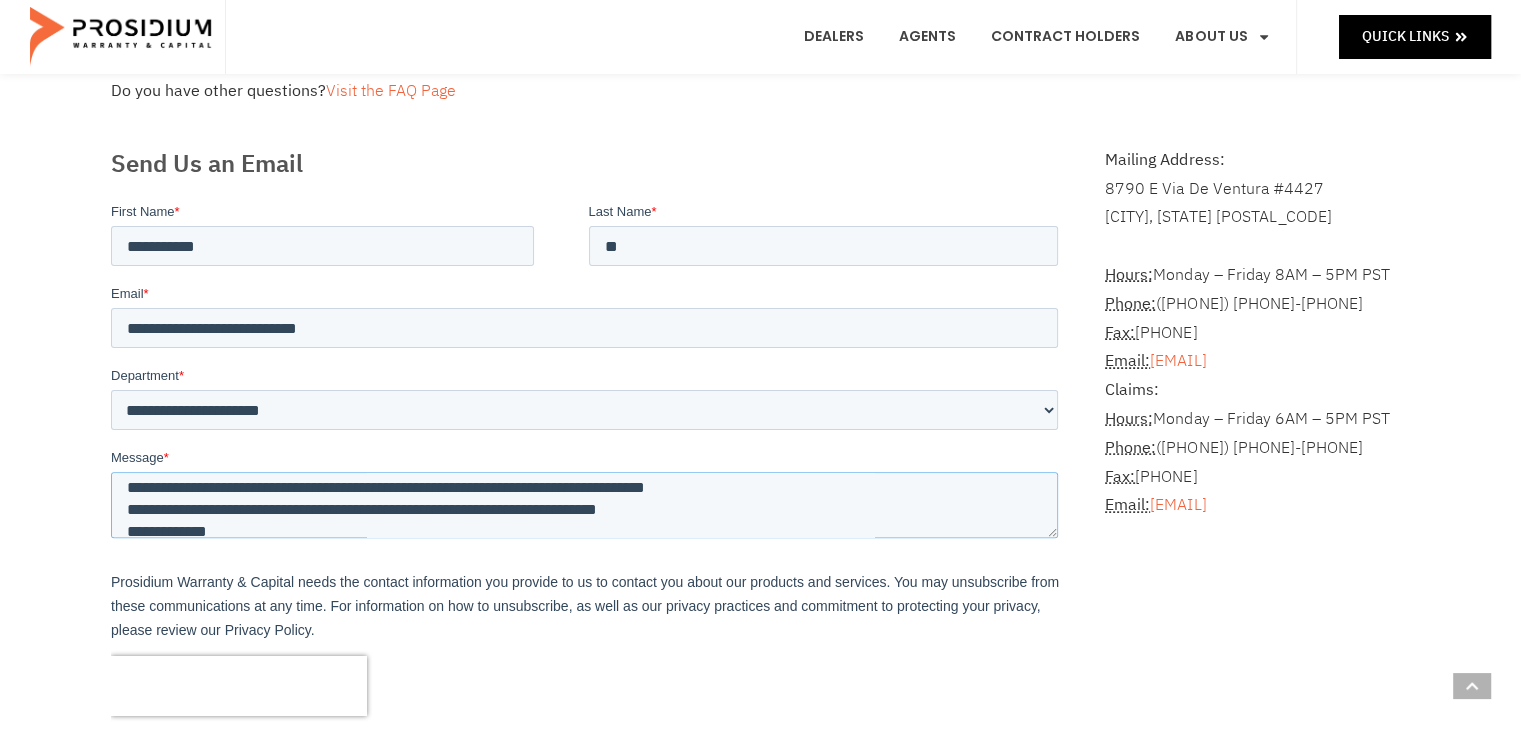 click on "**********" at bounding box center [583, 504] 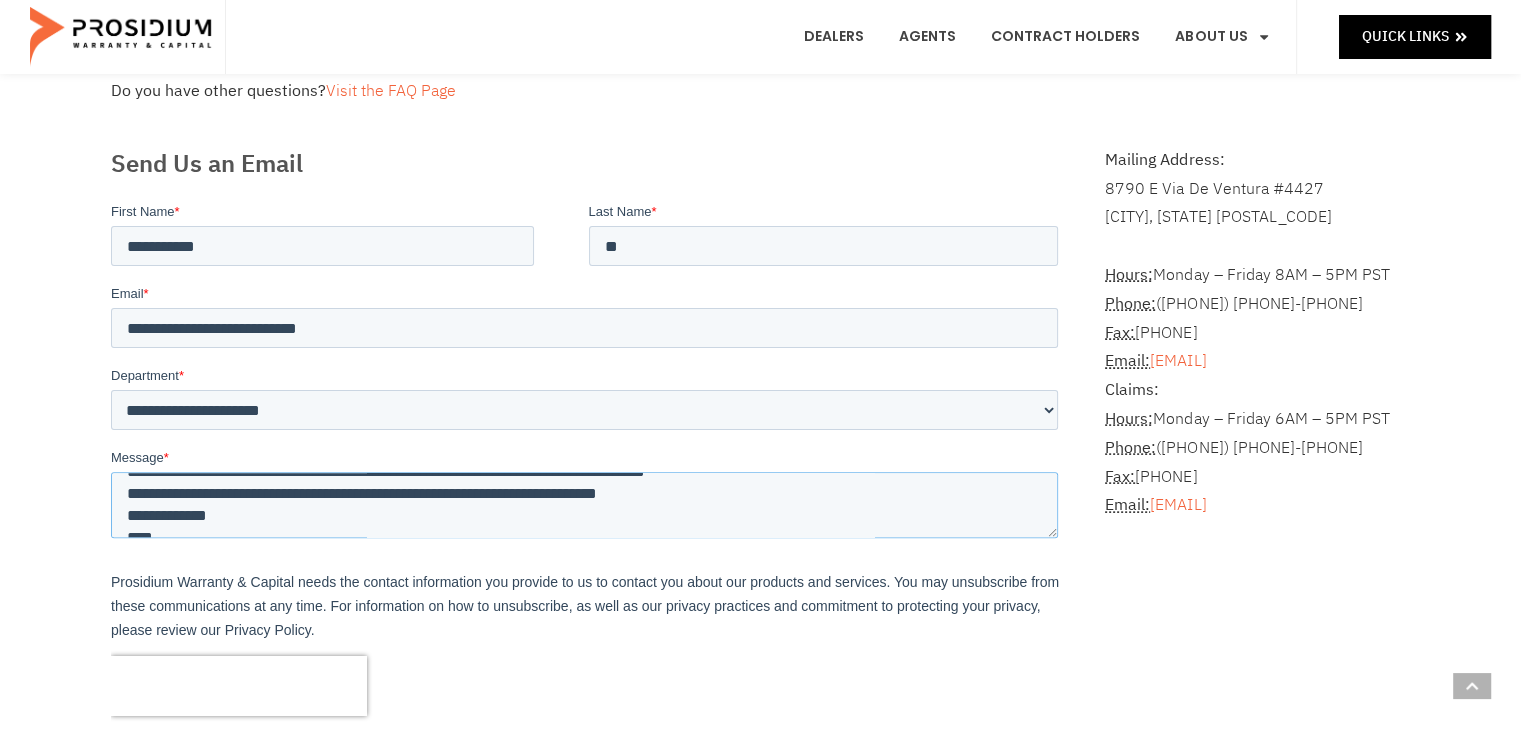 drag, startPoint x: 730, startPoint y: 505, endPoint x: 443, endPoint y: 491, distance: 287.34125 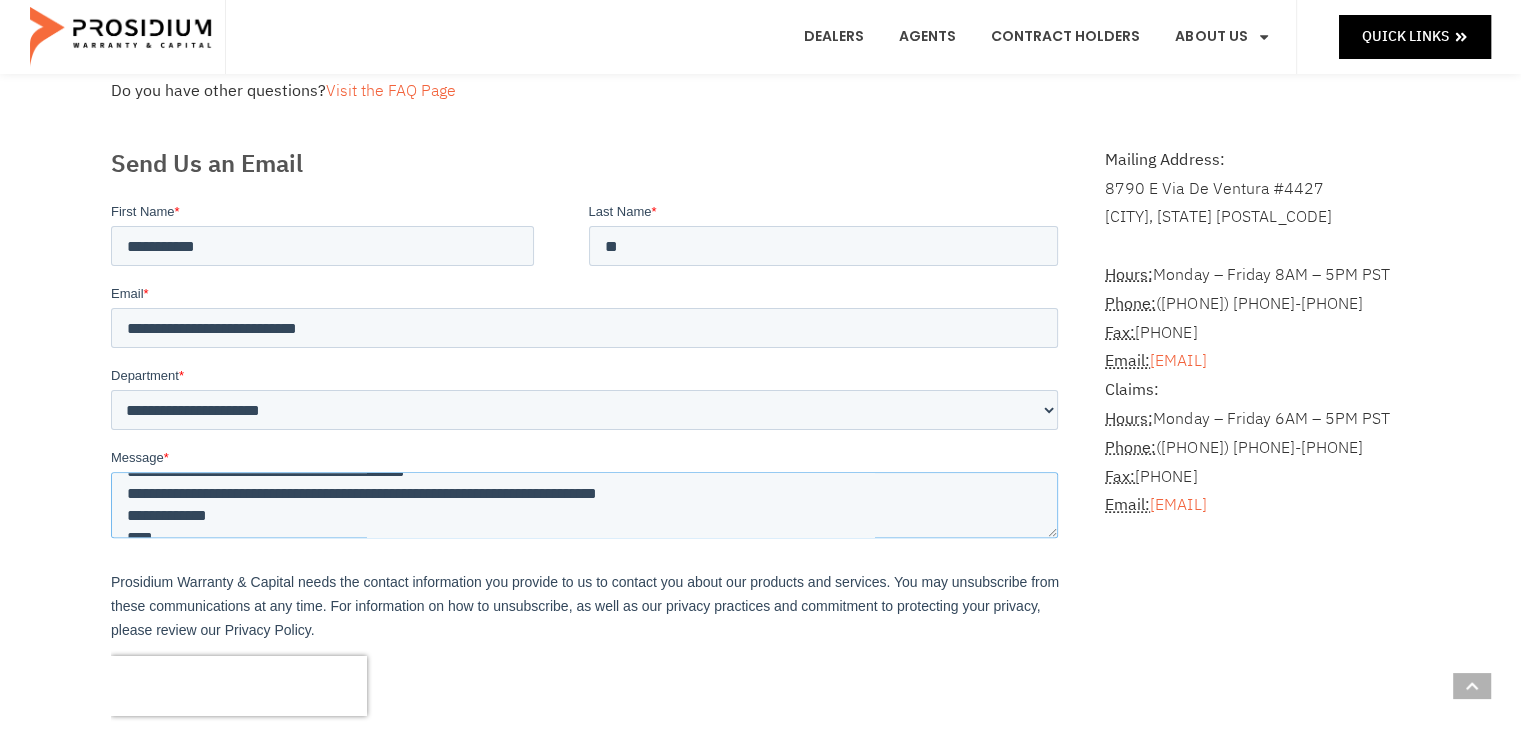scroll, scrollTop: 144, scrollLeft: 0, axis: vertical 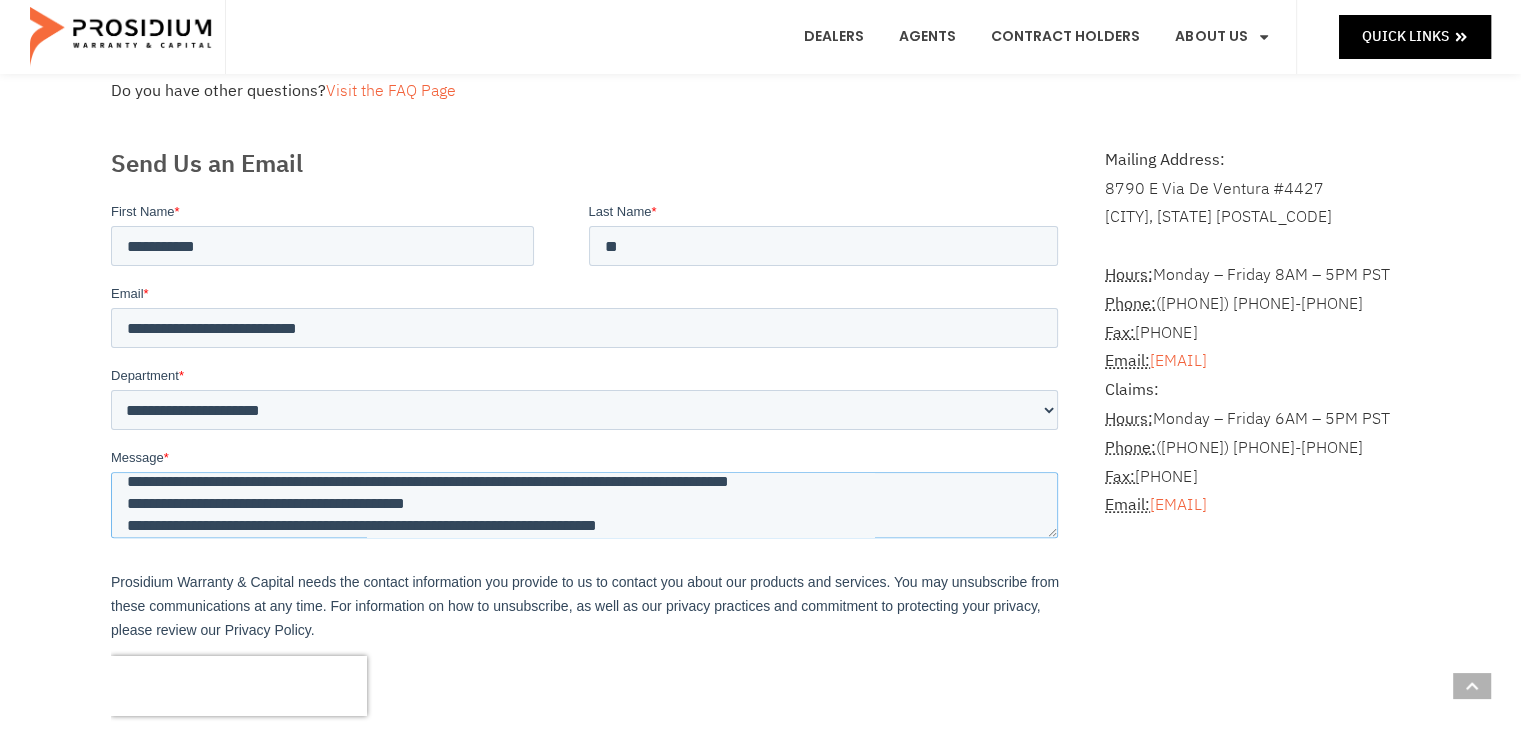 click on "**********" at bounding box center (583, 504) 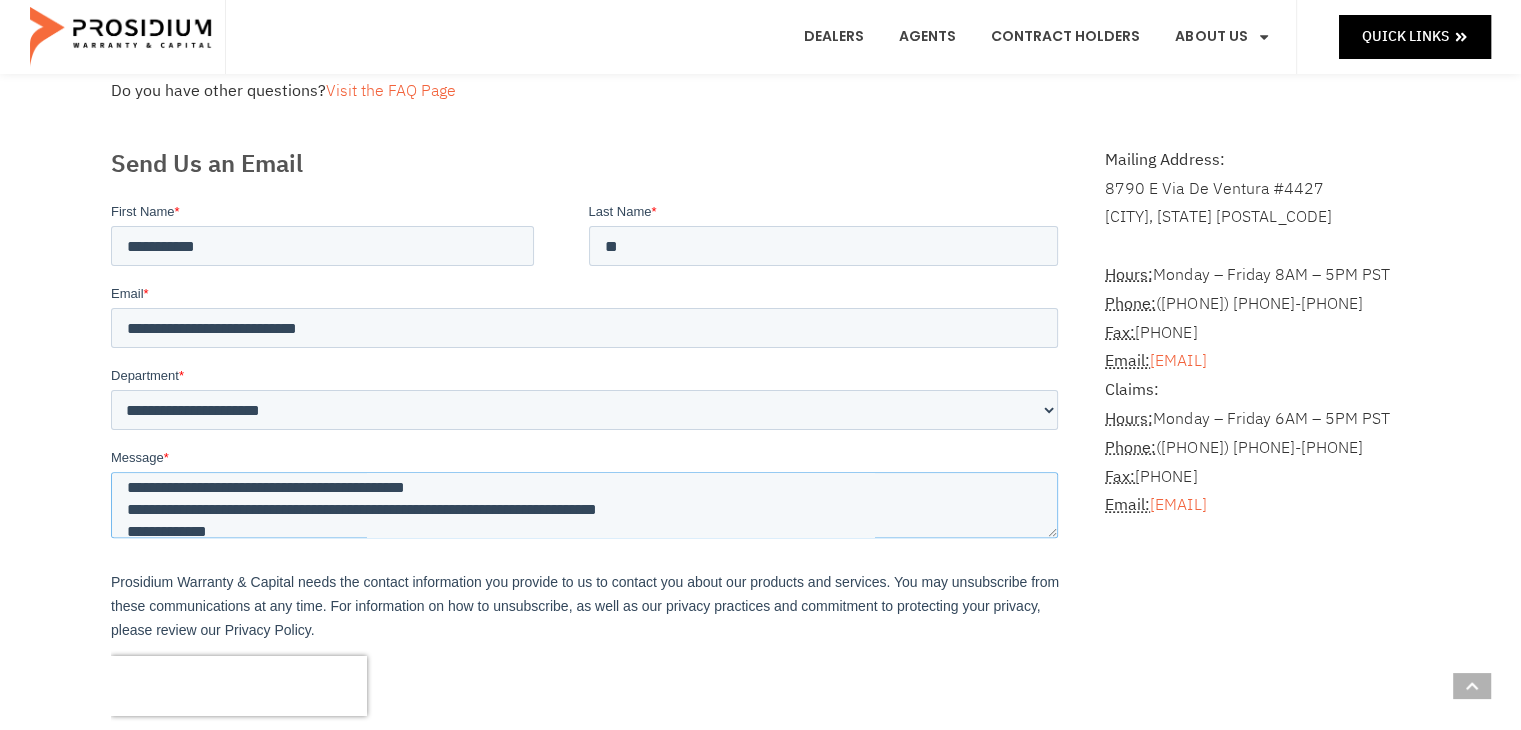 scroll, scrollTop: 161, scrollLeft: 0, axis: vertical 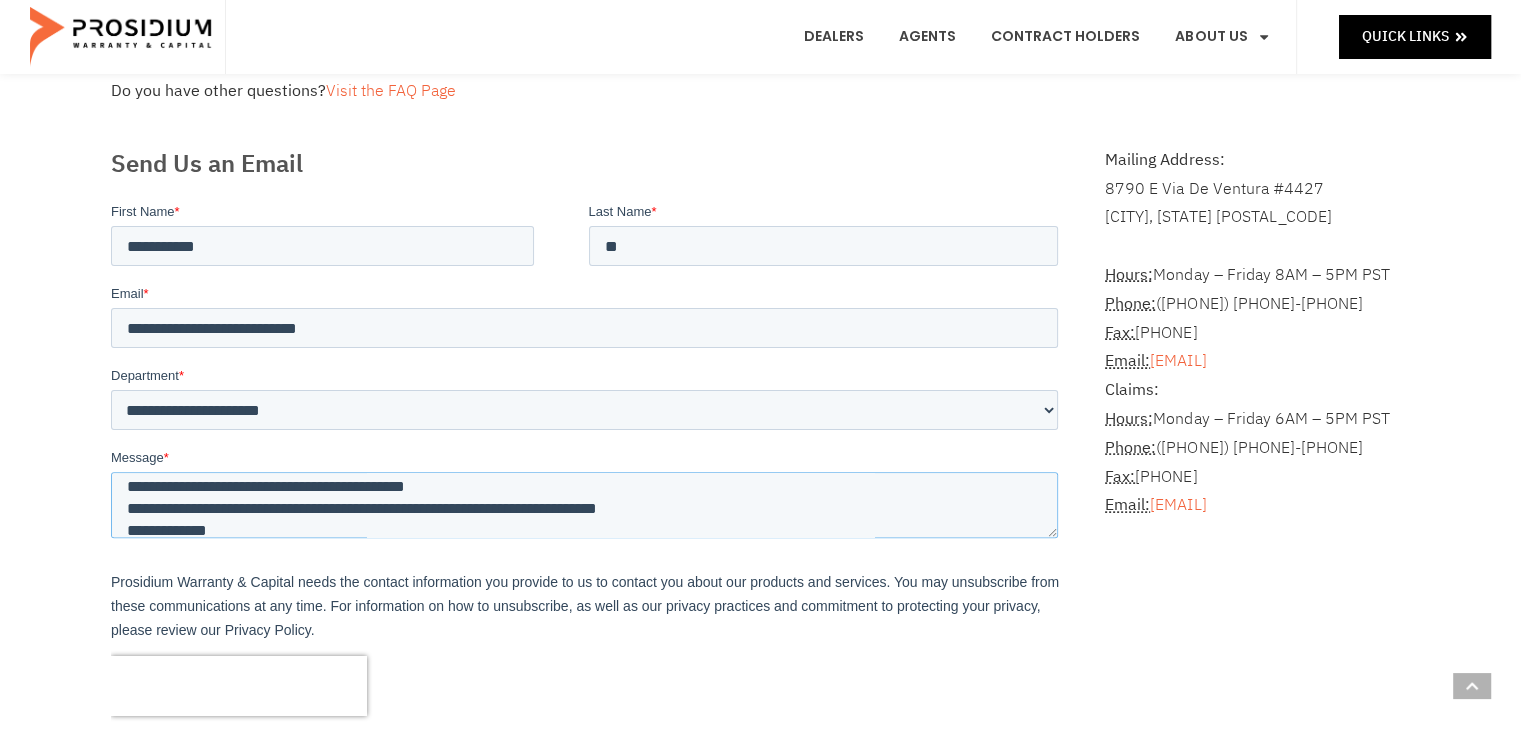 click on "**********" at bounding box center [583, 504] 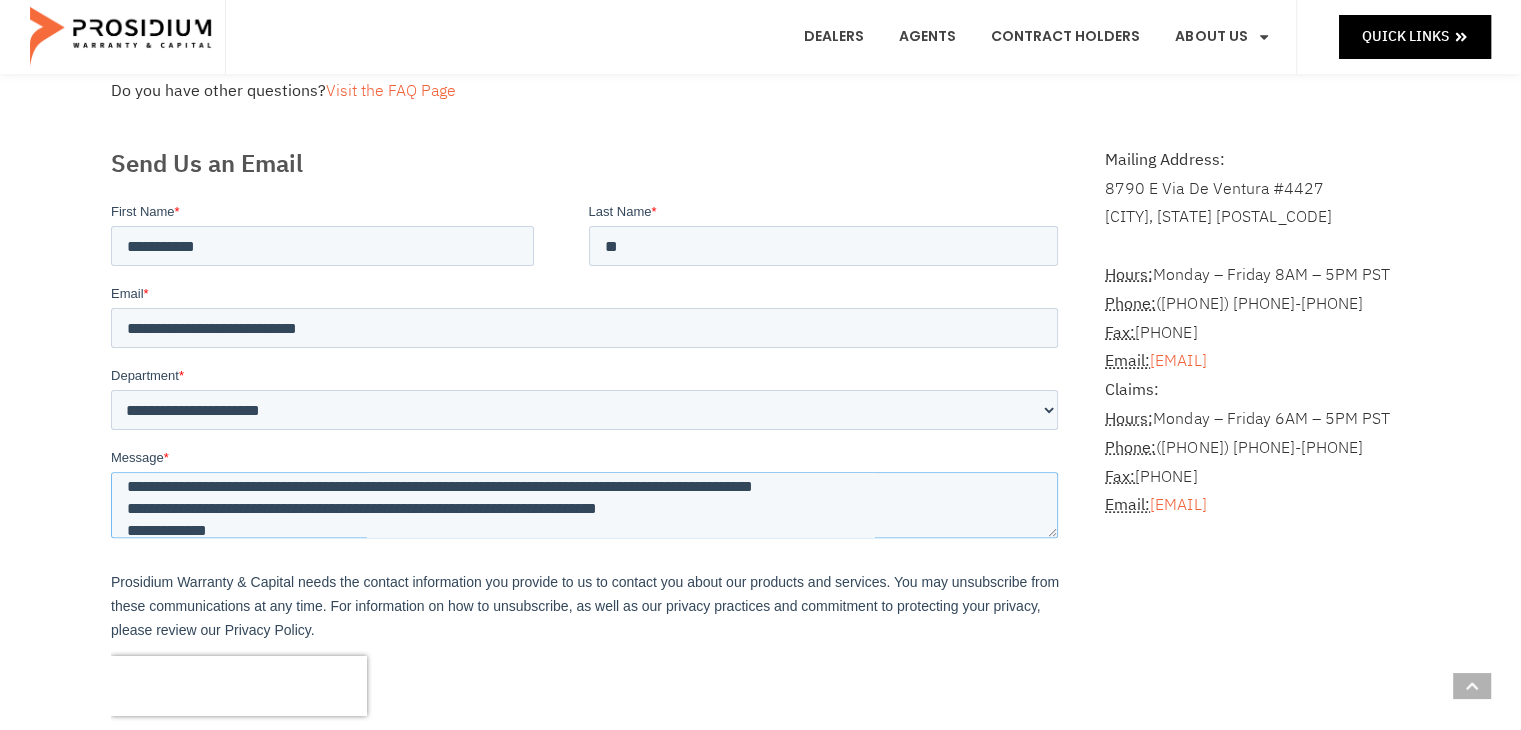 click on "**********" at bounding box center [583, 504] 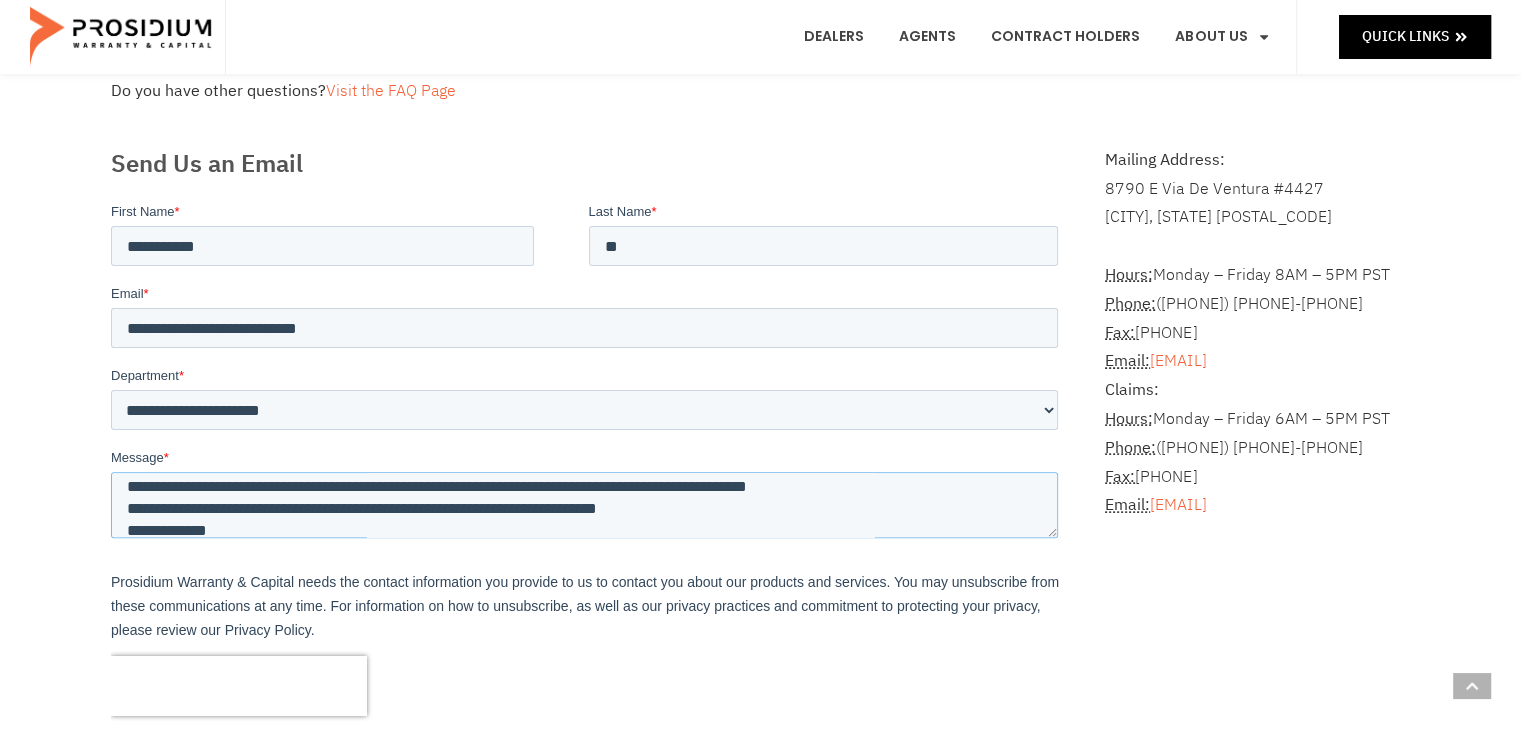 scroll, scrollTop: 220, scrollLeft: 0, axis: vertical 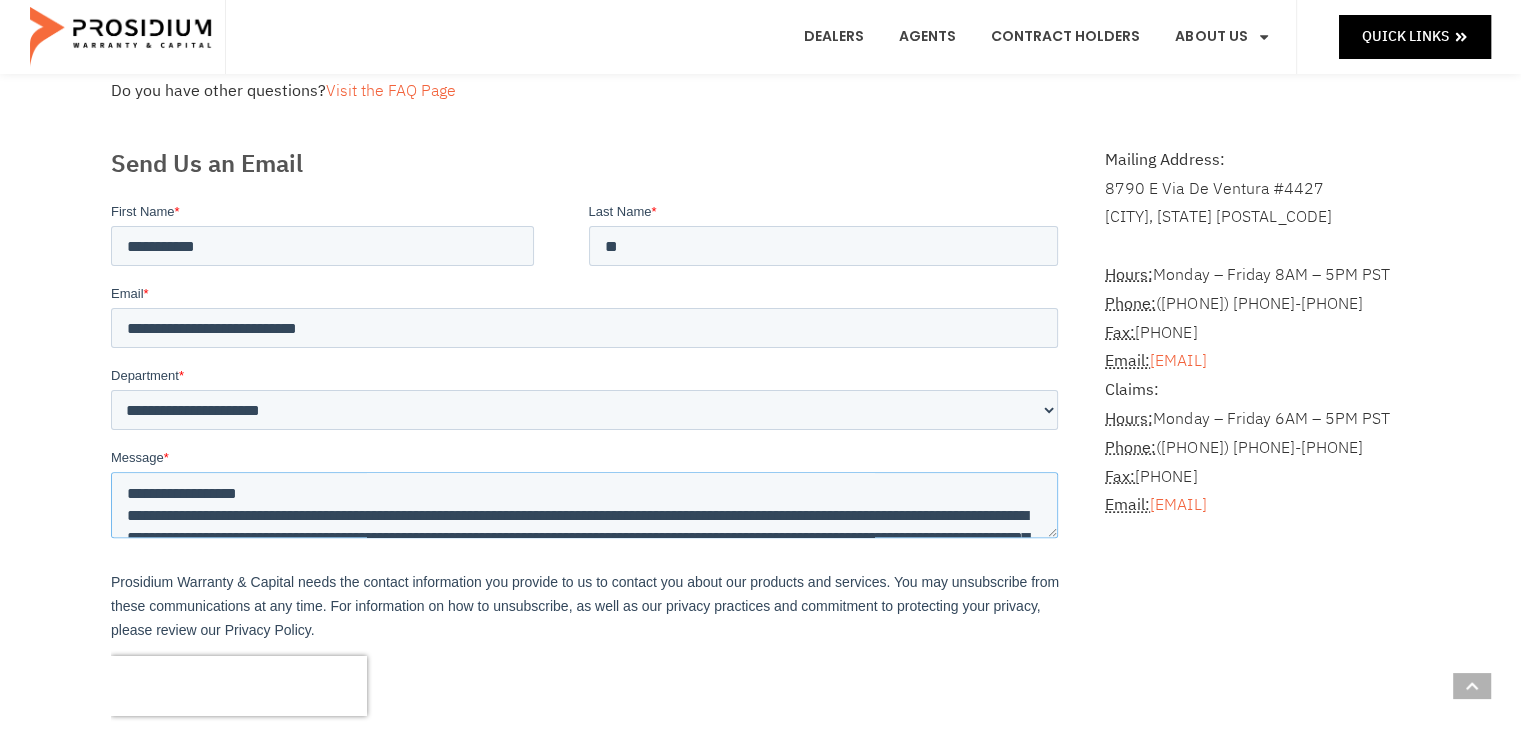 drag, startPoint x: 250, startPoint y: 518, endPoint x: -1, endPoint y: 290, distance: 339.0944 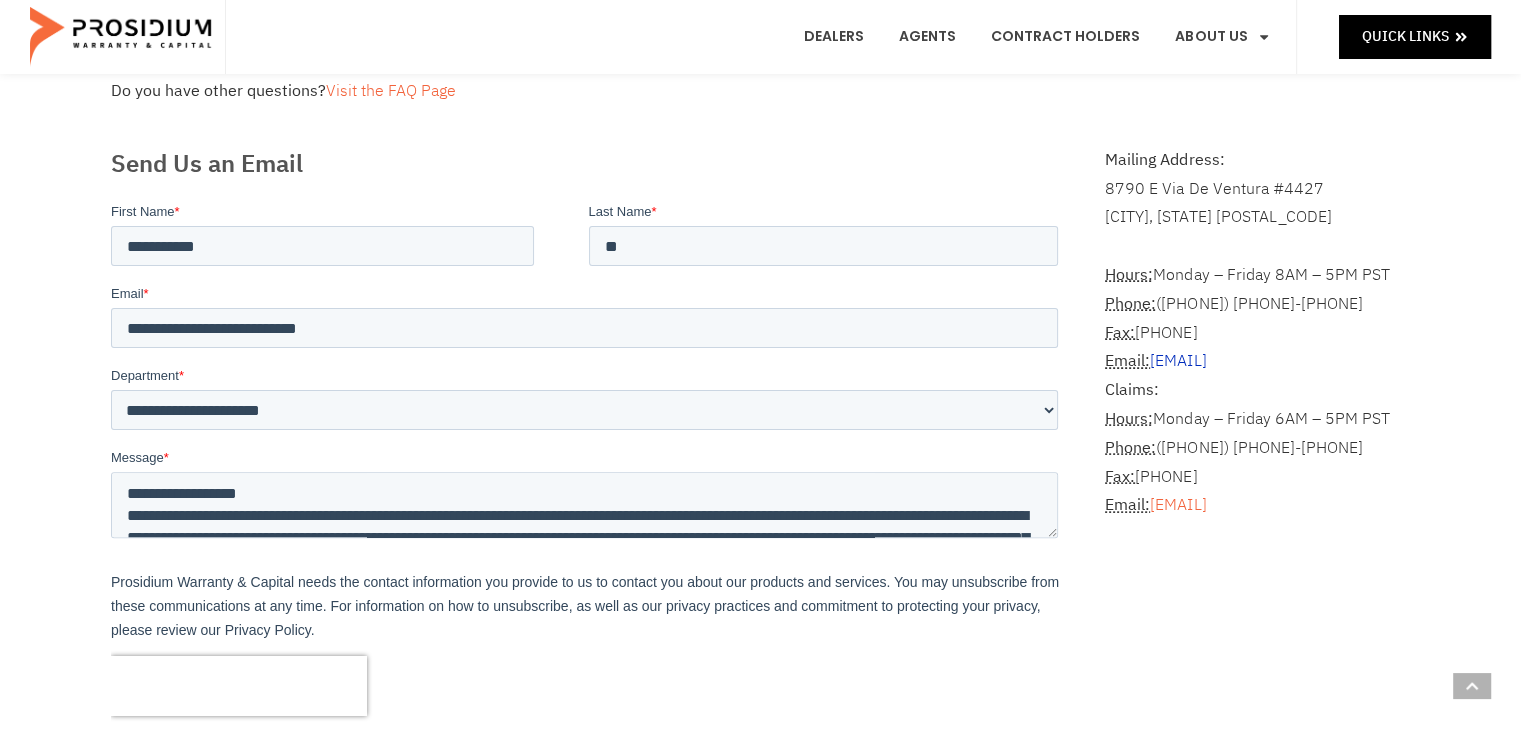 click on "[EMAIL]" at bounding box center [1178, 361] 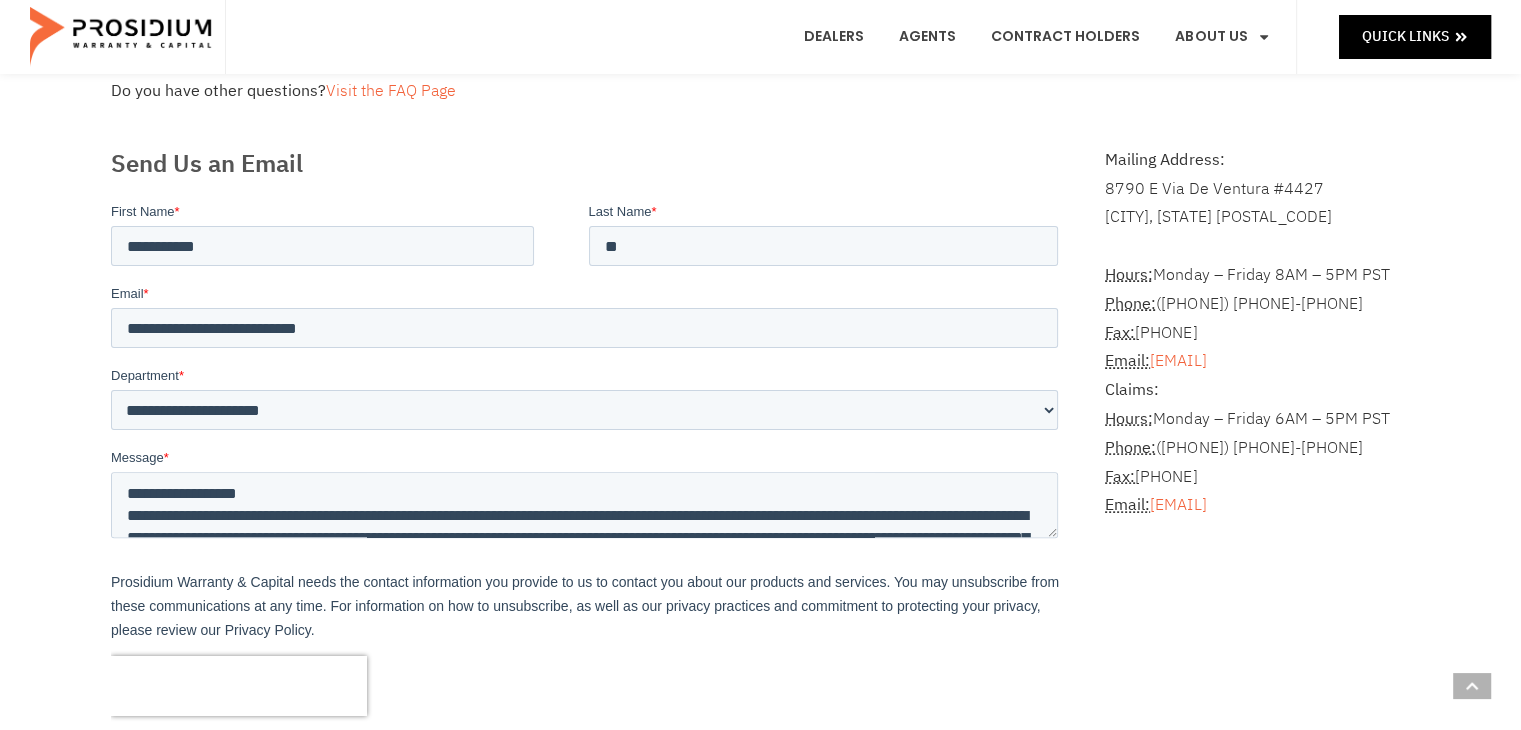 click on "Frequently Asked Questions
How can I get a copy of my contract?
Please contact our Client Services department at  (360) 848-7922  or email  admin@pwcteam.com  with the following information: Agreement holder name, vehicle year, make and model, and last six of Vehicle Identification Number (VIN).
How do I make a claim?
To start a claim or if your vehicle incurs a breakdown, please follow these steps:
Prevent Further Damage by taking immediate action. The operator is responsible for observing vehicle warning lights and gauges and taking appropriate action immediately.
Refer to the section in your agreement “Guide To Filing A Claim”." at bounding box center [761, 271] 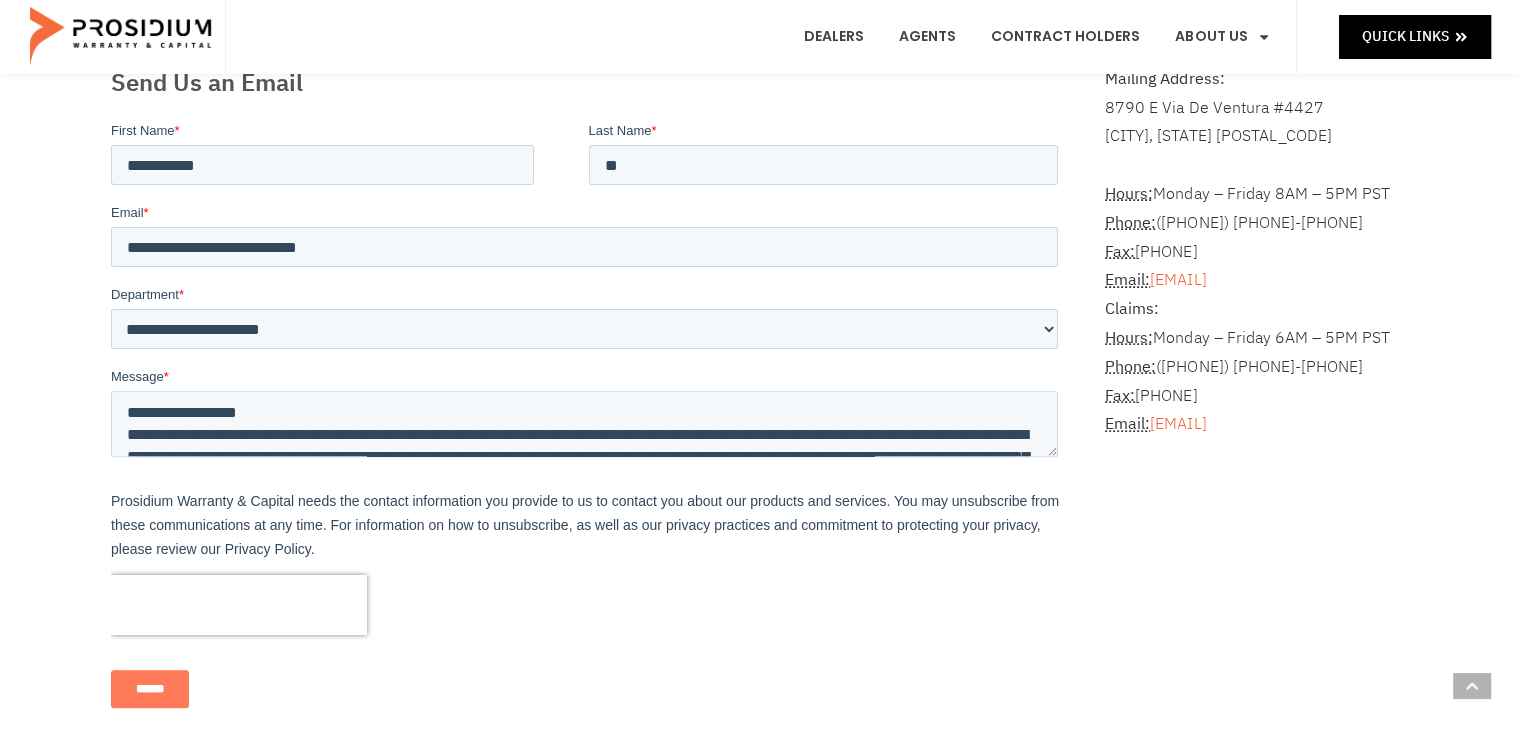 scroll, scrollTop: 582, scrollLeft: 0, axis: vertical 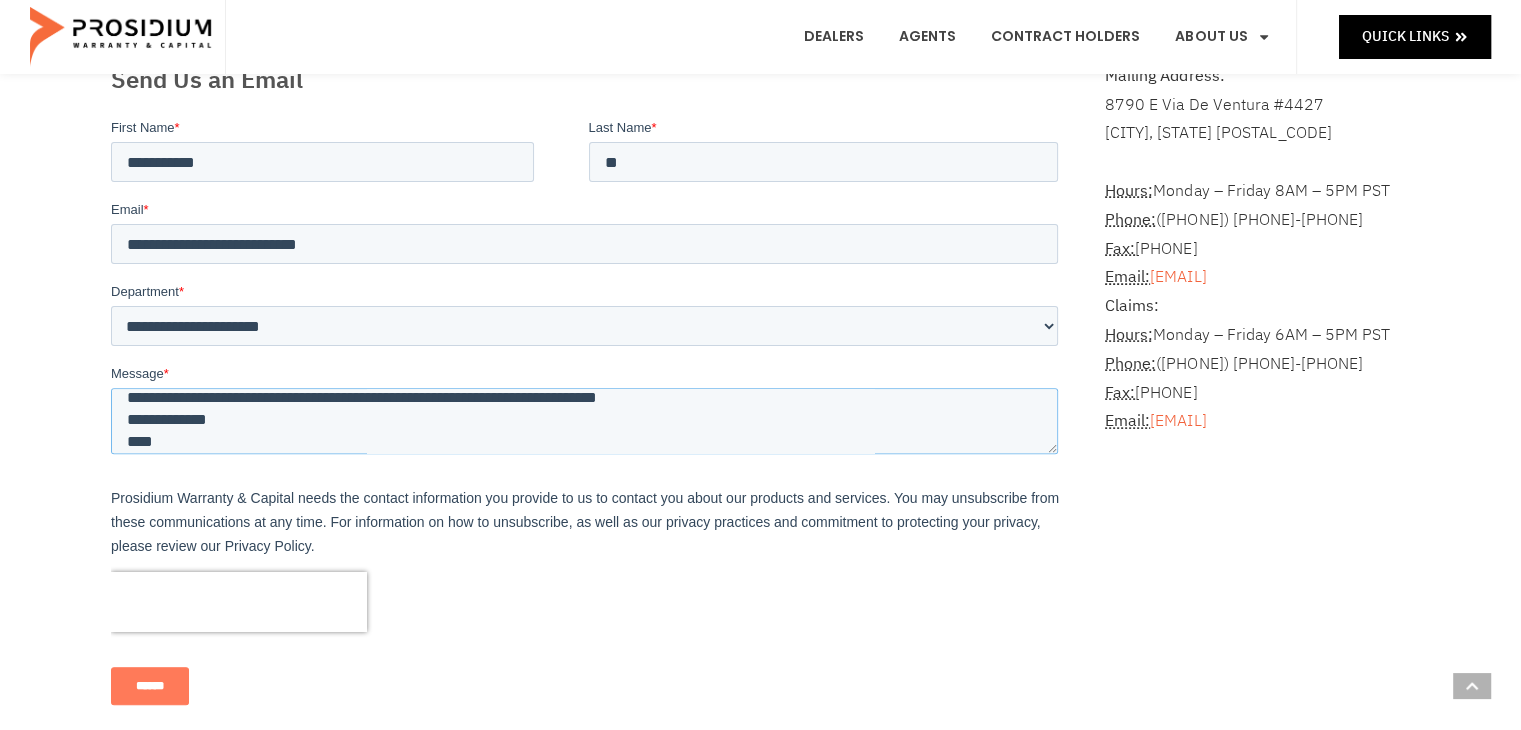 click on "**********" at bounding box center [583, 420] 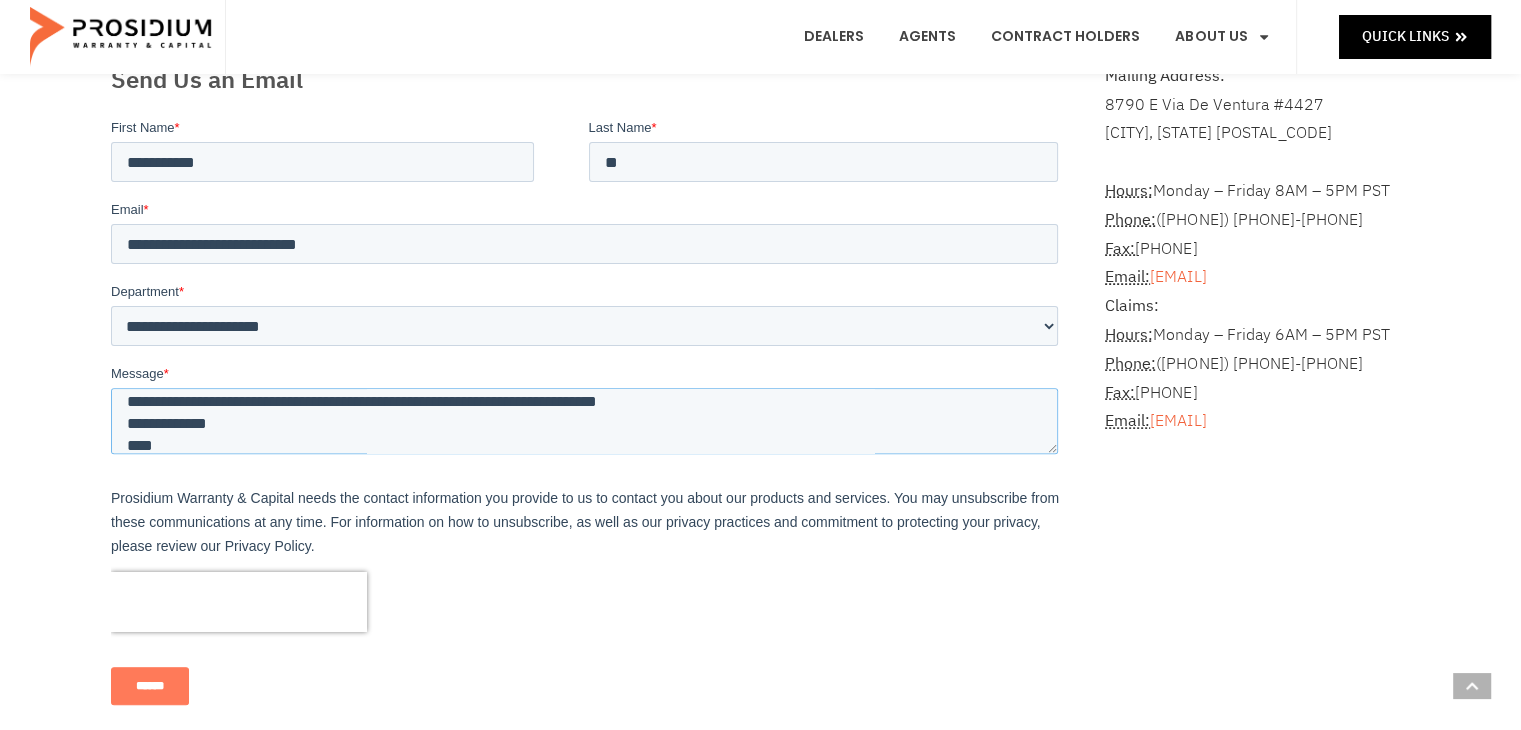 scroll, scrollTop: 183, scrollLeft: 0, axis: vertical 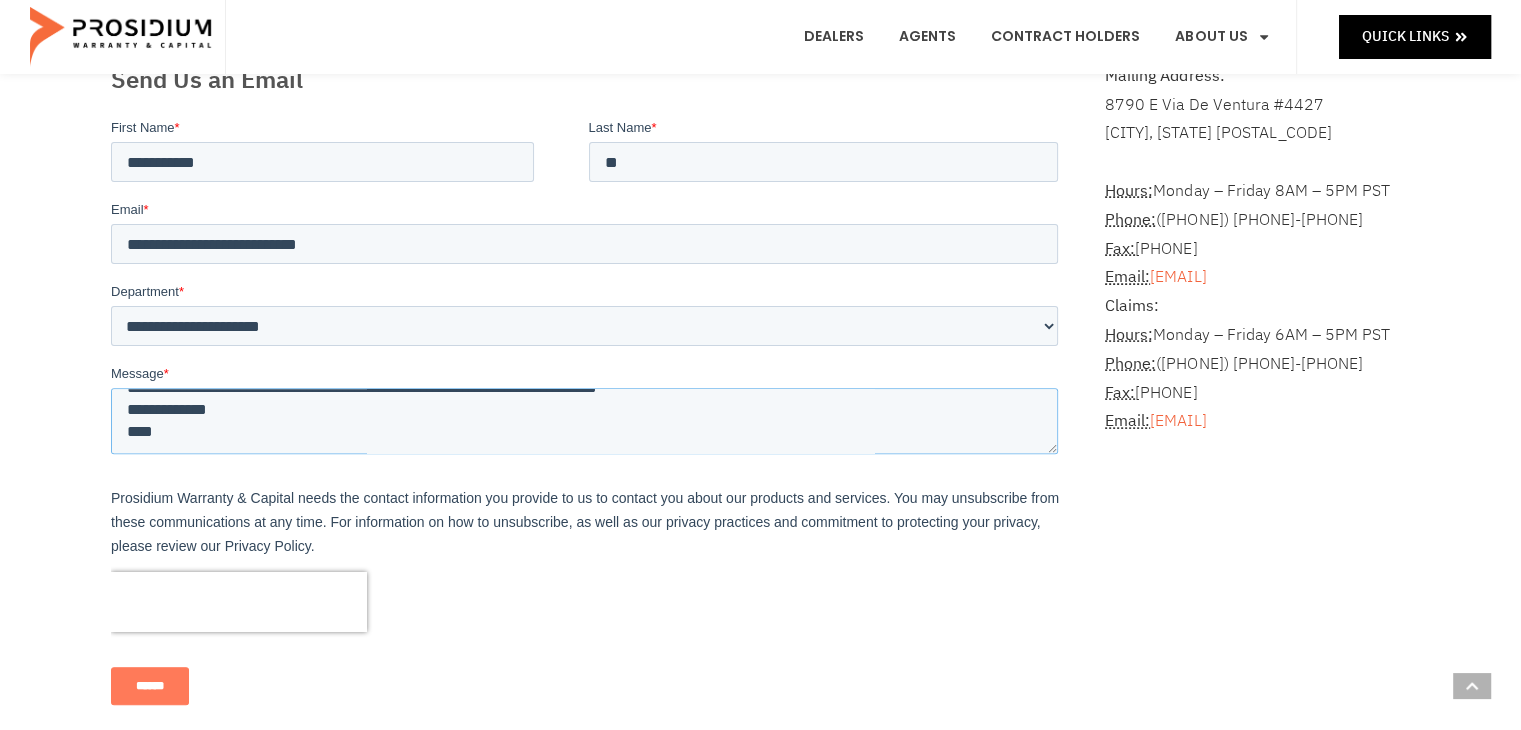 drag, startPoint x: 690, startPoint y: 421, endPoint x: 131, endPoint y: 404, distance: 559.2584 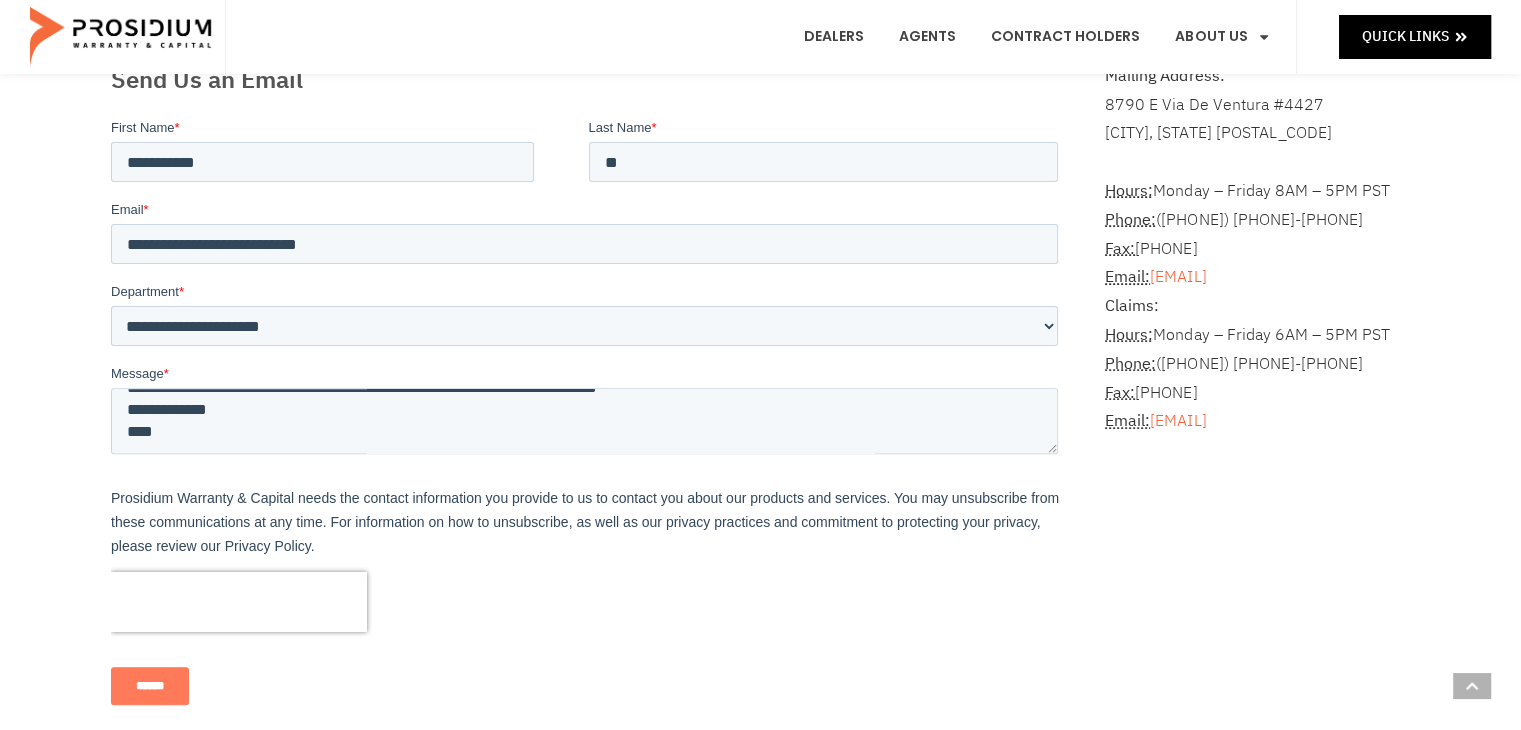 scroll, scrollTop: 187, scrollLeft: 0, axis: vertical 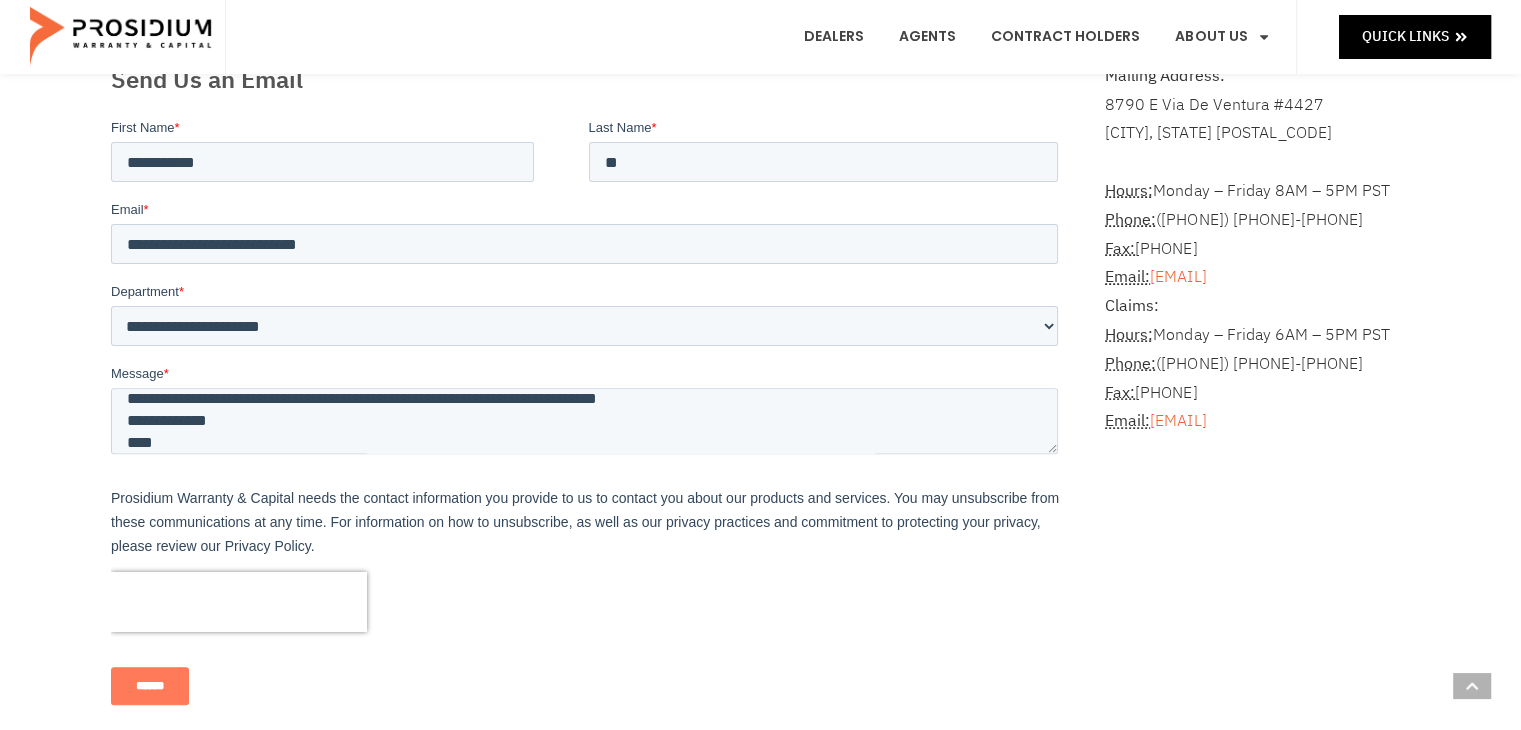 drag, startPoint x: 585, startPoint y: 372, endPoint x: 595, endPoint y: 406, distance: 35.44009 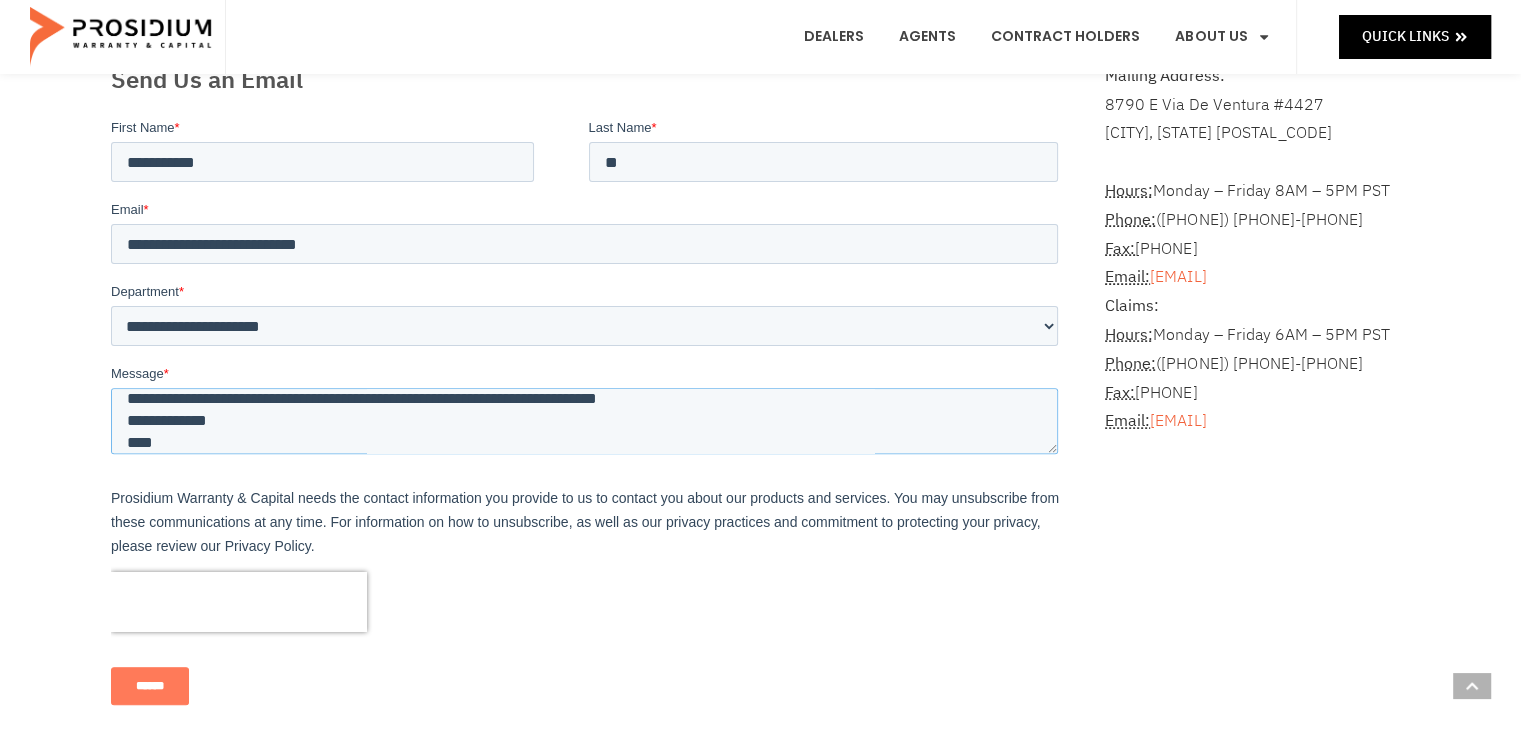 drag, startPoint x: 682, startPoint y: 416, endPoint x: 435, endPoint y: 411, distance: 247.0506 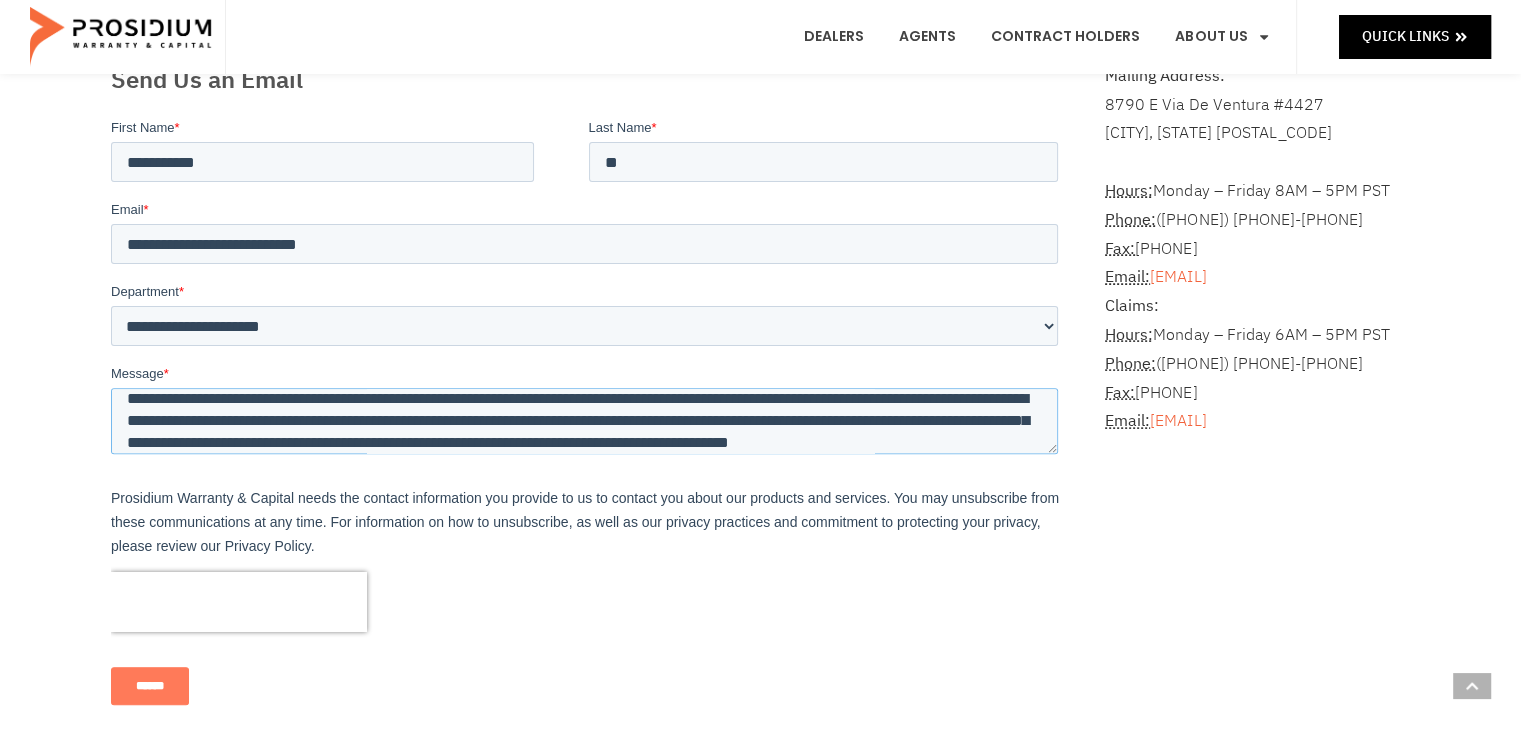 scroll, scrollTop: 176, scrollLeft: 0, axis: vertical 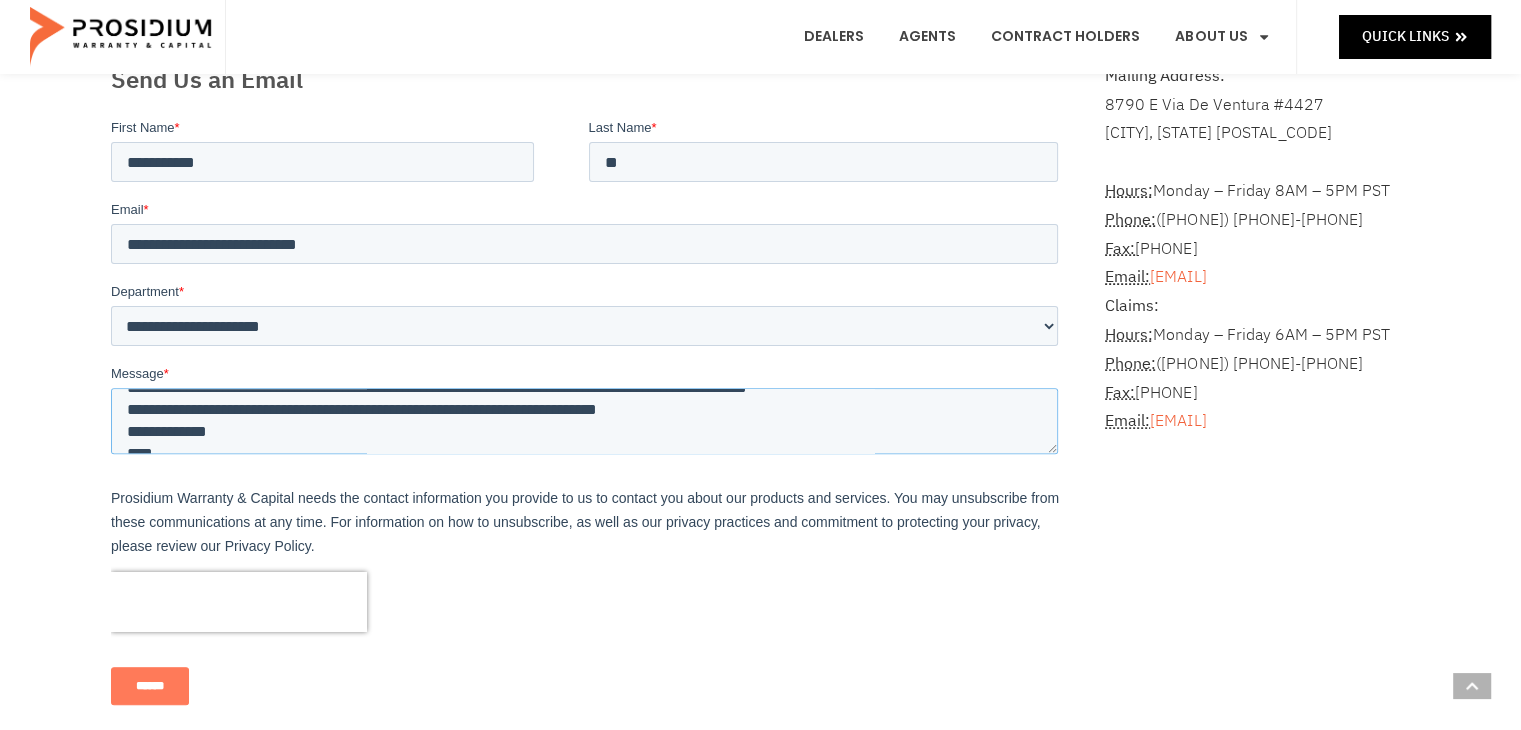drag, startPoint x: 711, startPoint y: 424, endPoint x: 252, endPoint y: 404, distance: 459.43552 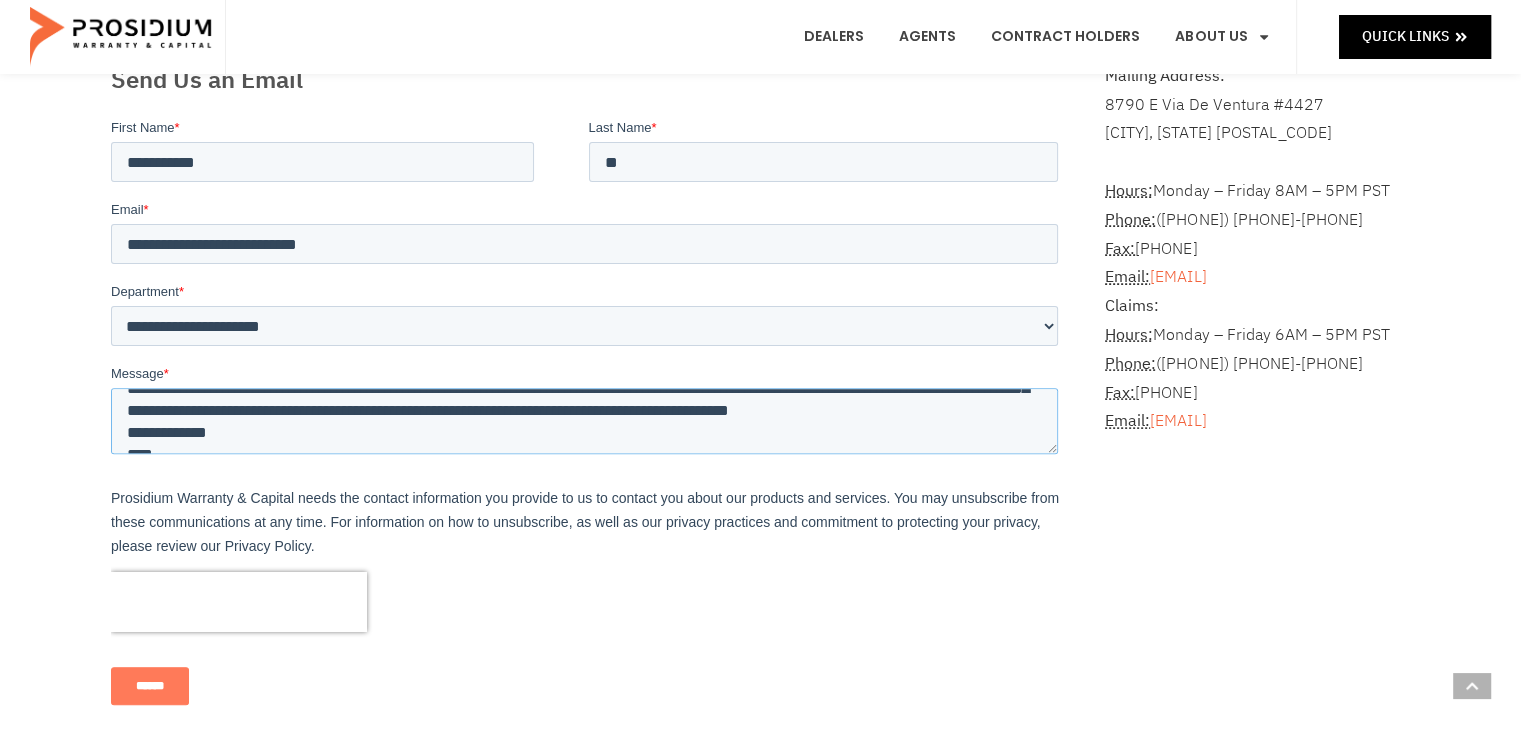 scroll, scrollTop: 129, scrollLeft: 0, axis: vertical 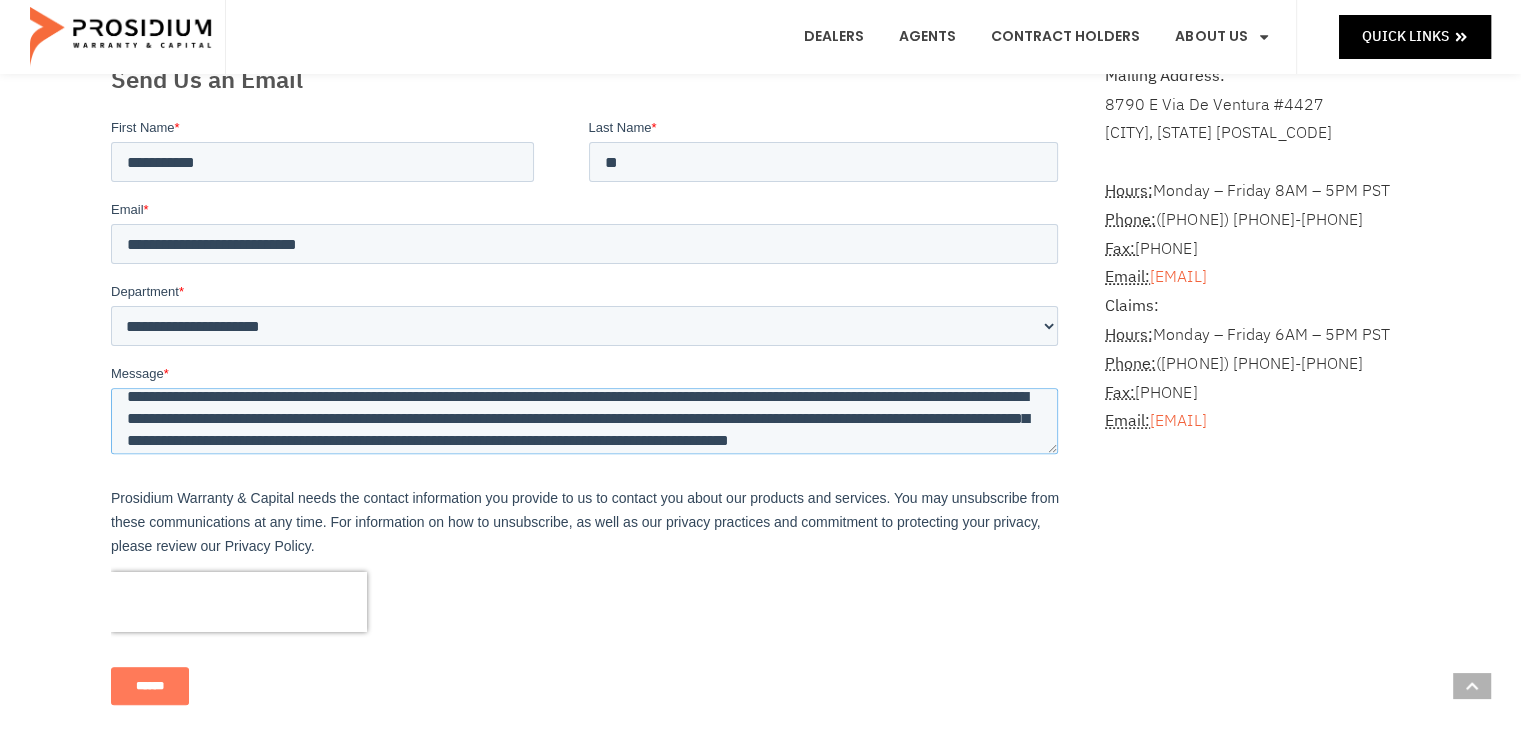 drag, startPoint x: 379, startPoint y: 440, endPoint x: 985, endPoint y: 410, distance: 606.7421 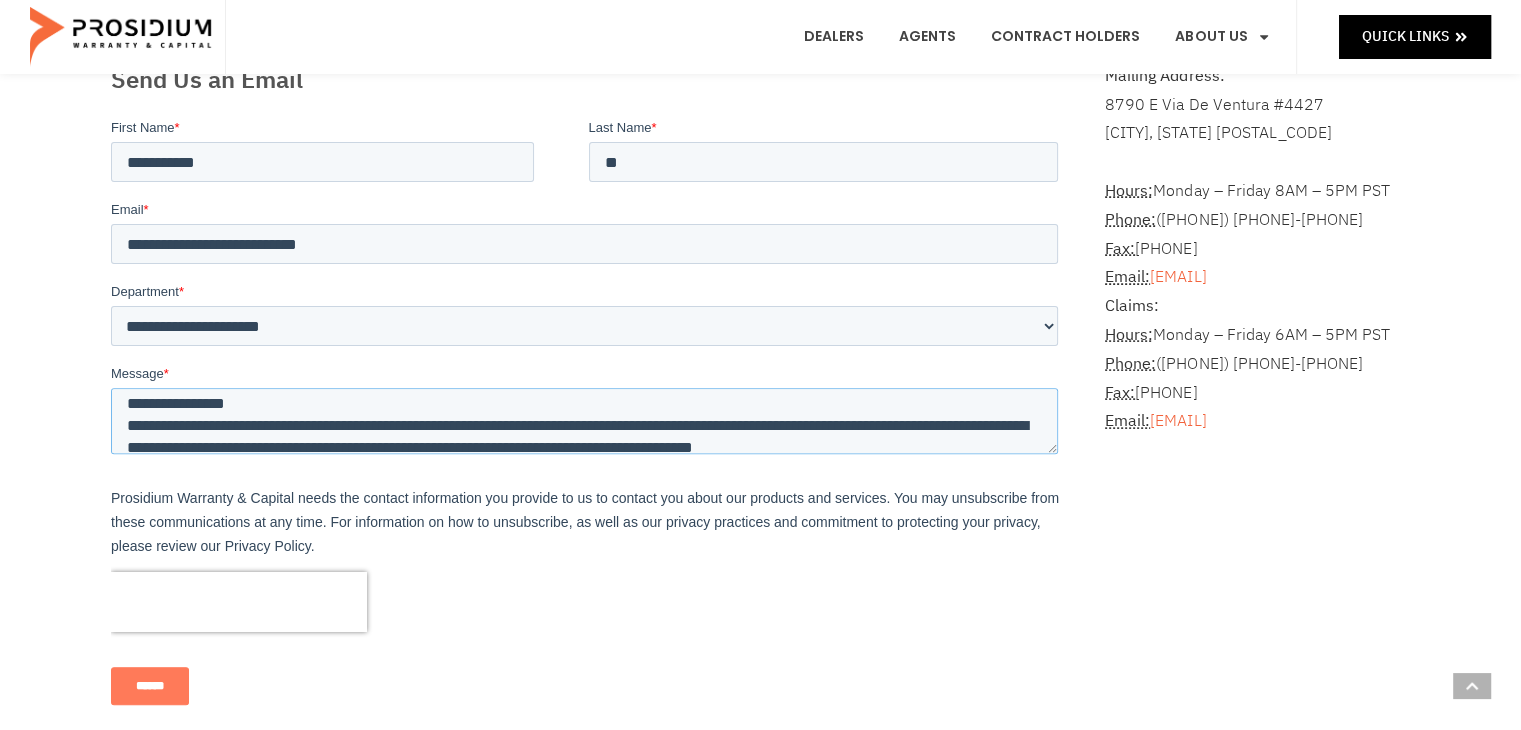 scroll, scrollTop: 110, scrollLeft: 0, axis: vertical 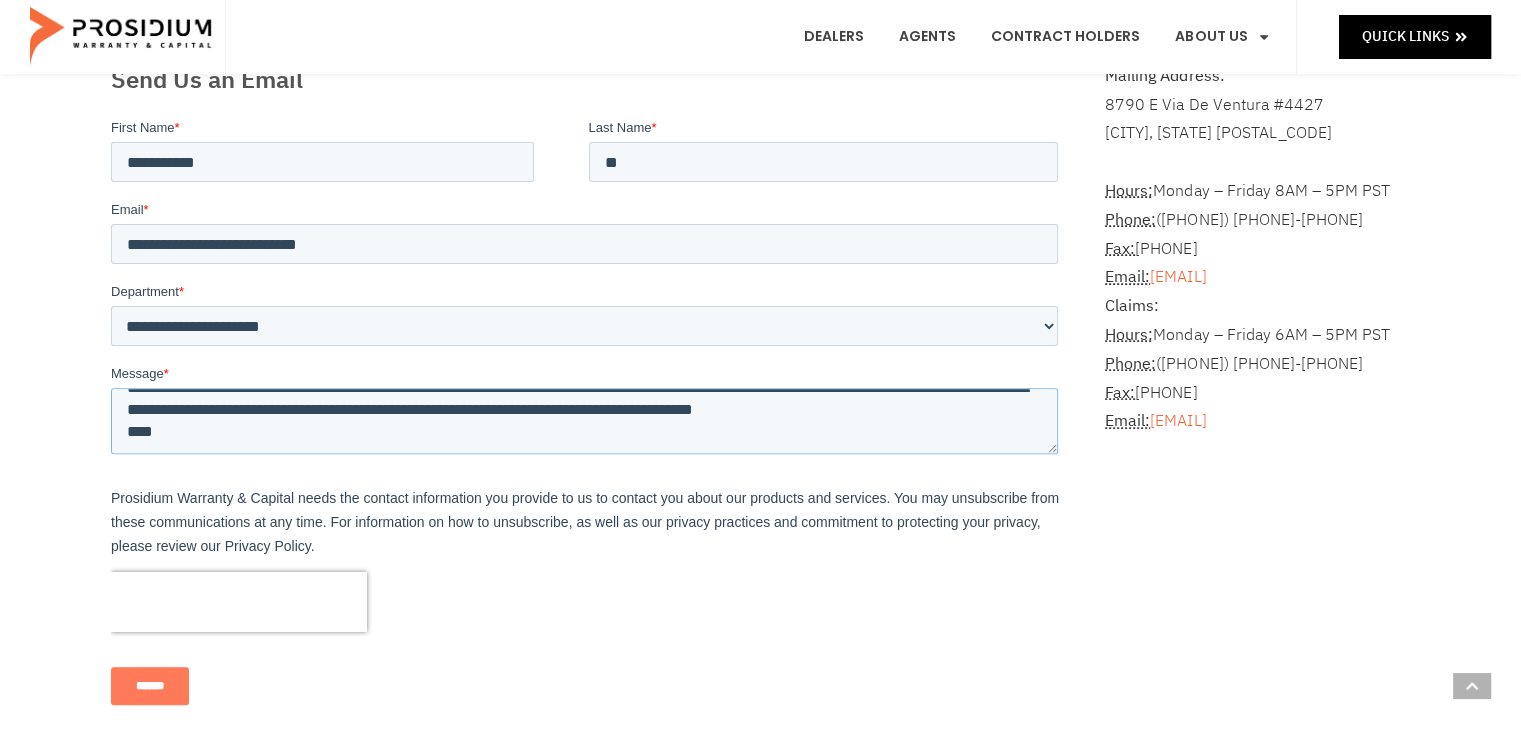 drag, startPoint x: 985, startPoint y: 410, endPoint x: 106, endPoint y: 411, distance: 879.00055 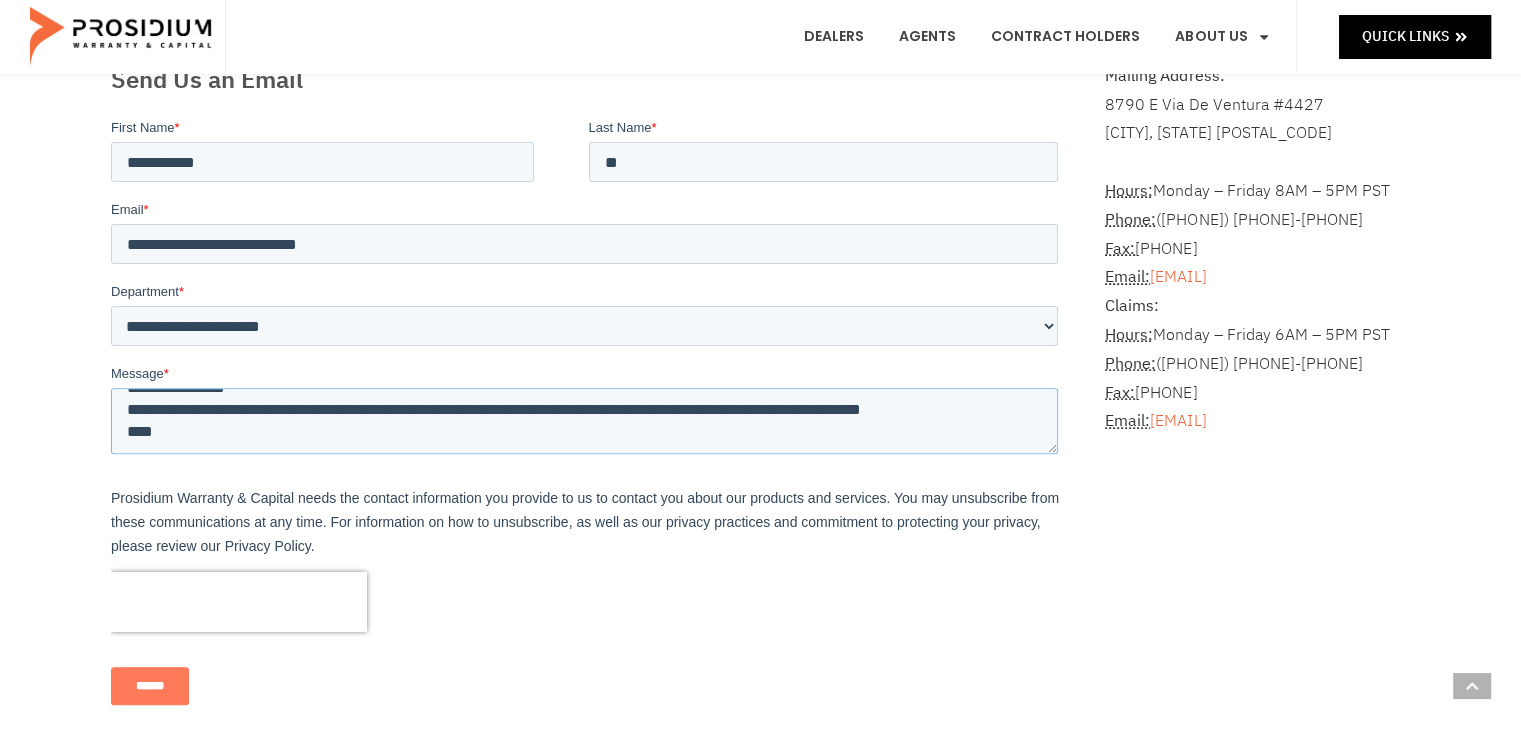 scroll 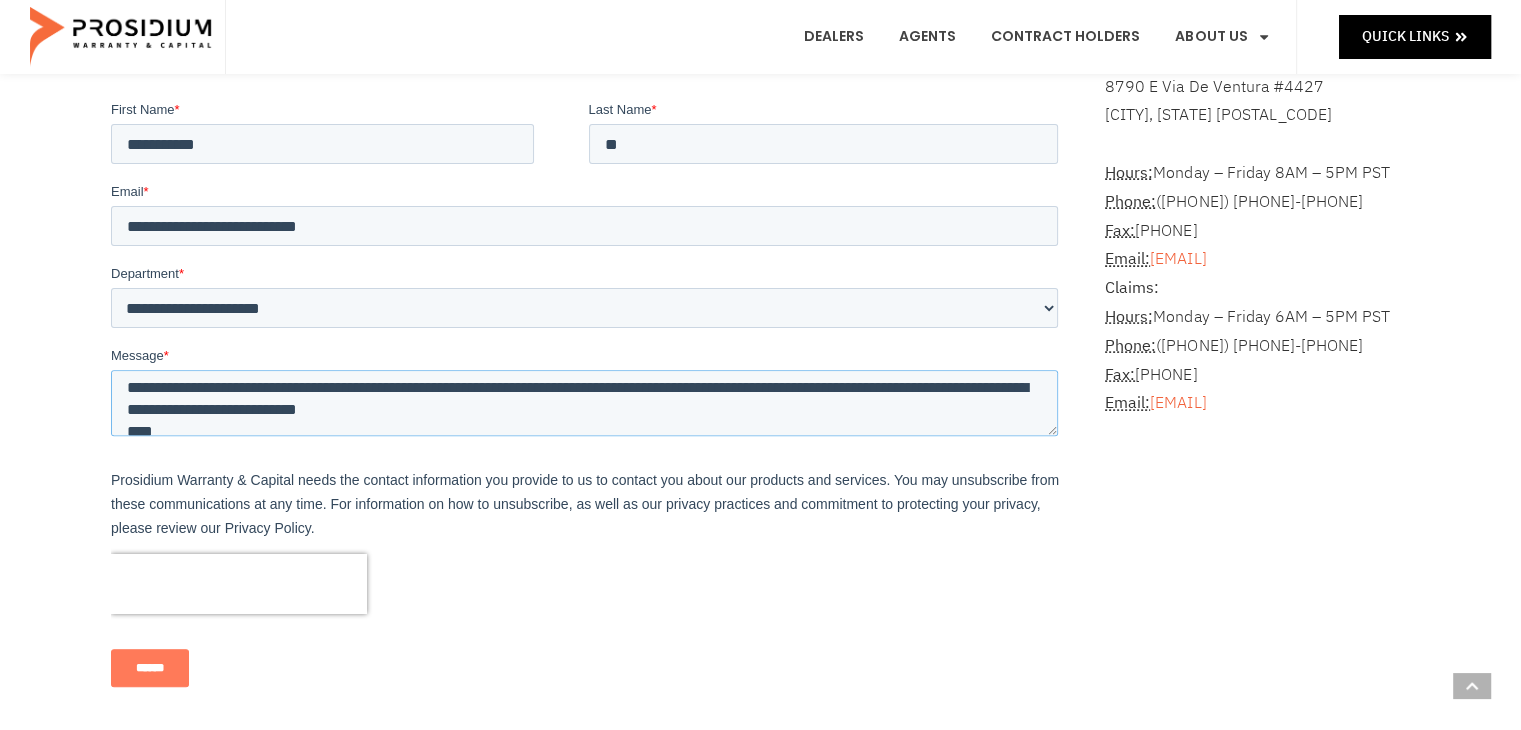 click on "**********" at bounding box center (583, 402) 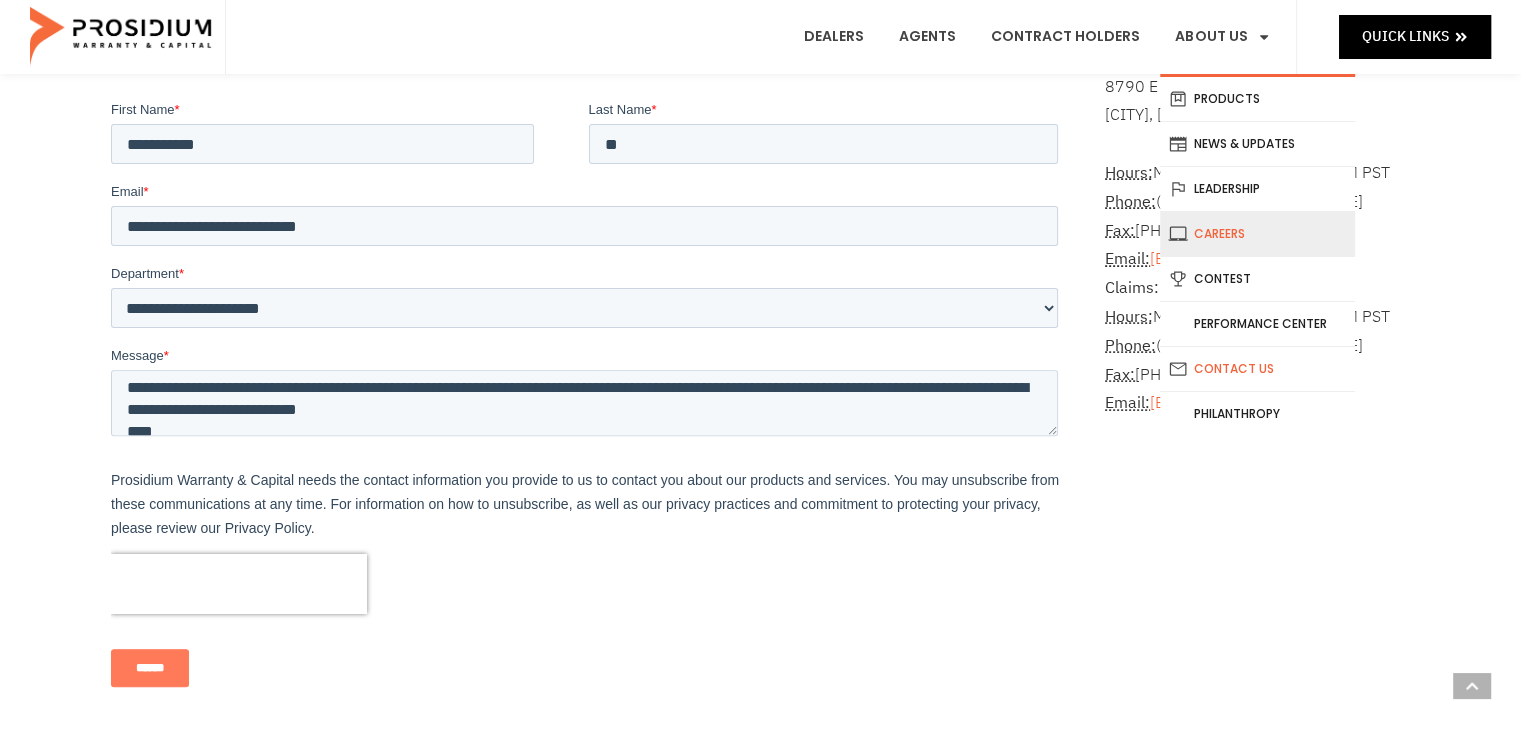 click on "Careers" 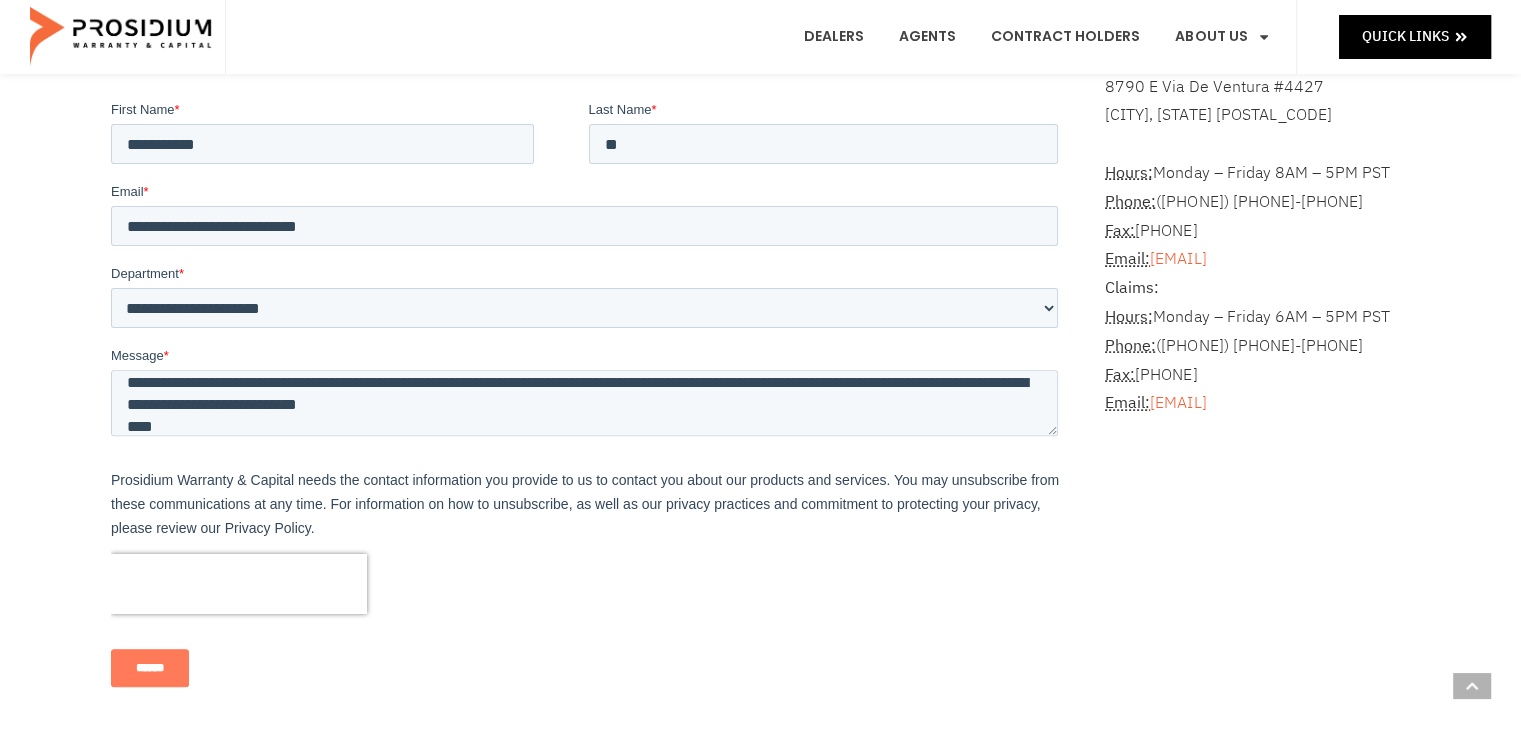scroll, scrollTop: 100, scrollLeft: 0, axis: vertical 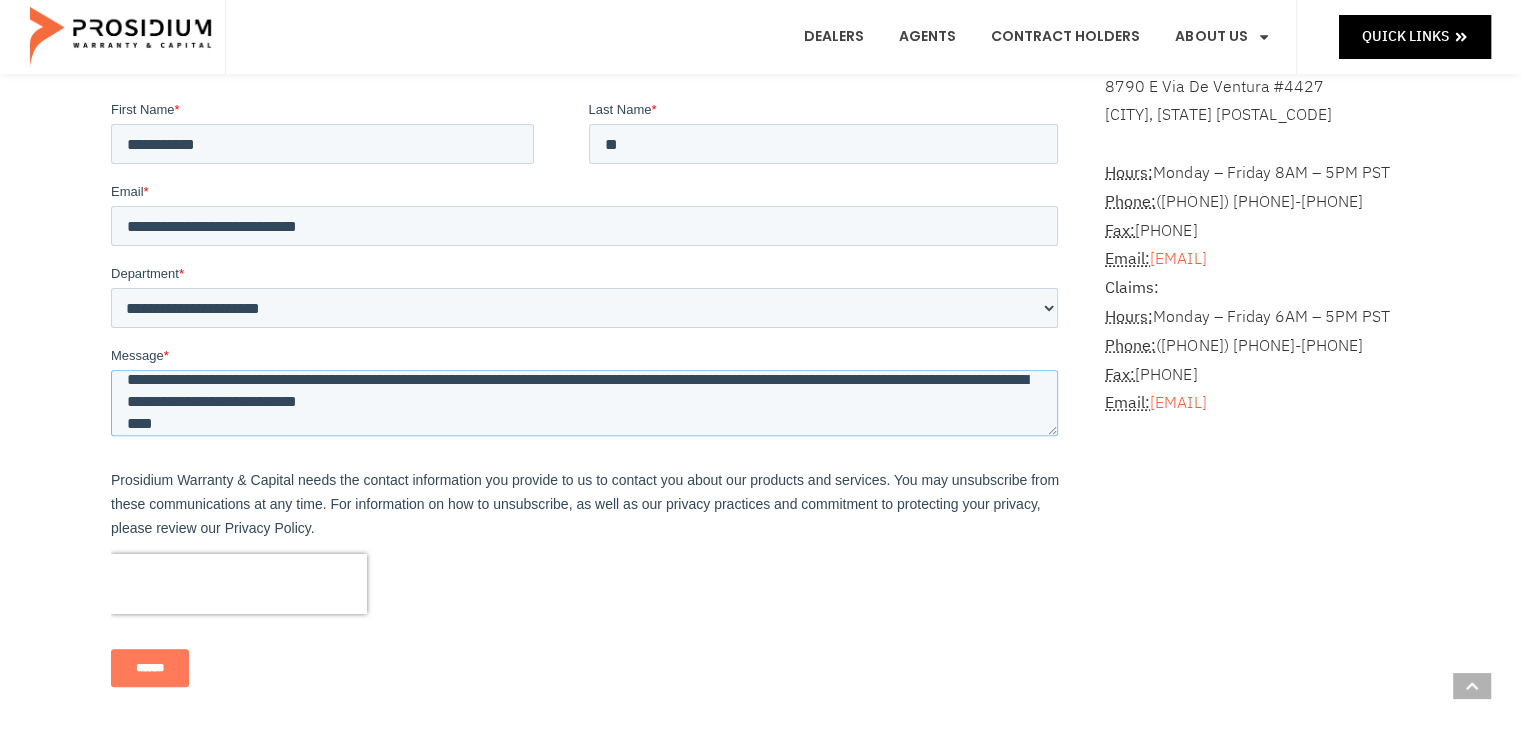 click on "**********" at bounding box center (583, 402) 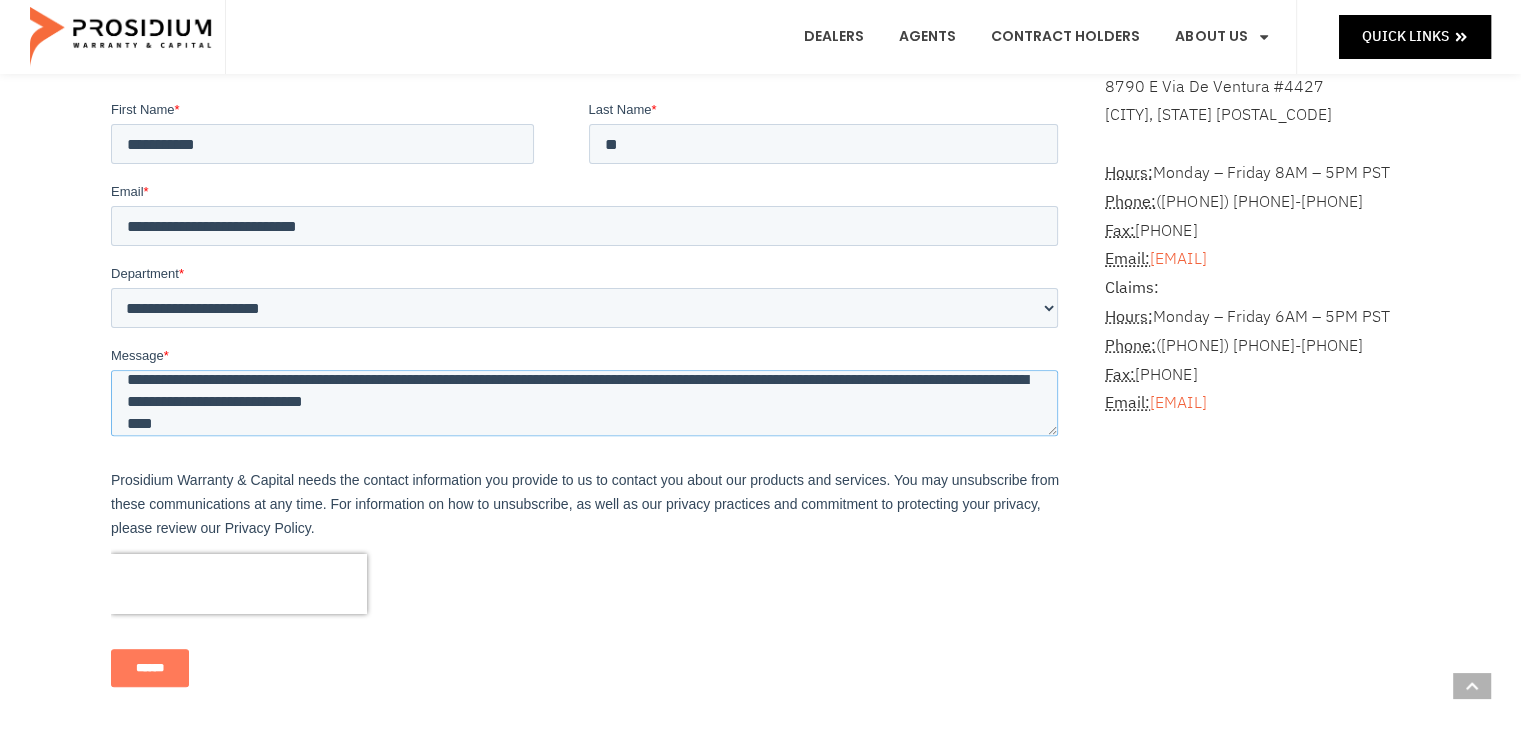 scroll, scrollTop: 90, scrollLeft: 0, axis: vertical 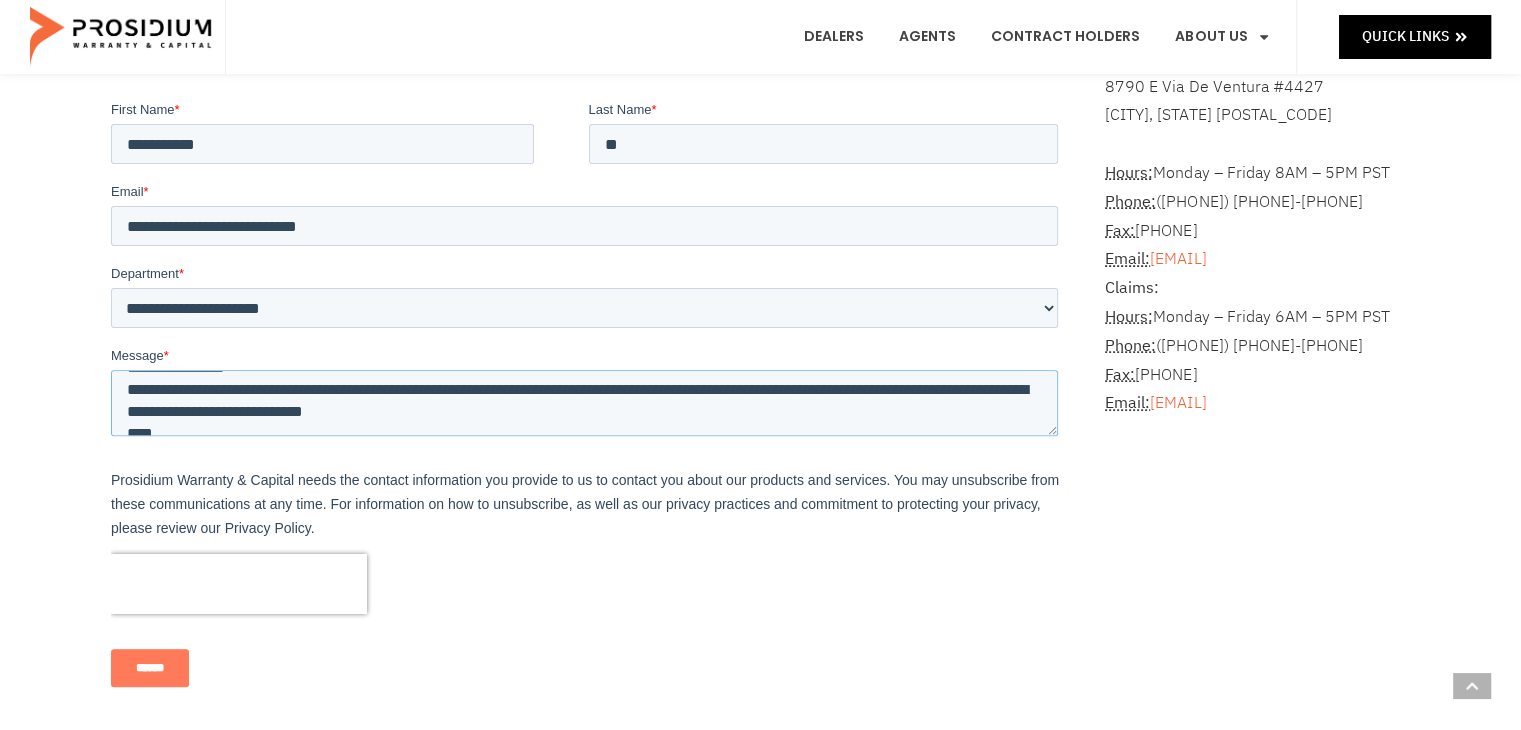 click on "**********" at bounding box center [583, 402] 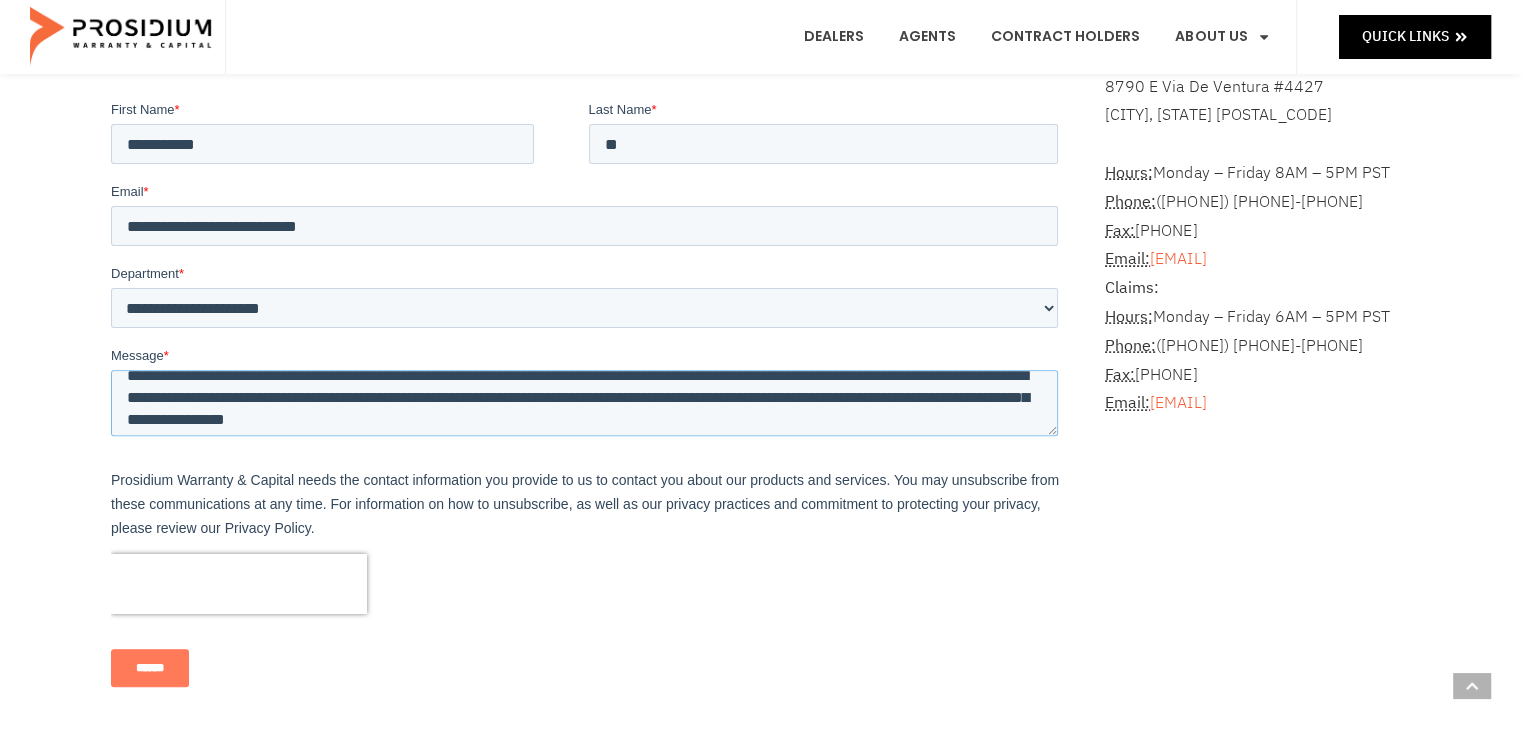 scroll, scrollTop: 48, scrollLeft: 0, axis: vertical 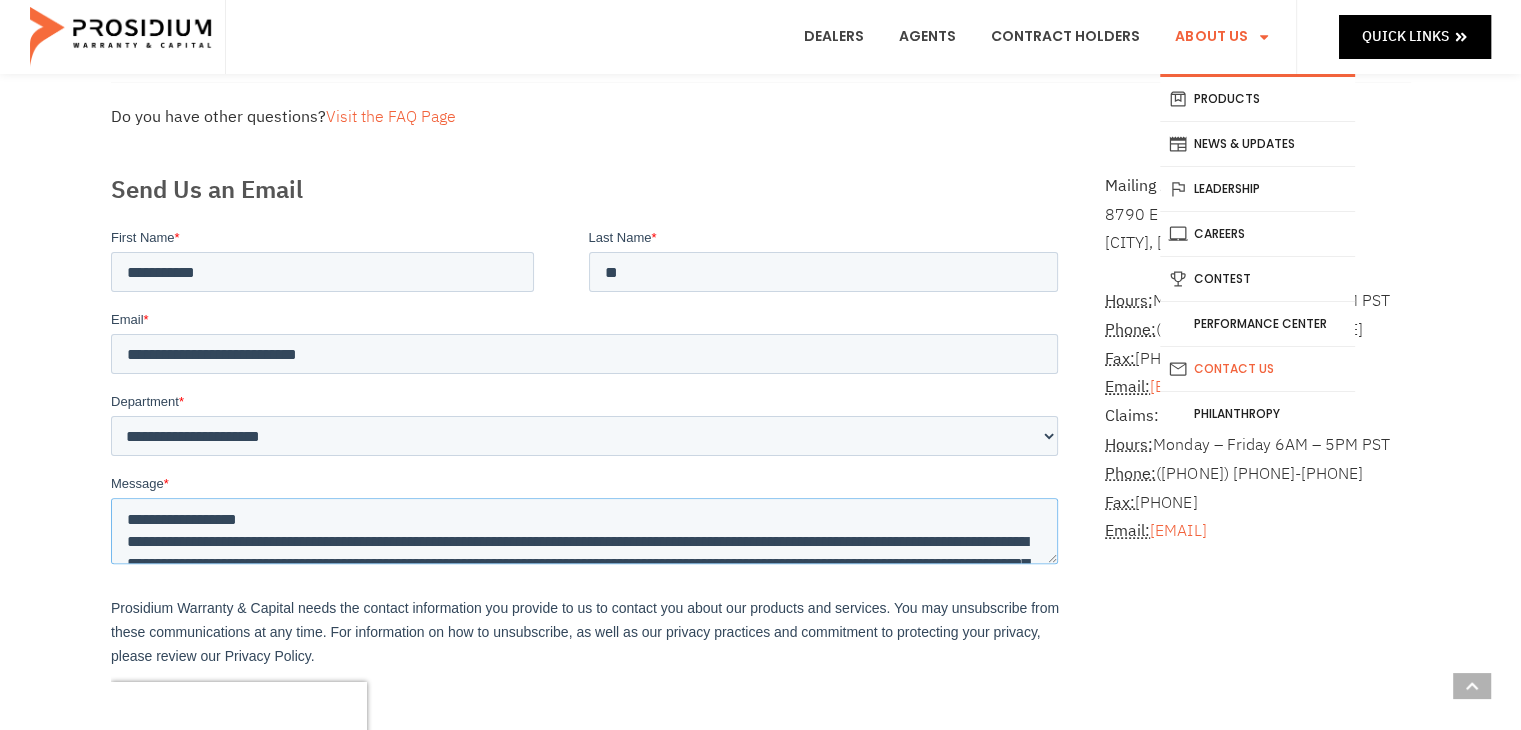 type on "**********" 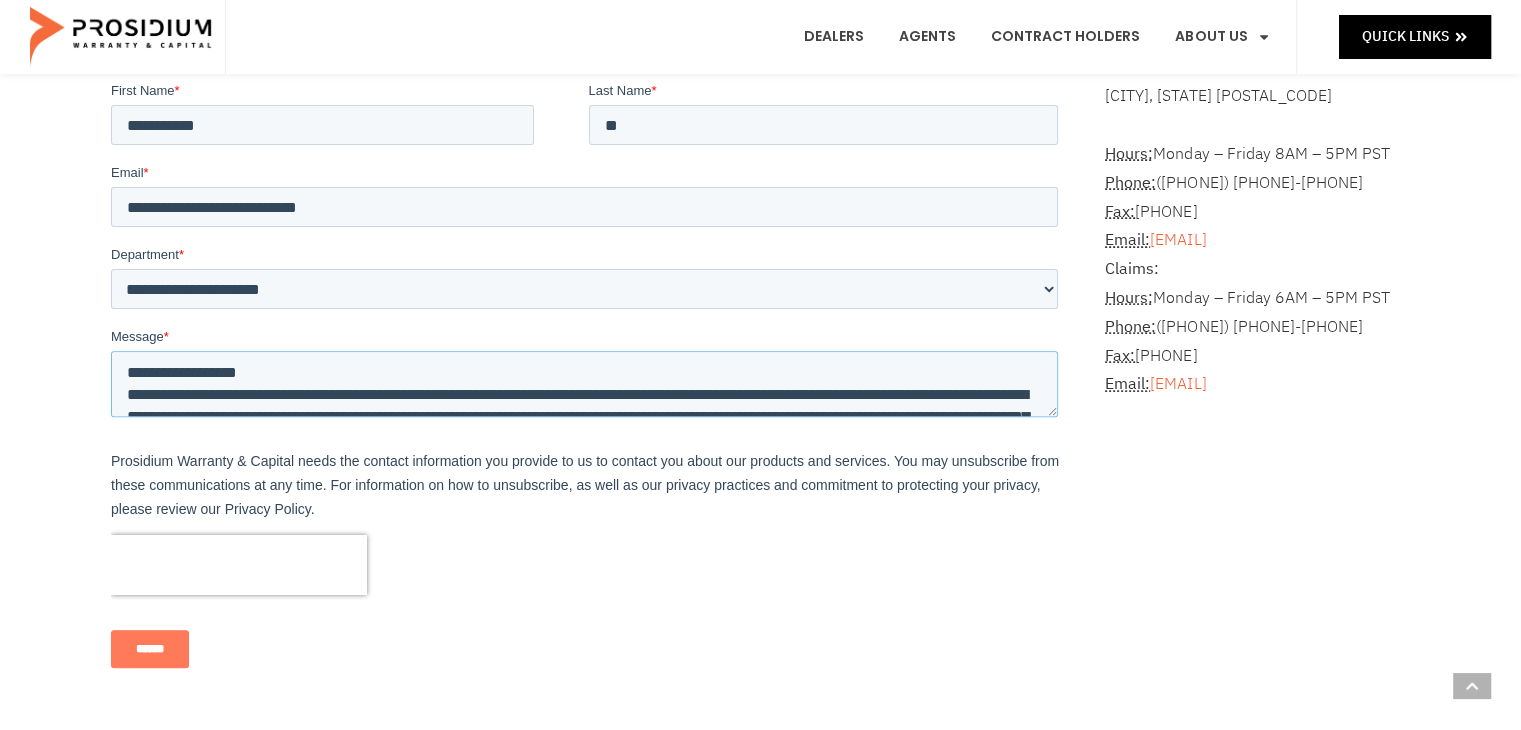scroll, scrollTop: 620, scrollLeft: 0, axis: vertical 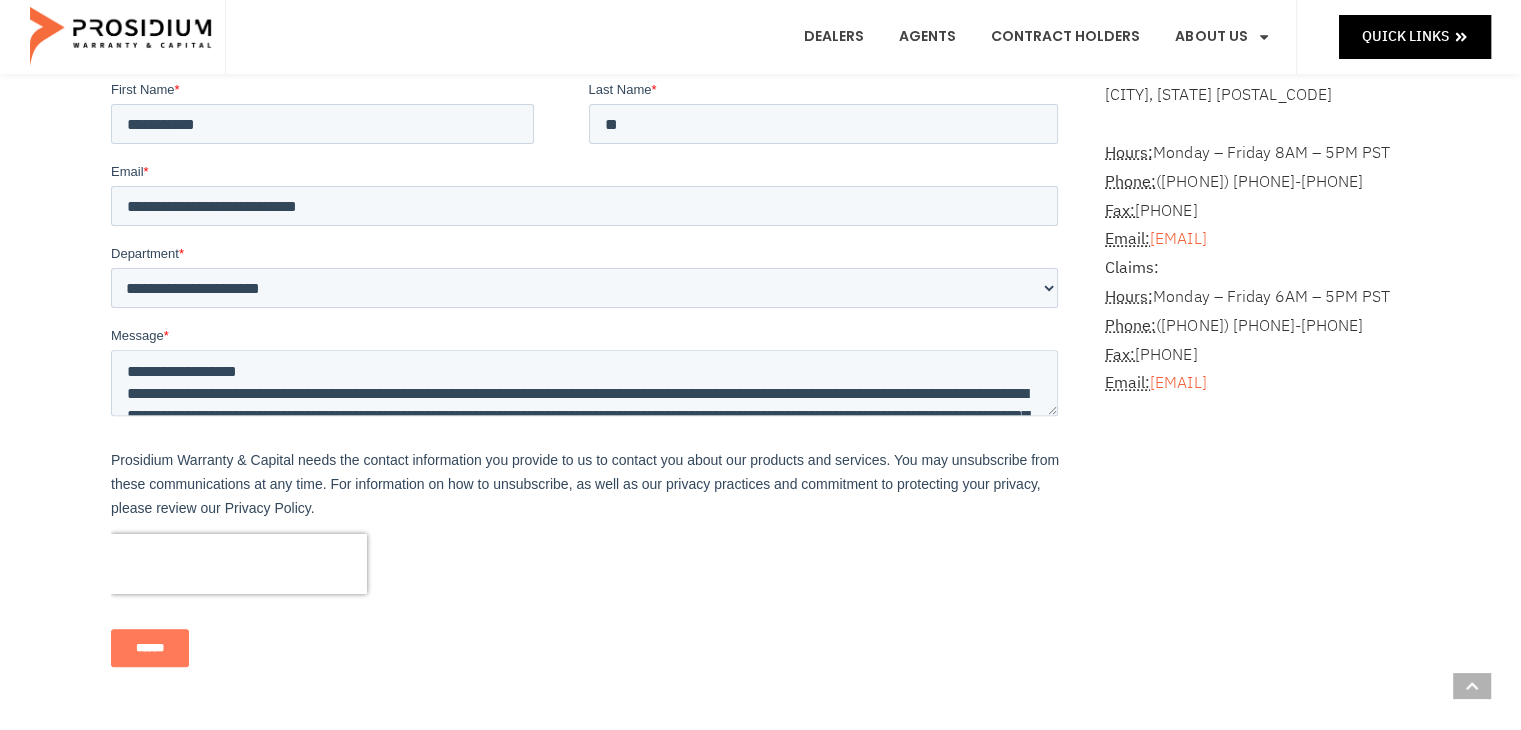 click on "******" at bounding box center [149, 647] 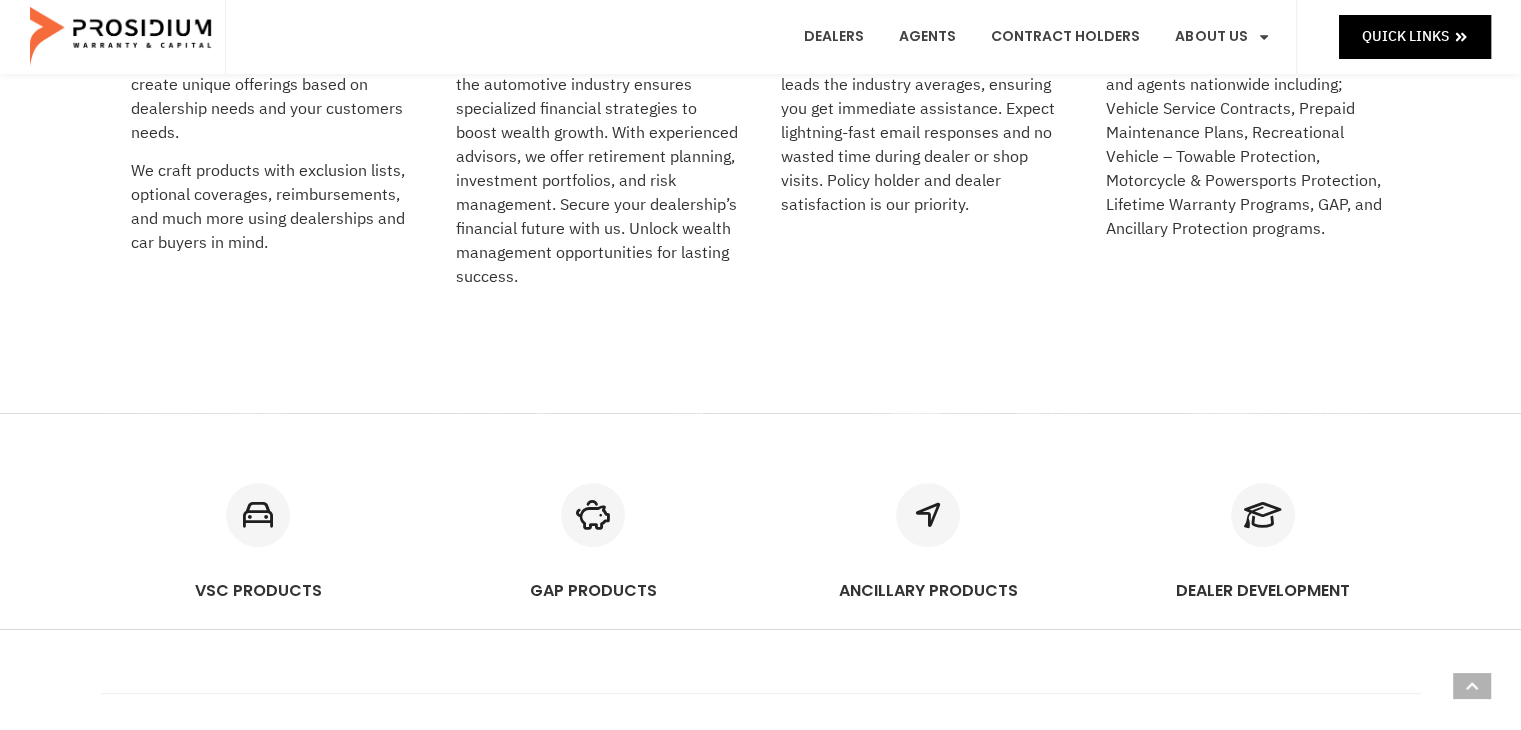 scroll, scrollTop: 972, scrollLeft: 0, axis: vertical 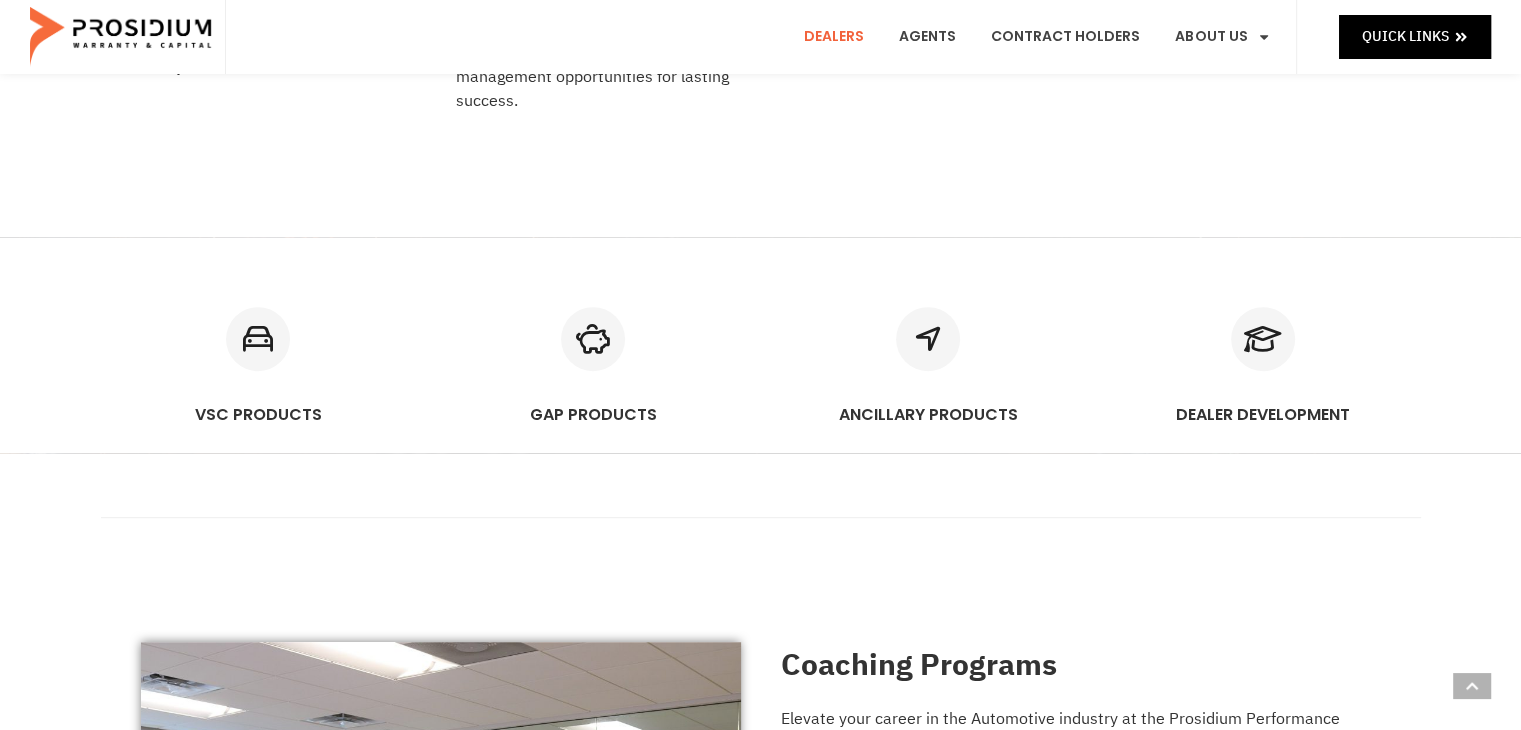 click on "Dealers" 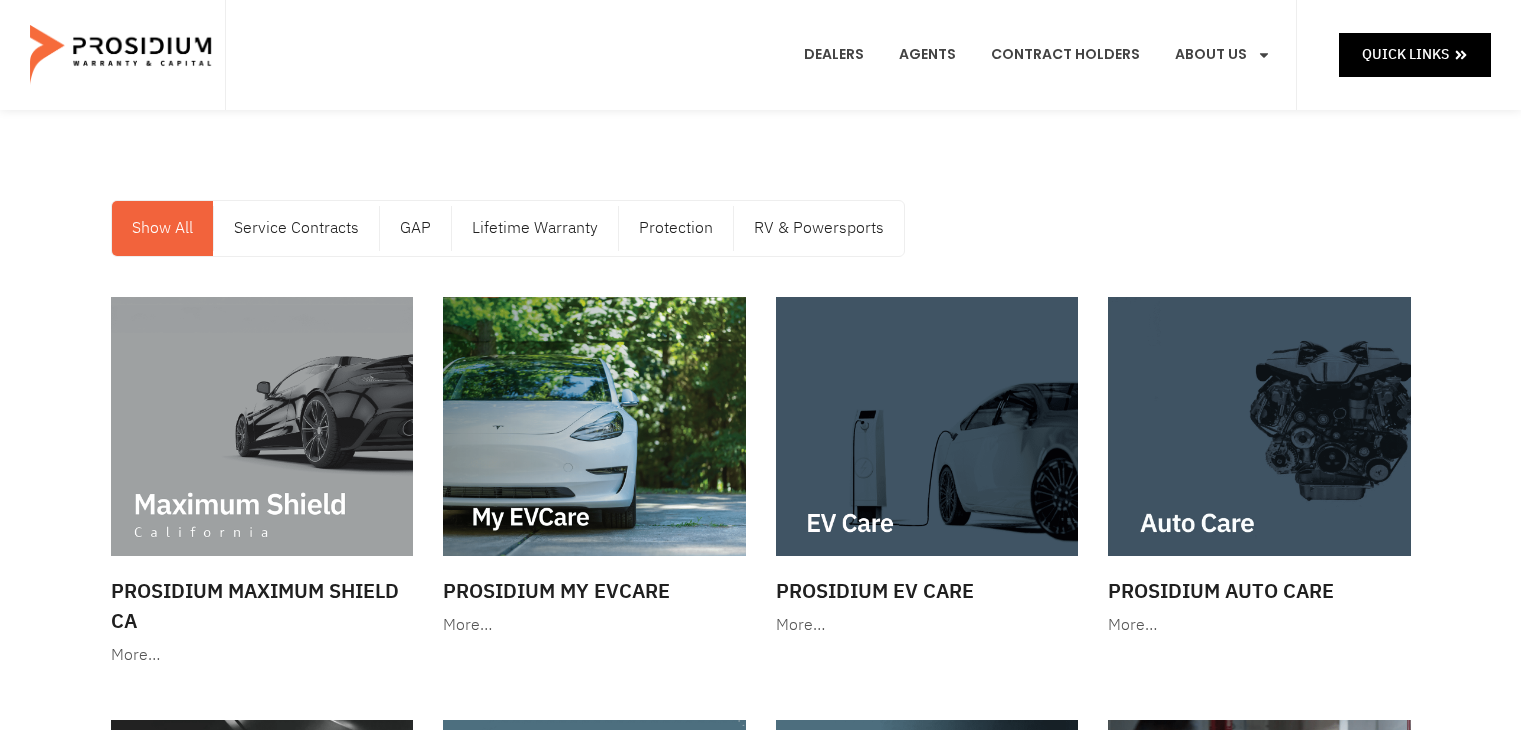 scroll, scrollTop: 0, scrollLeft: 0, axis: both 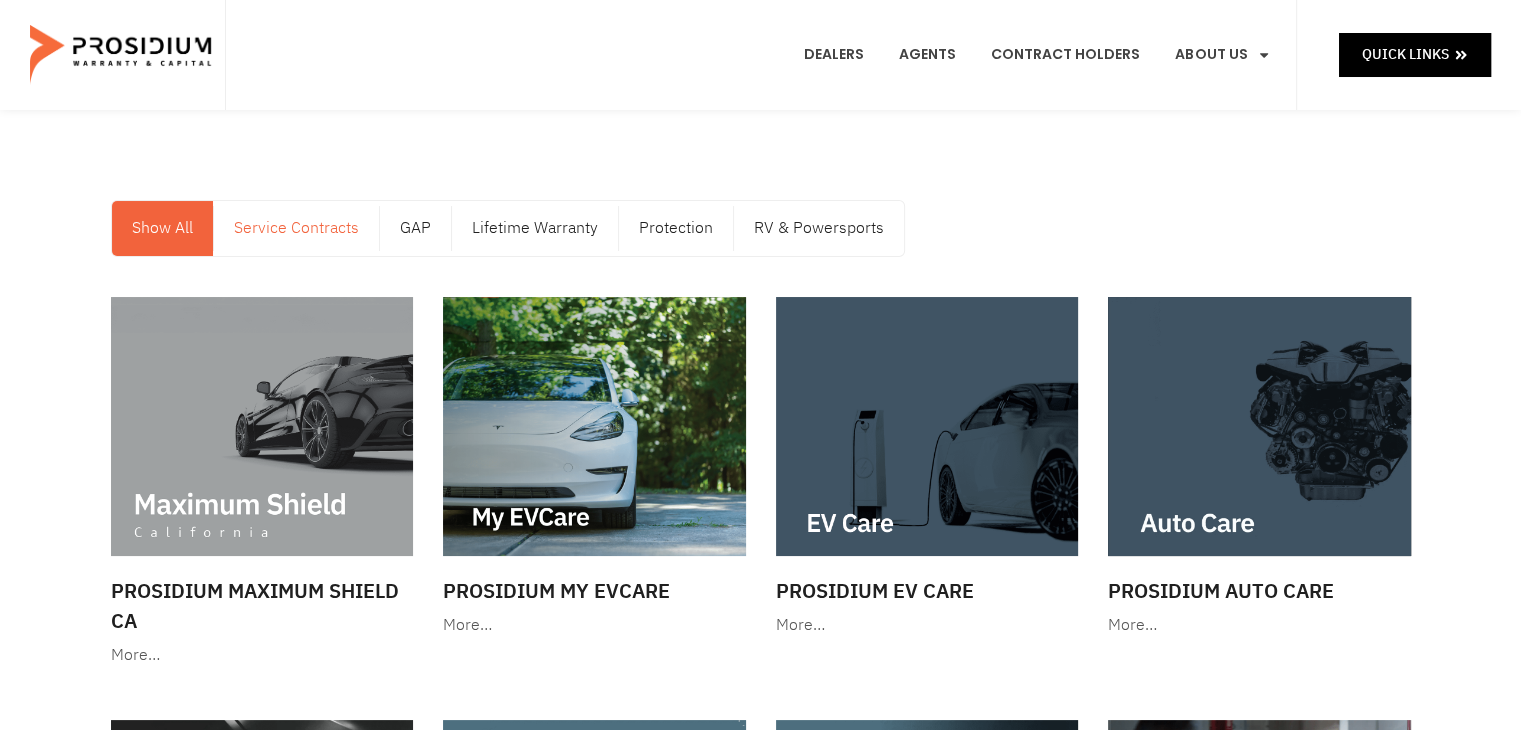 click on "Service Contracts" 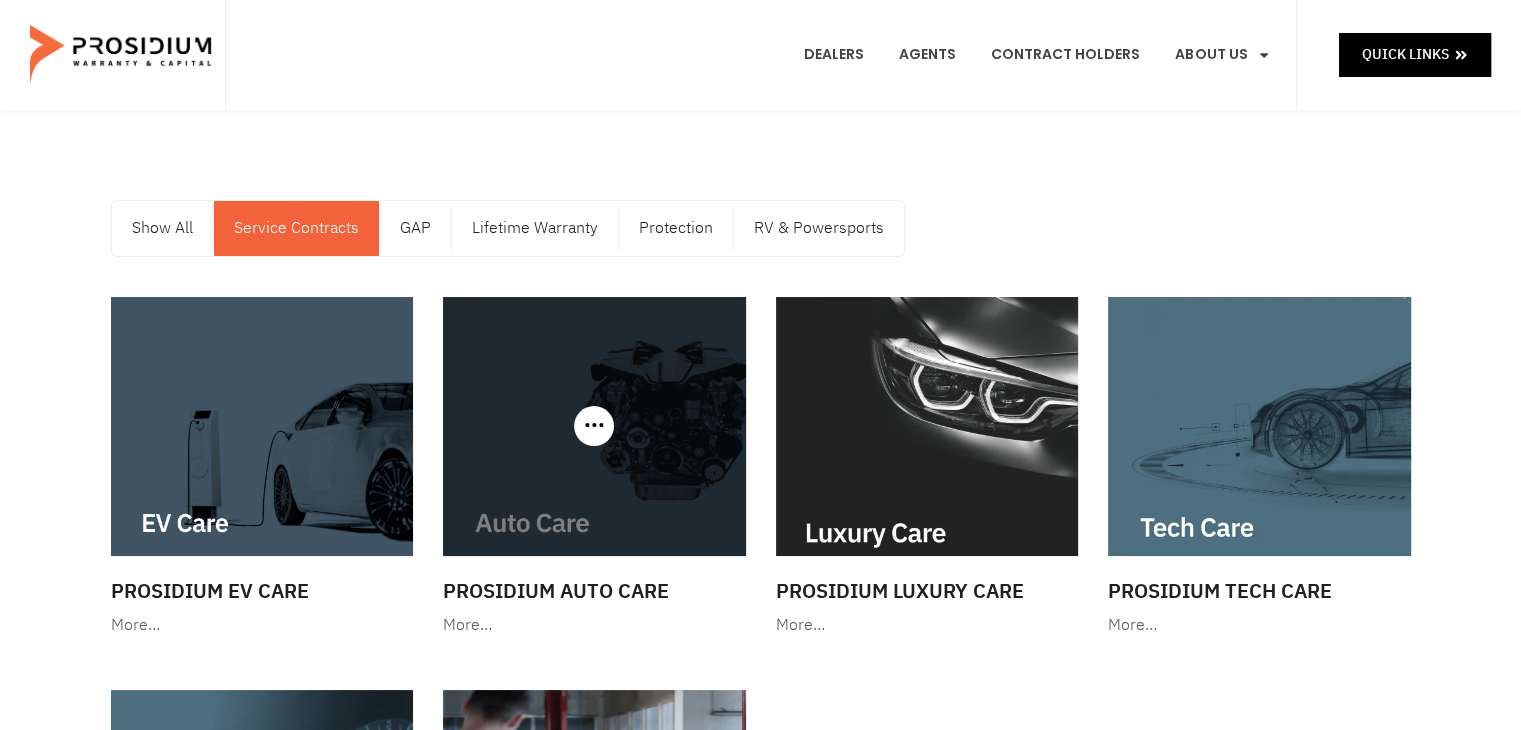 click 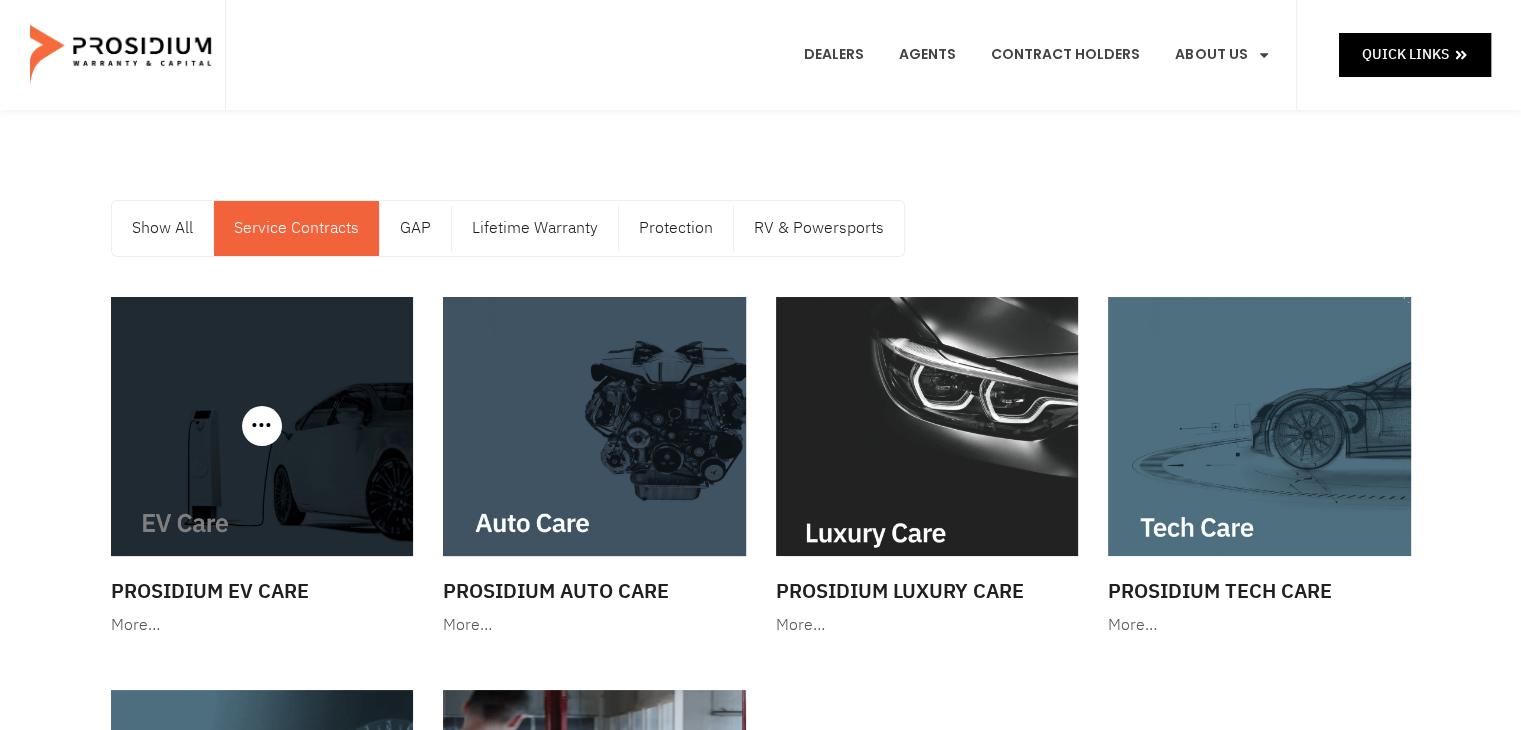 click 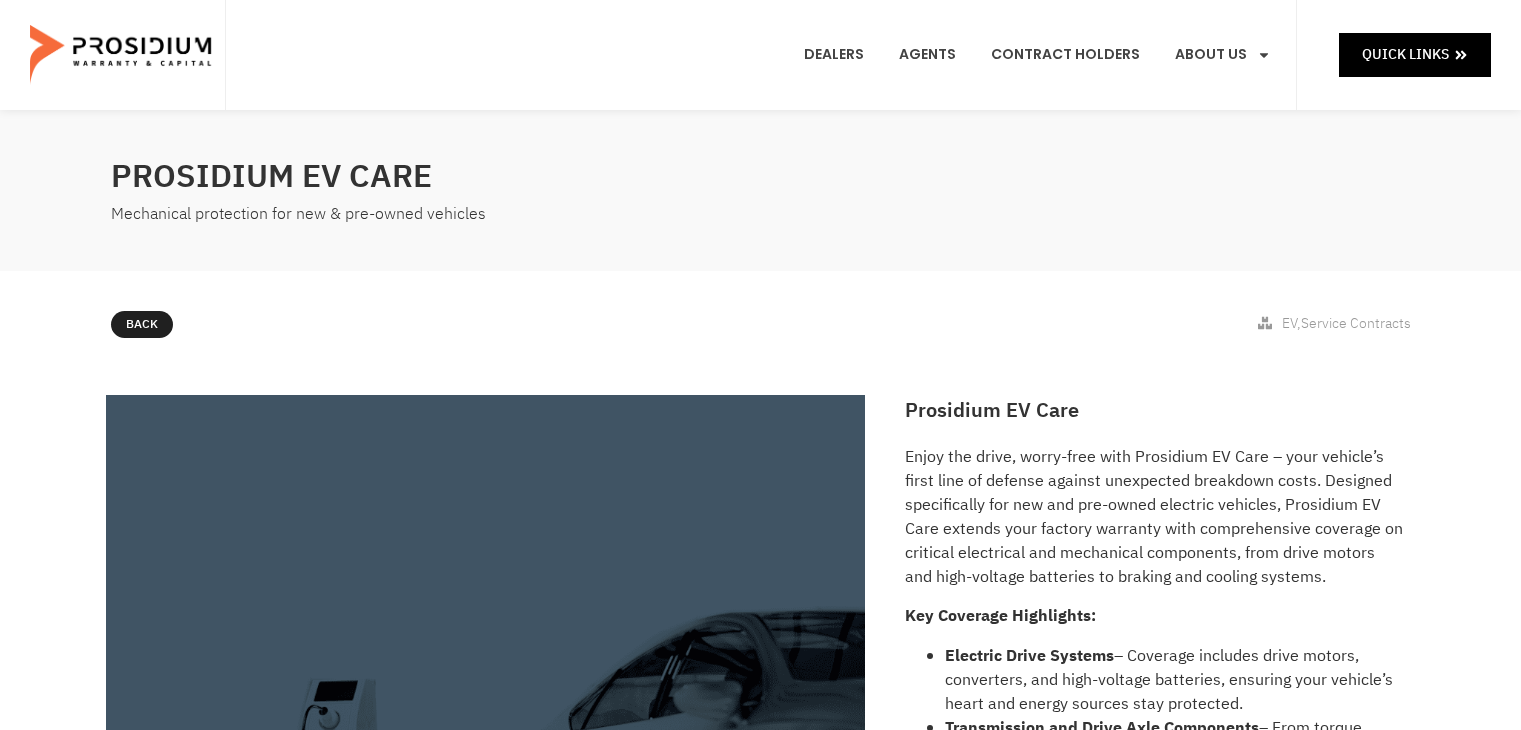 scroll, scrollTop: 0, scrollLeft: 0, axis: both 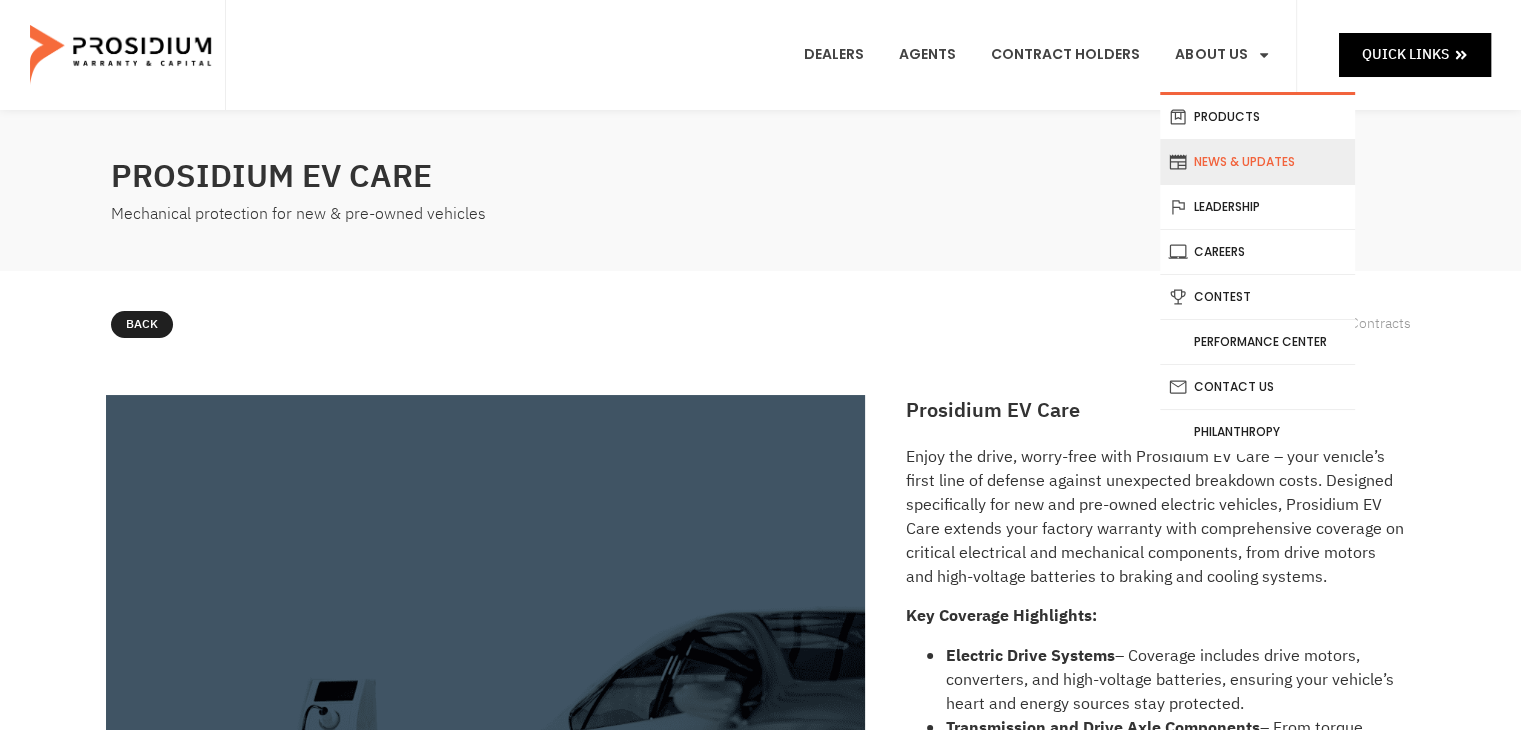 click on "News & Updates" 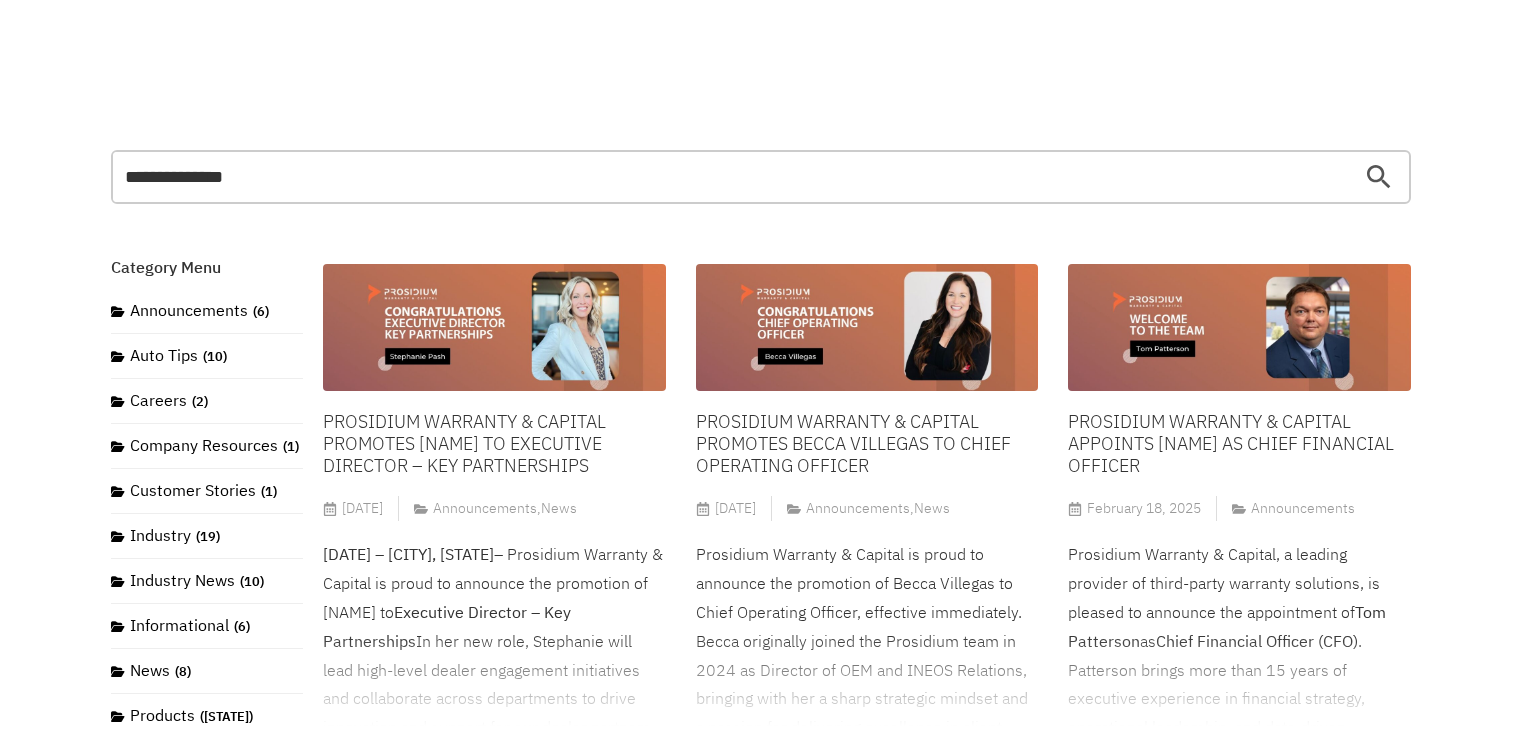 scroll, scrollTop: 0, scrollLeft: 0, axis: both 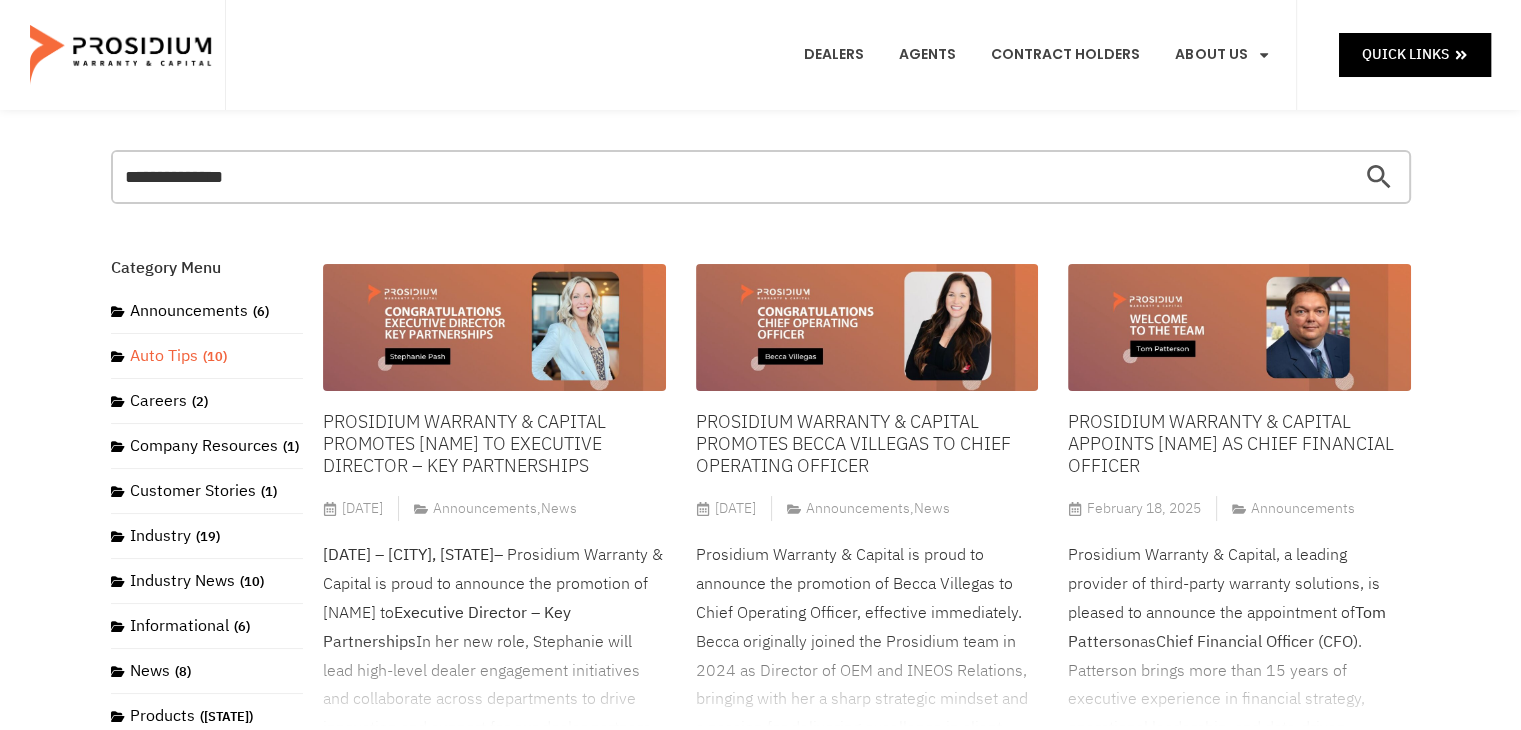 click on "Auto Tips  (10)" at bounding box center (169, 356) 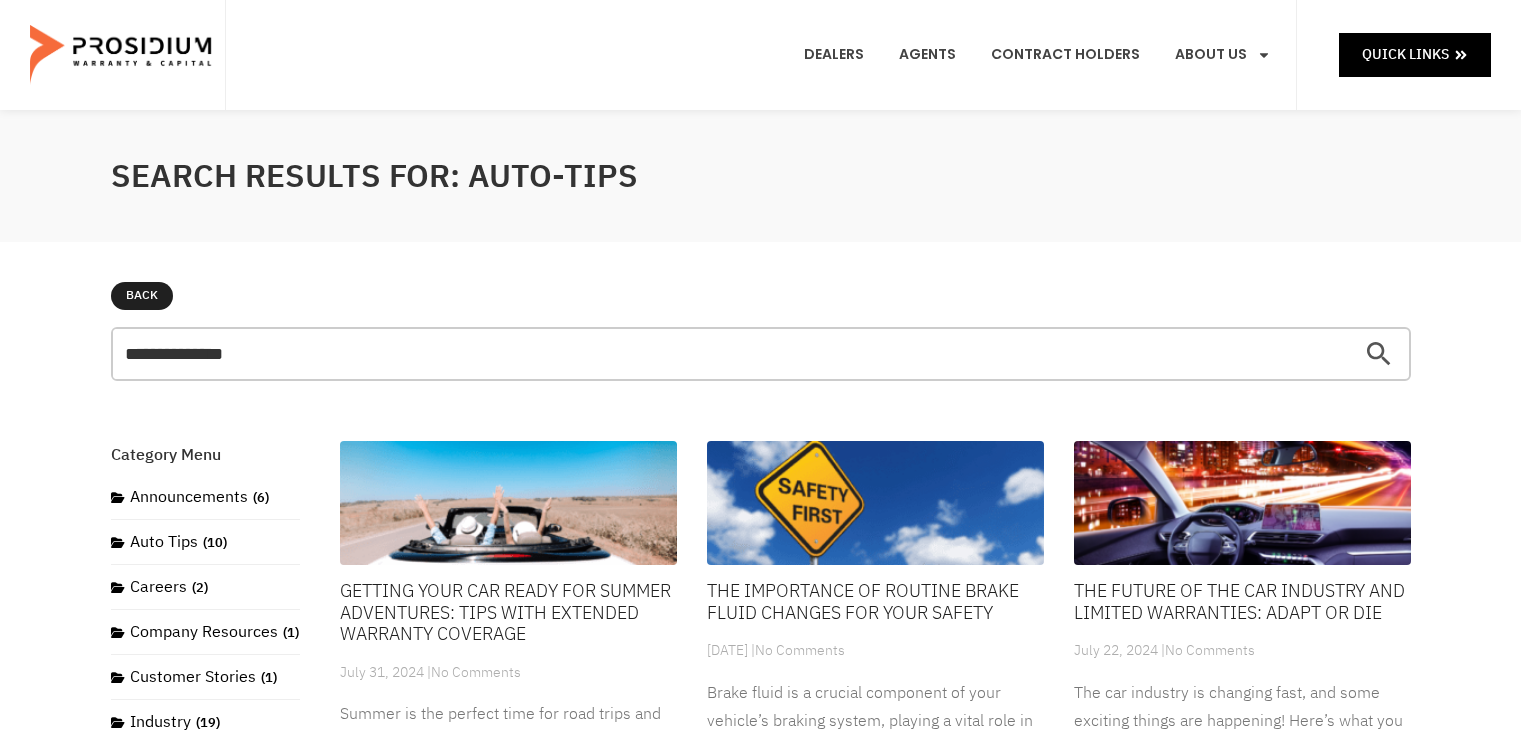 scroll, scrollTop: 0, scrollLeft: 0, axis: both 